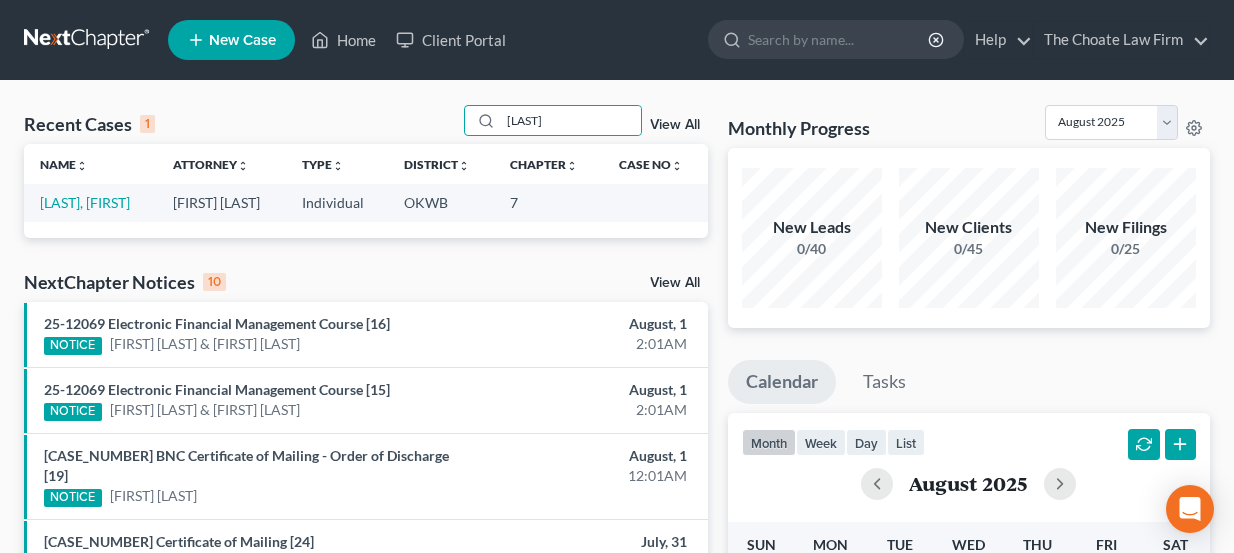 scroll, scrollTop: 0, scrollLeft: 0, axis: both 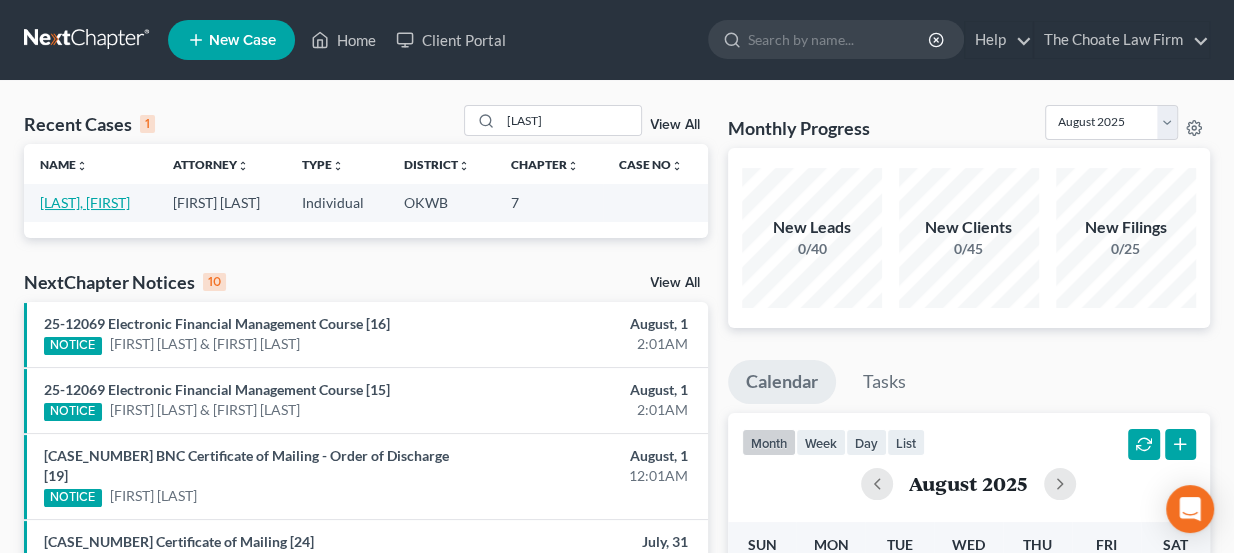 click on "Bohannon, Ralph" at bounding box center (85, 202) 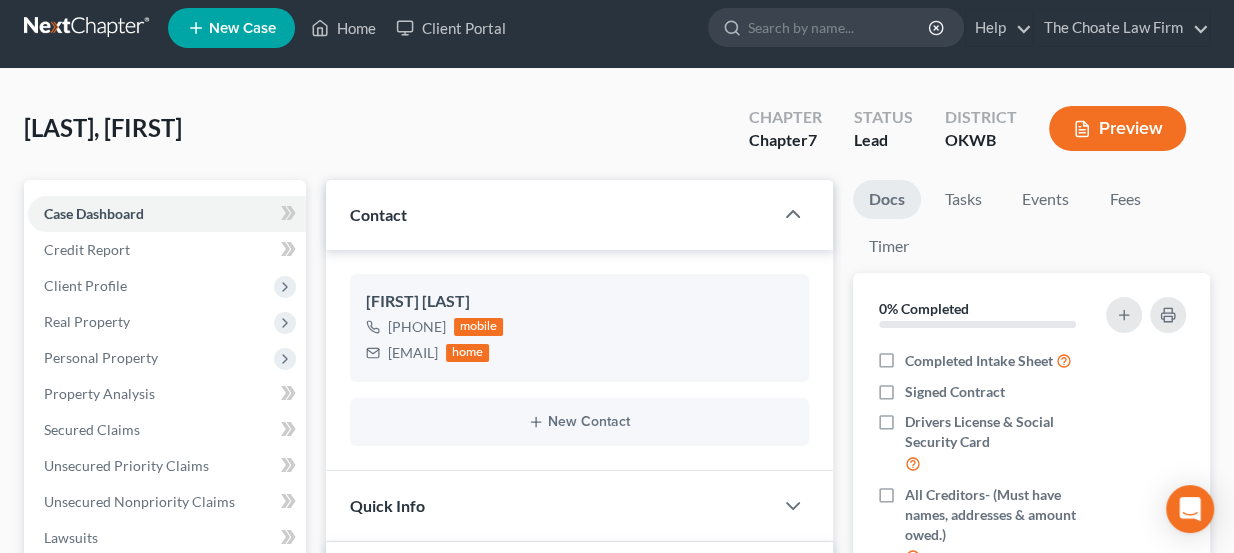 scroll, scrollTop: 0, scrollLeft: 0, axis: both 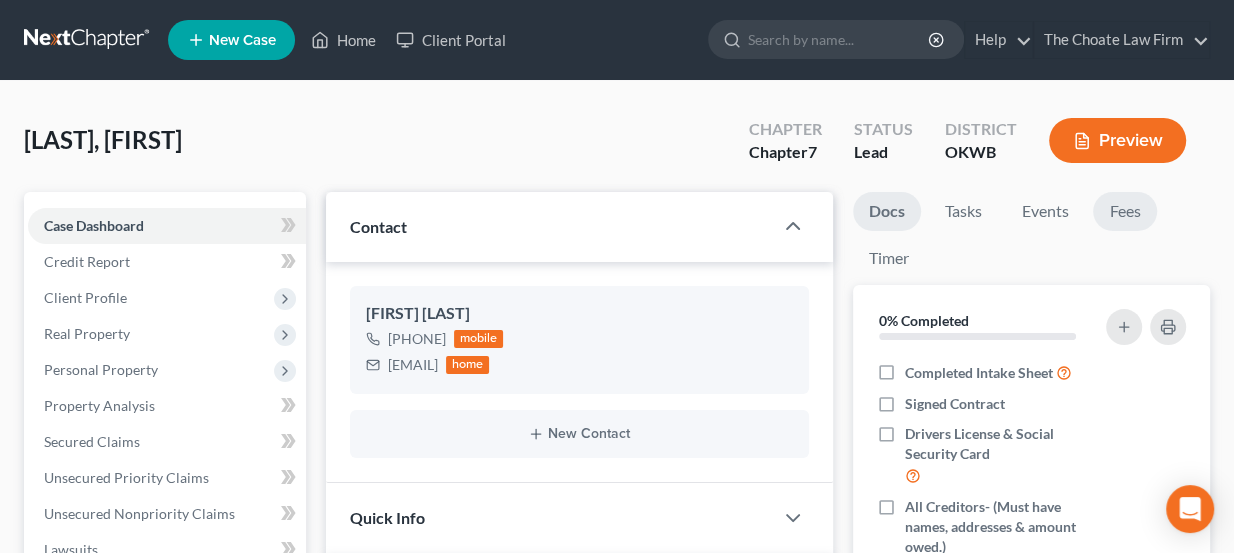 click on "Fees" at bounding box center (1125, 211) 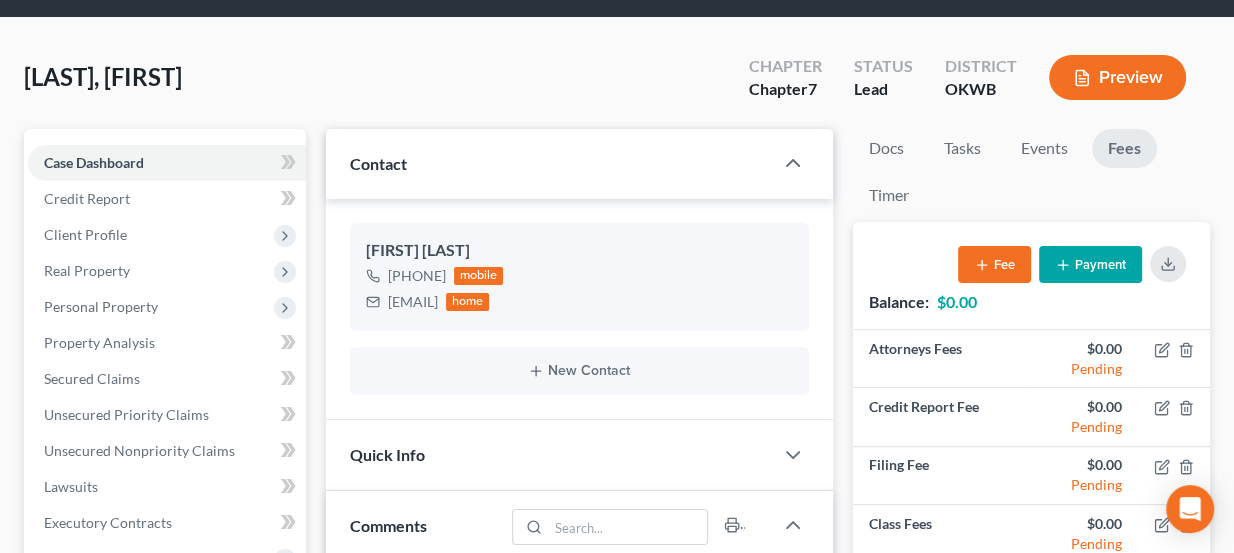 scroll, scrollTop: 90, scrollLeft: 0, axis: vertical 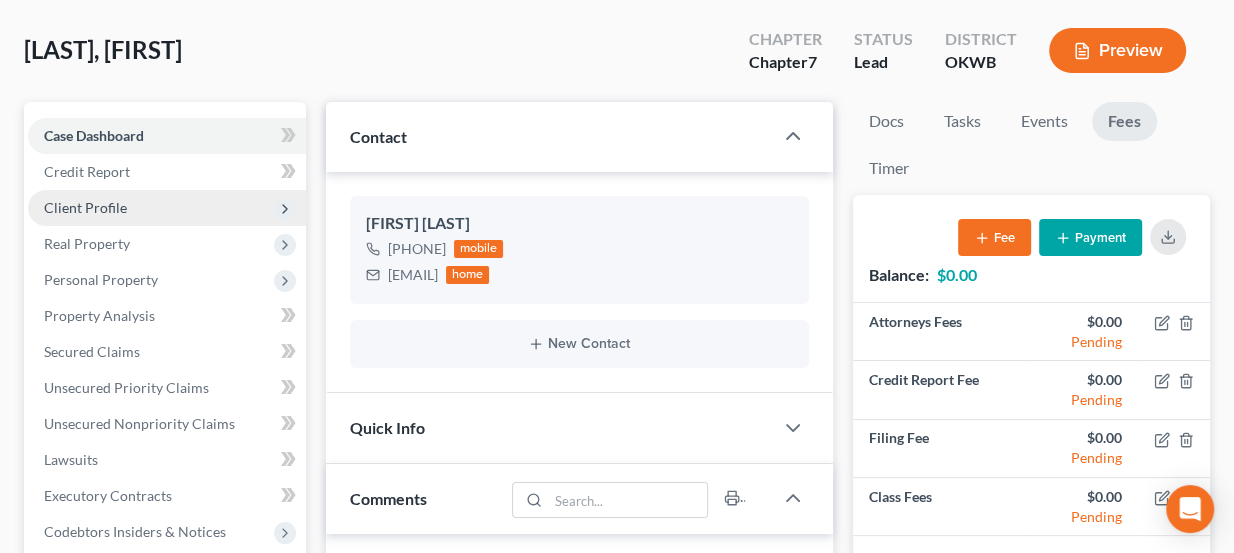 click on "Client Profile" at bounding box center [85, 207] 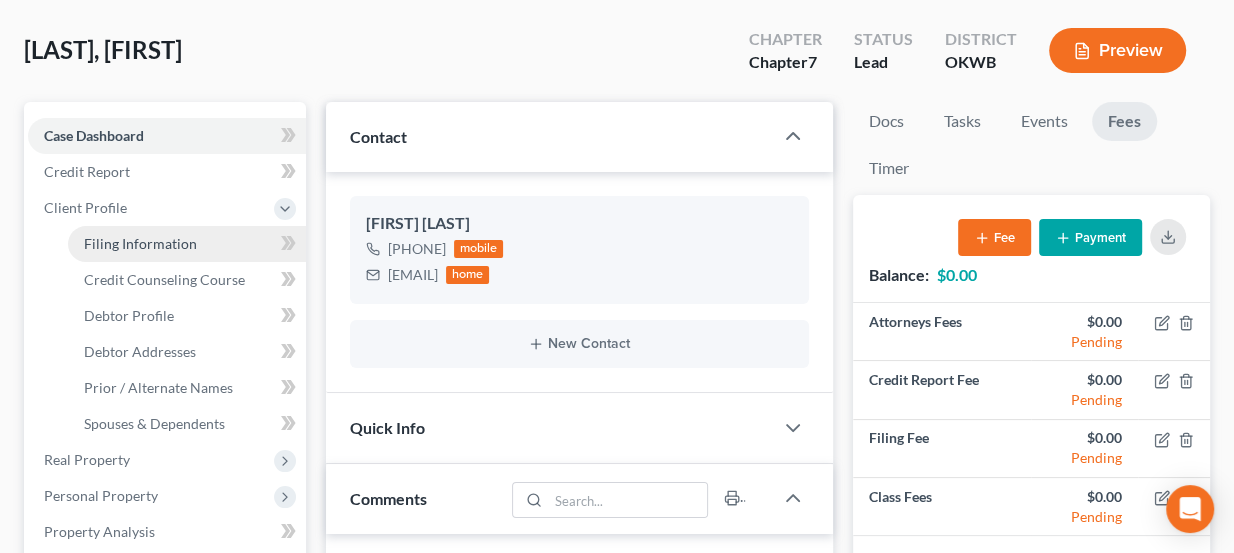 click on "Filing Information" at bounding box center [140, 243] 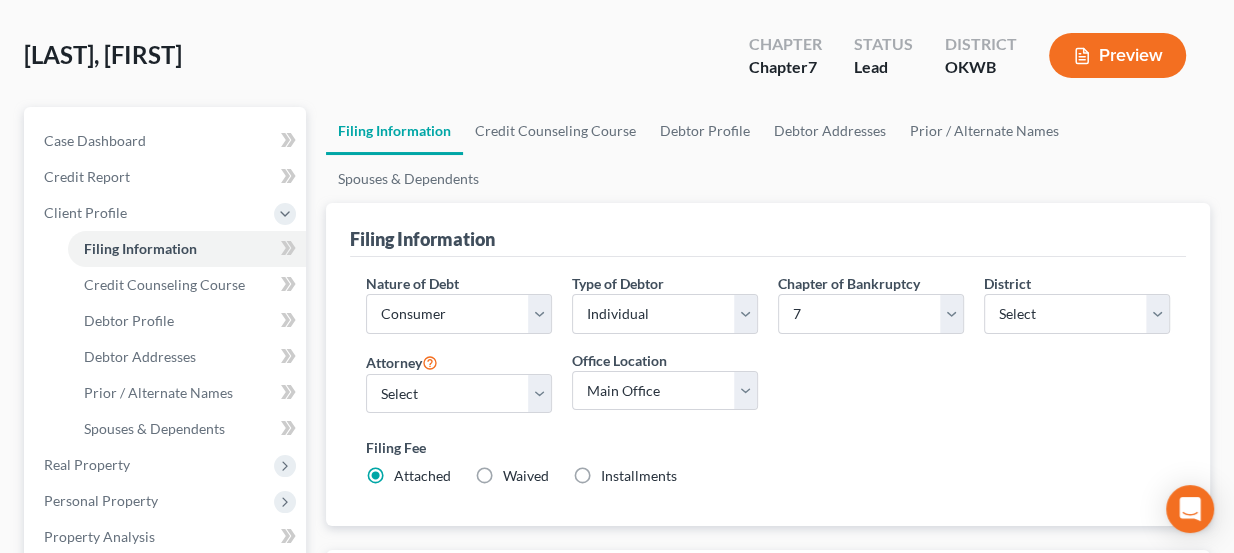 scroll, scrollTop: 90, scrollLeft: 0, axis: vertical 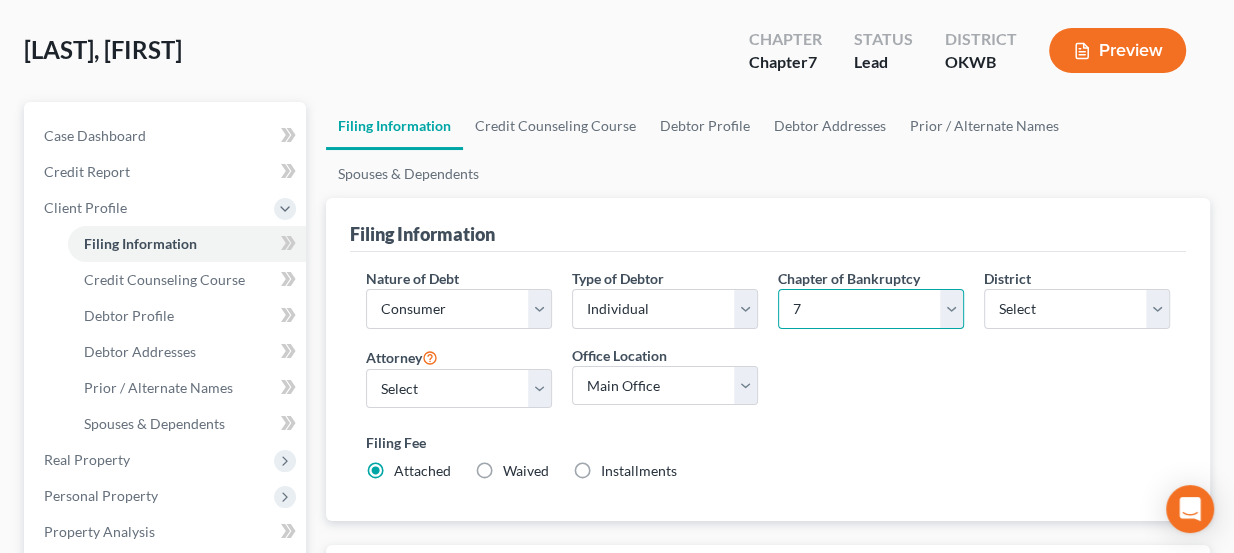 click on "Select 7 11 12 13" at bounding box center [871, 309] 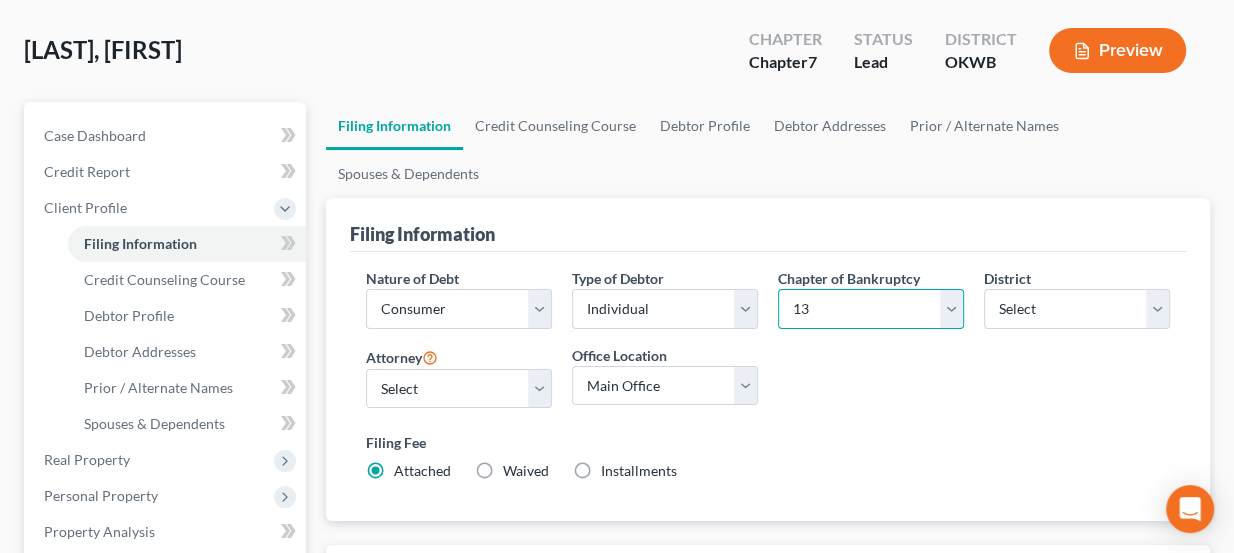 click on "Select 7 11 12 13" at bounding box center (871, 309) 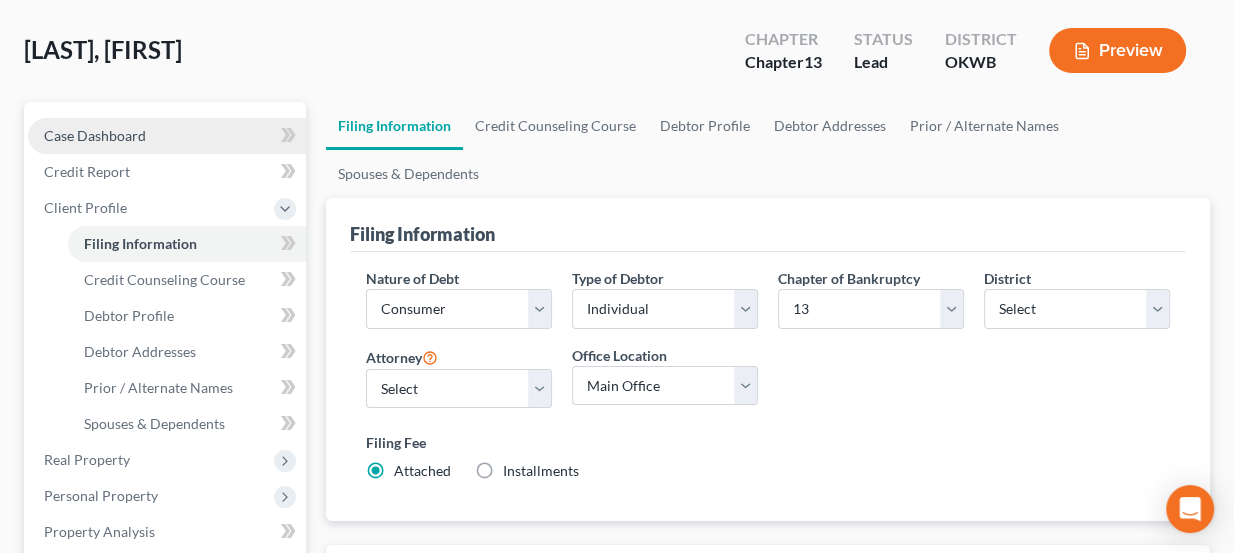 click on "Case Dashboard" at bounding box center [95, 135] 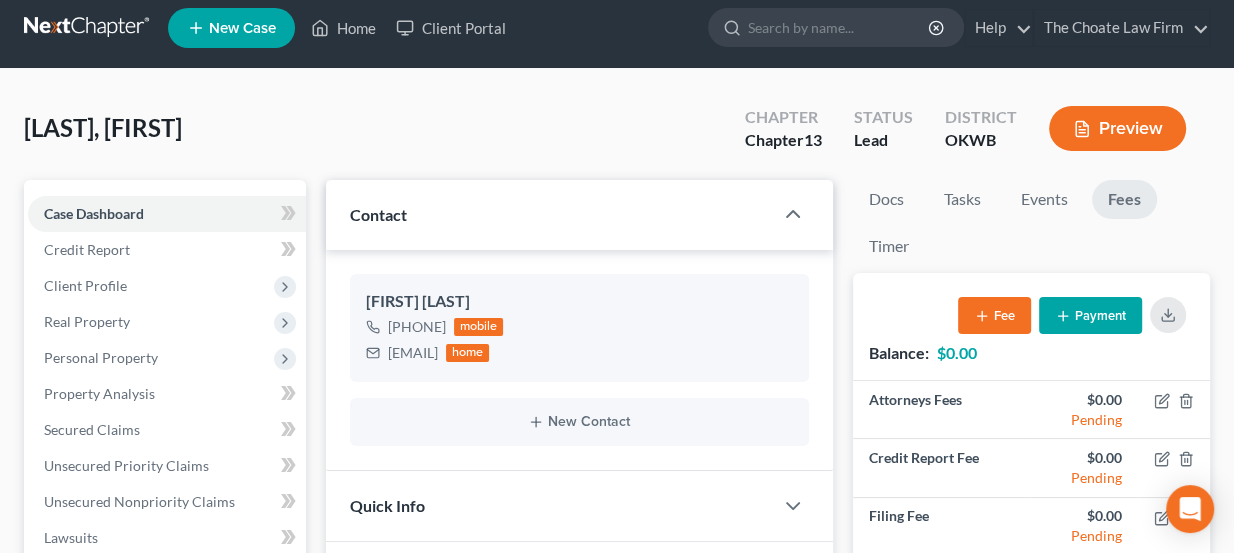 scroll, scrollTop: 0, scrollLeft: 0, axis: both 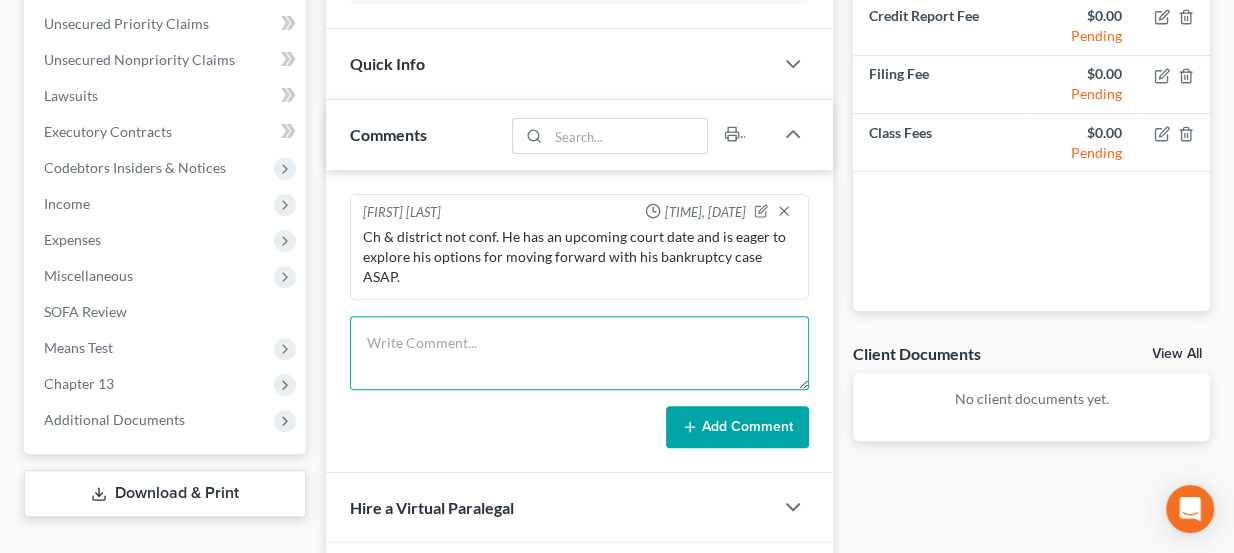 click at bounding box center [580, 353] 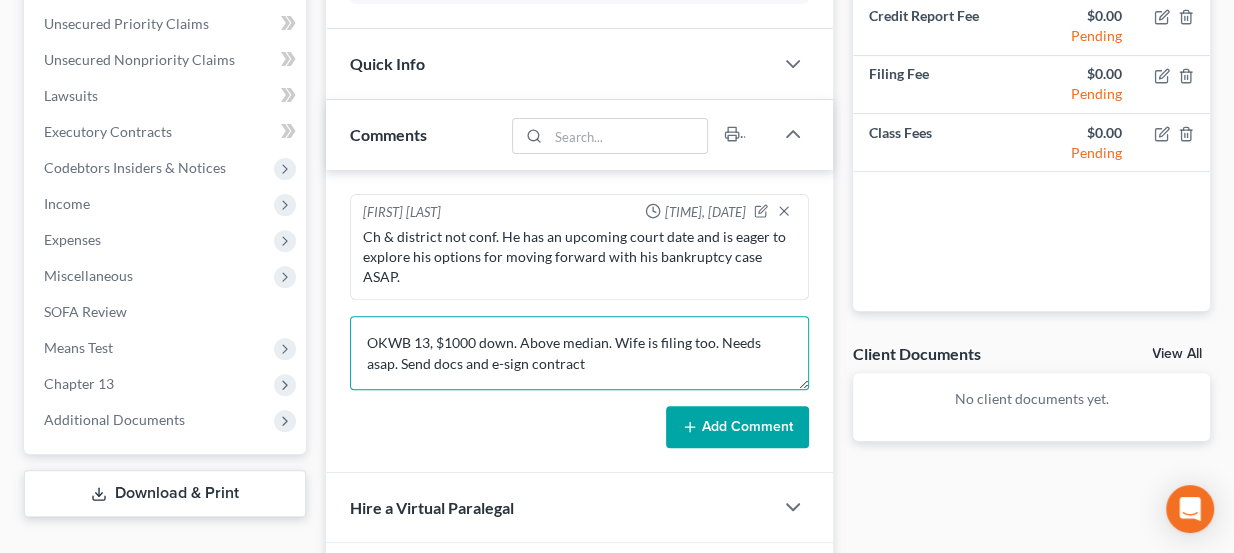 click on "OKWB 13, $1000 down. Above median. Wife is filing too.  Needs asap.
Send docs and e-sign contract" at bounding box center (580, 353) 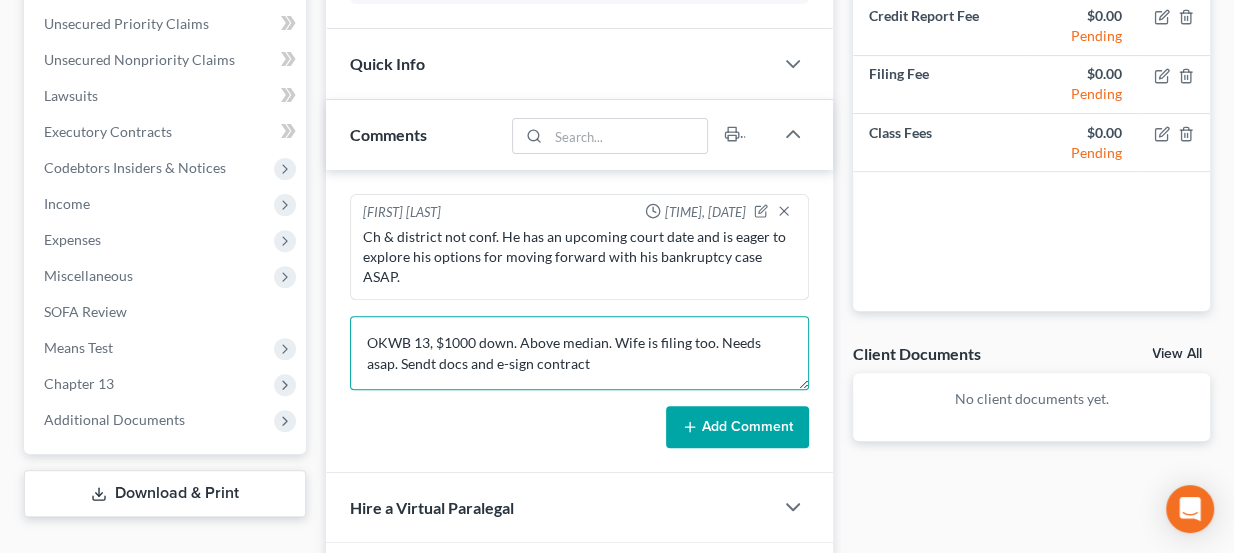 click on "OKWB 13, $1000 down. Above median. Wife is filing too.  Needs asap.
Sendt docs and e-sign contract" at bounding box center [580, 353] 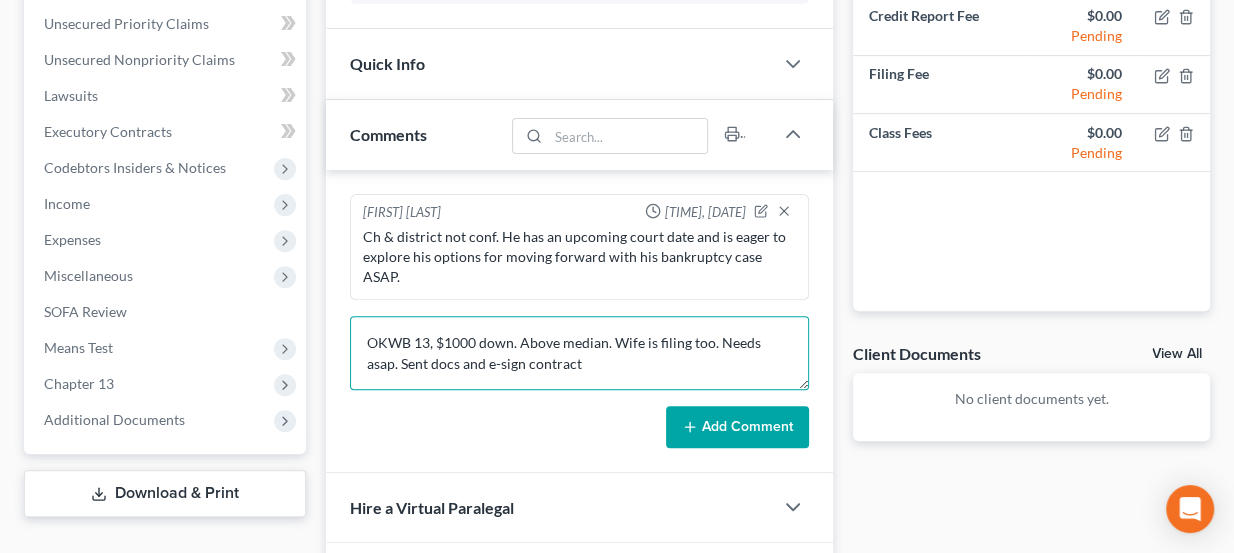 click on "OKWB 13, $1000 down. Above median. Wife is filing too.  Needs asap.
Sent docs and e-sign contract" at bounding box center [580, 353] 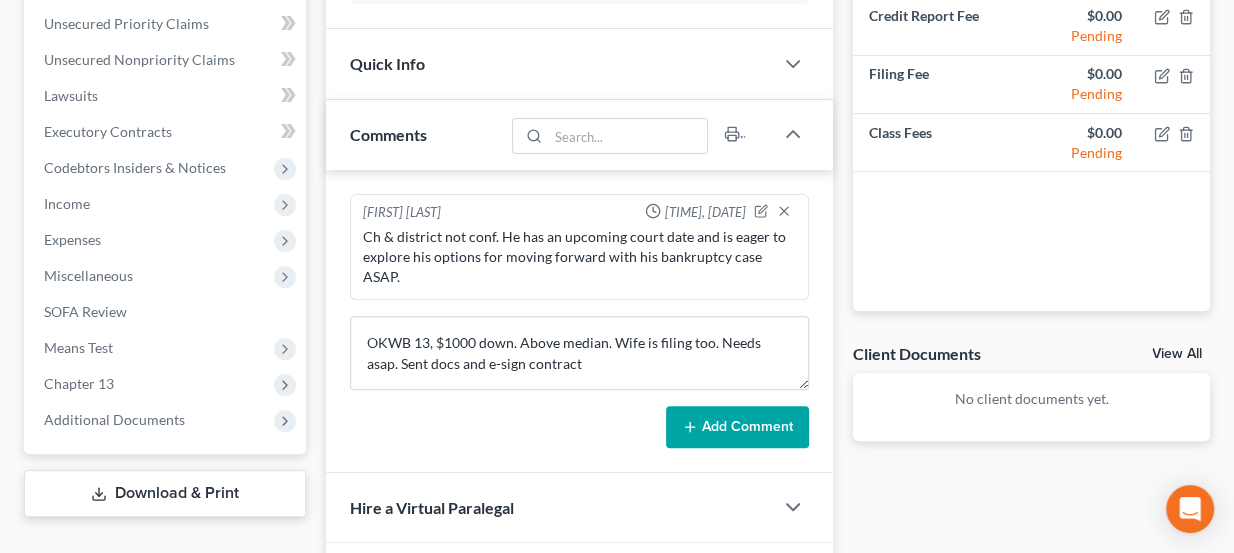 click 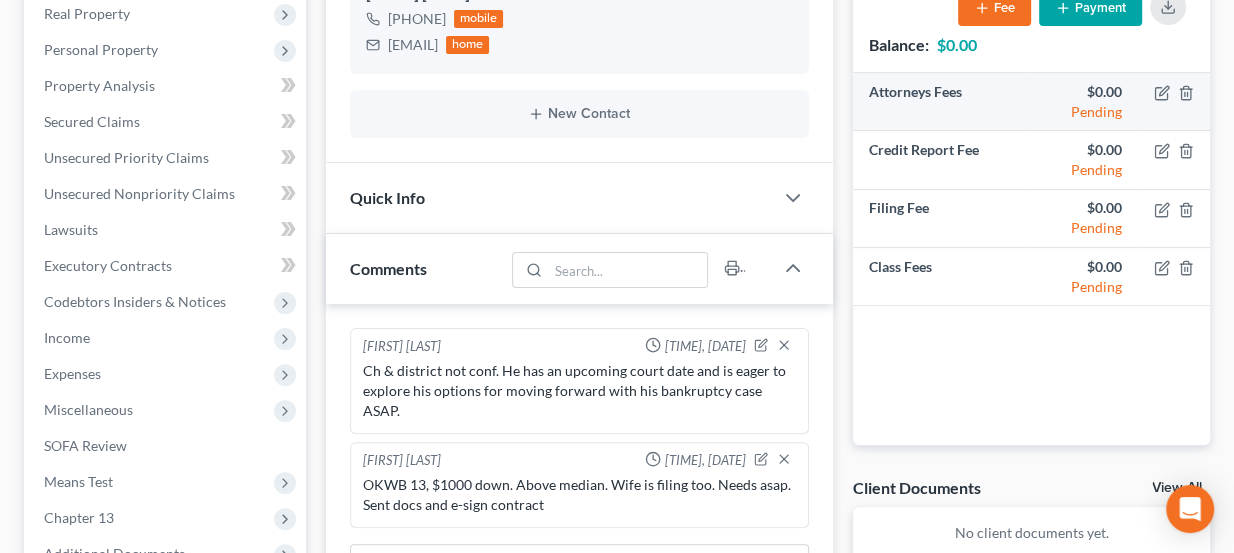 scroll, scrollTop: 90, scrollLeft: 0, axis: vertical 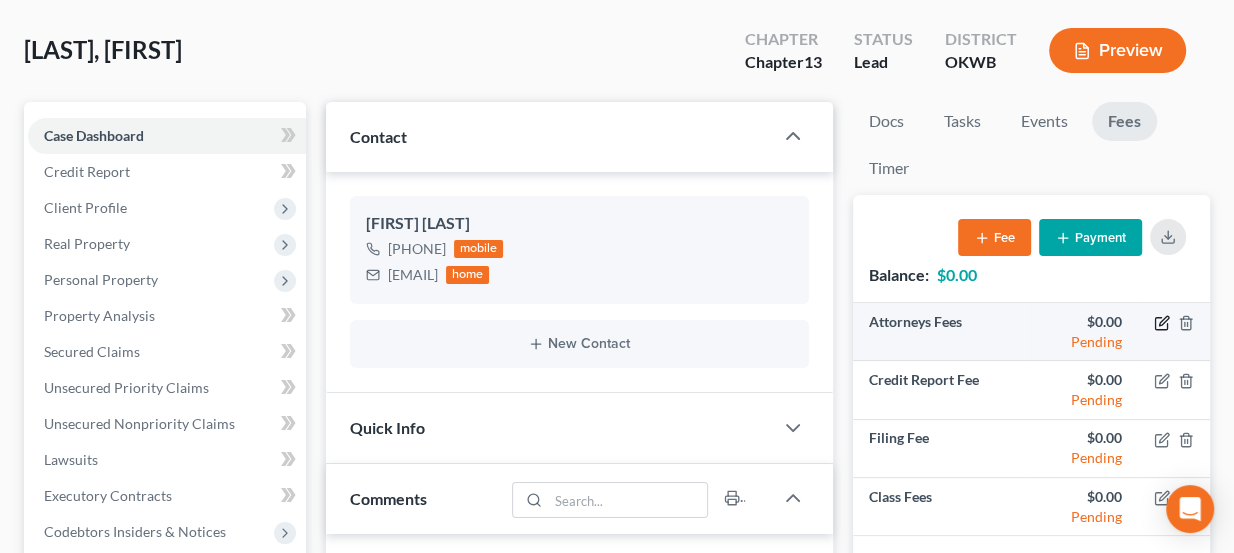click 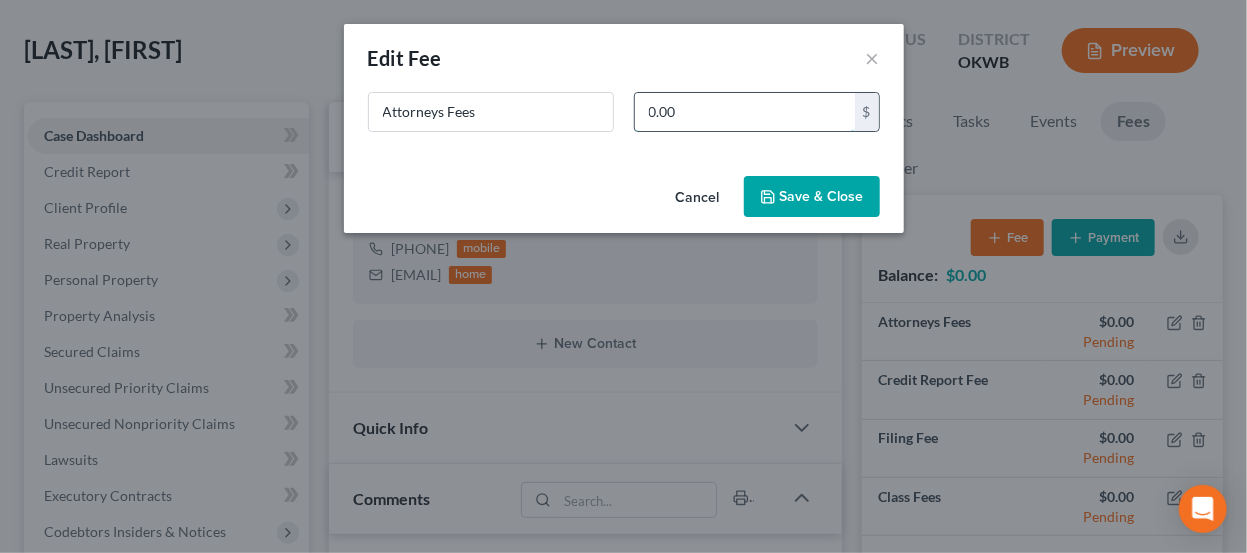 click on "0.00" at bounding box center (745, 112) 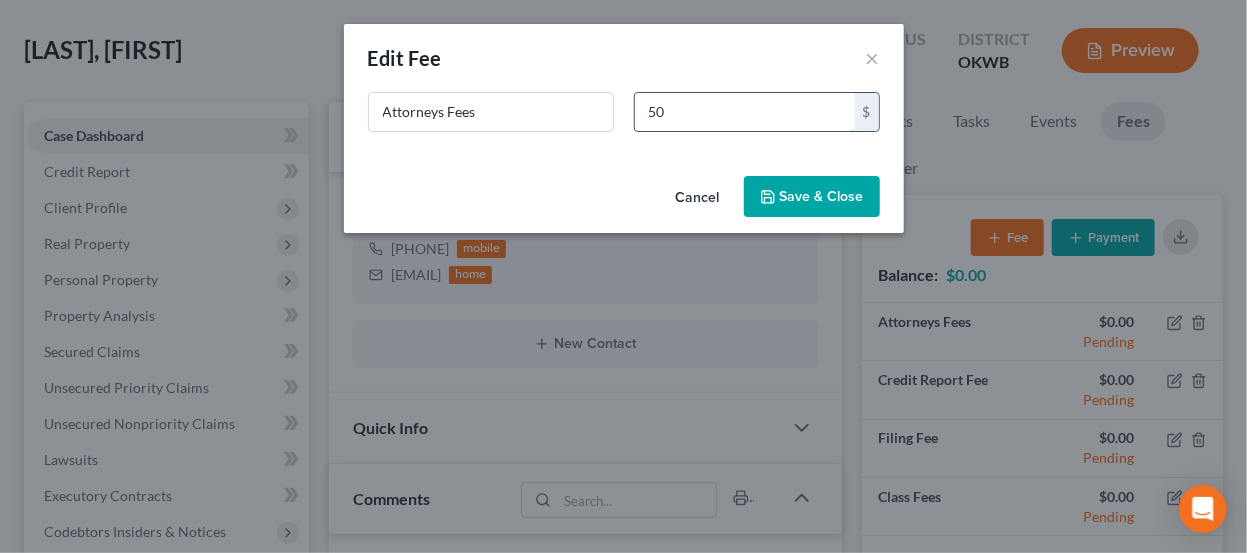 type on "5" 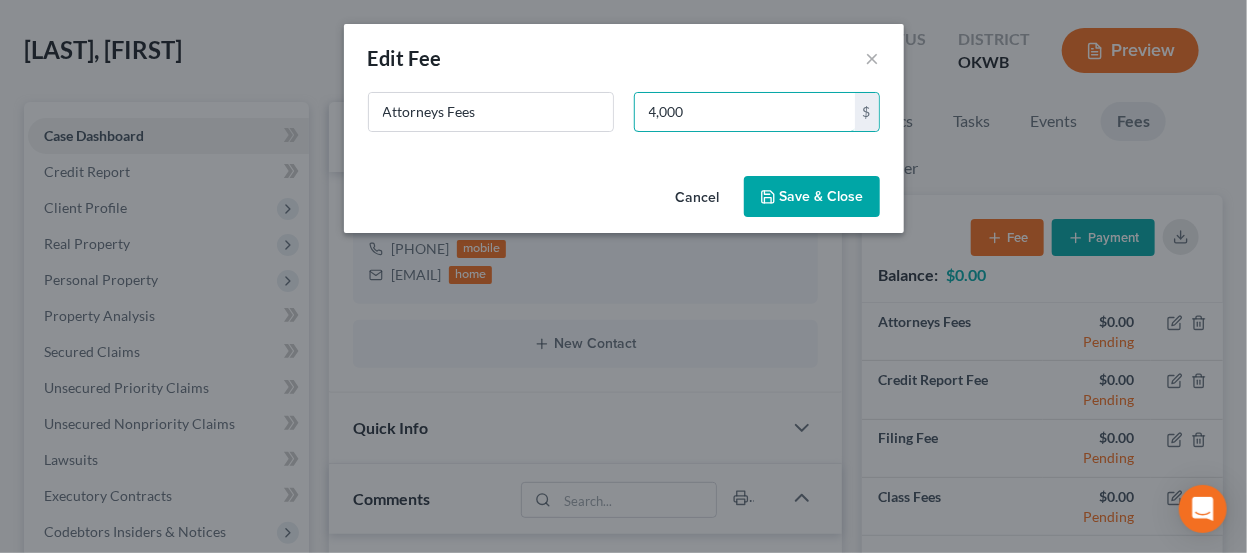 type on "4,000" 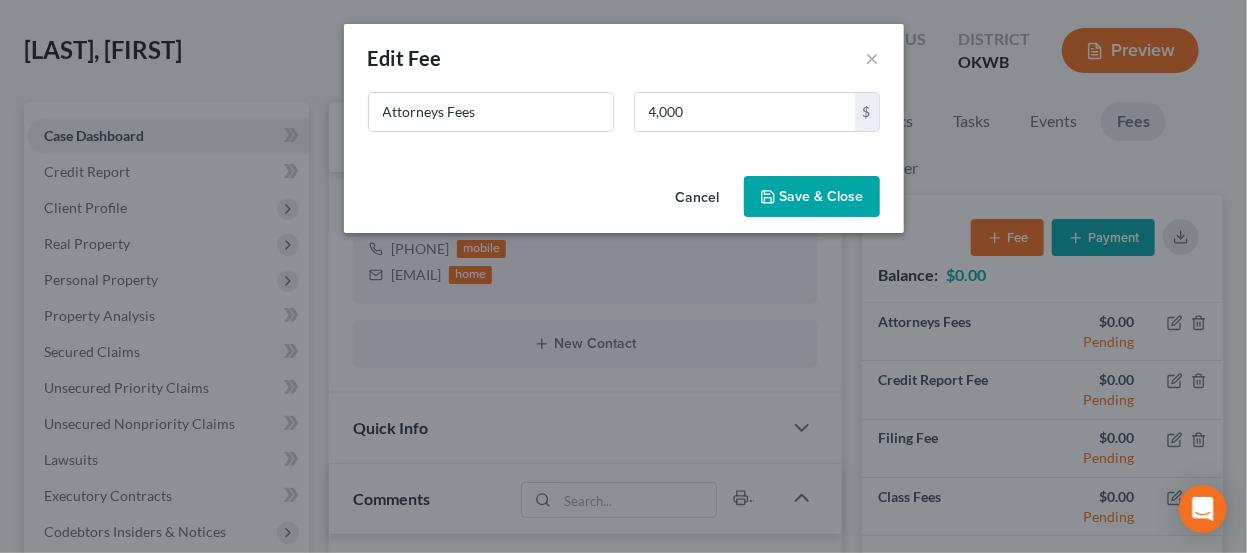 click 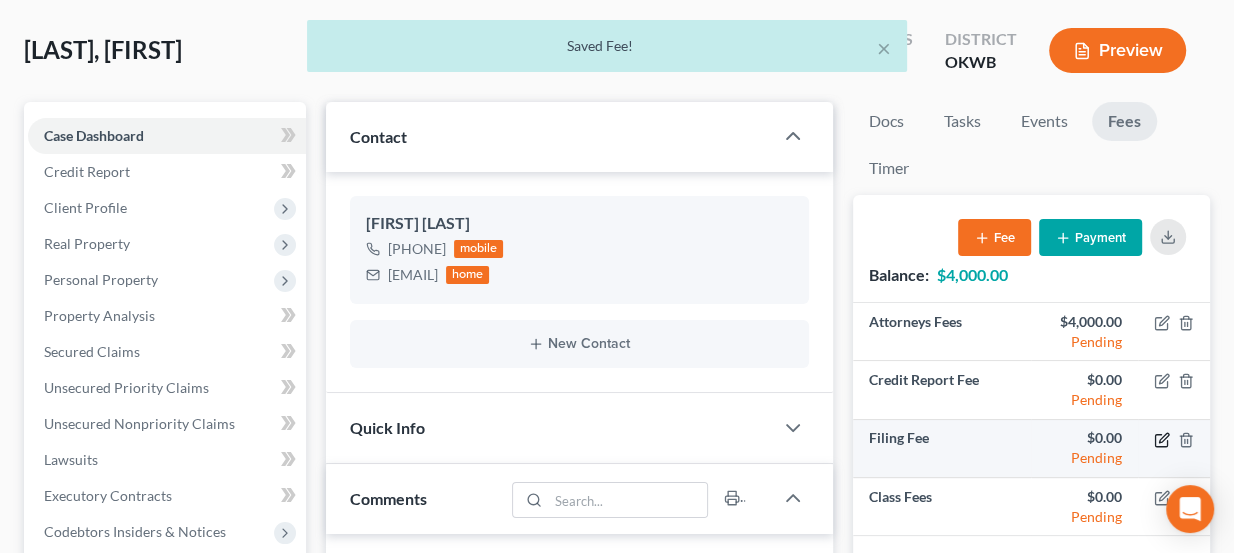 click 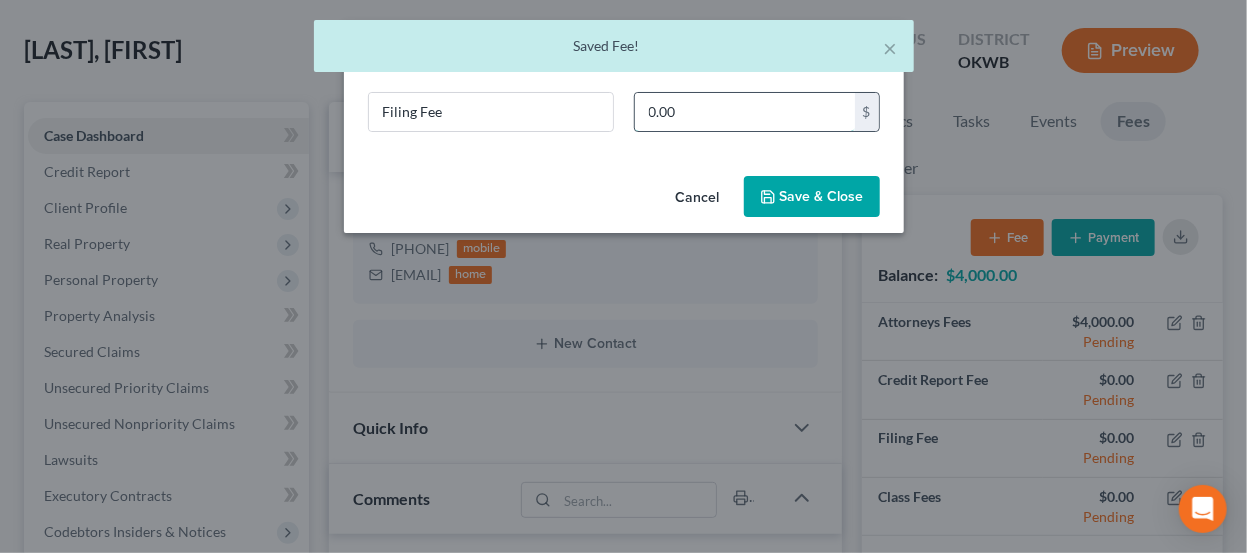 click on "0.00" at bounding box center [745, 112] 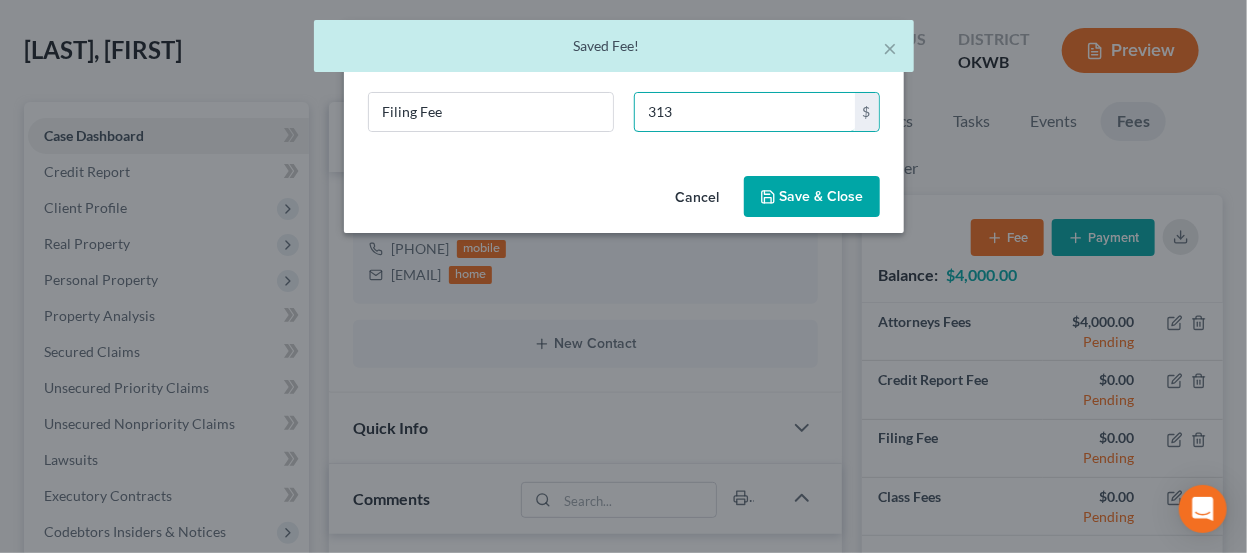 type on "313" 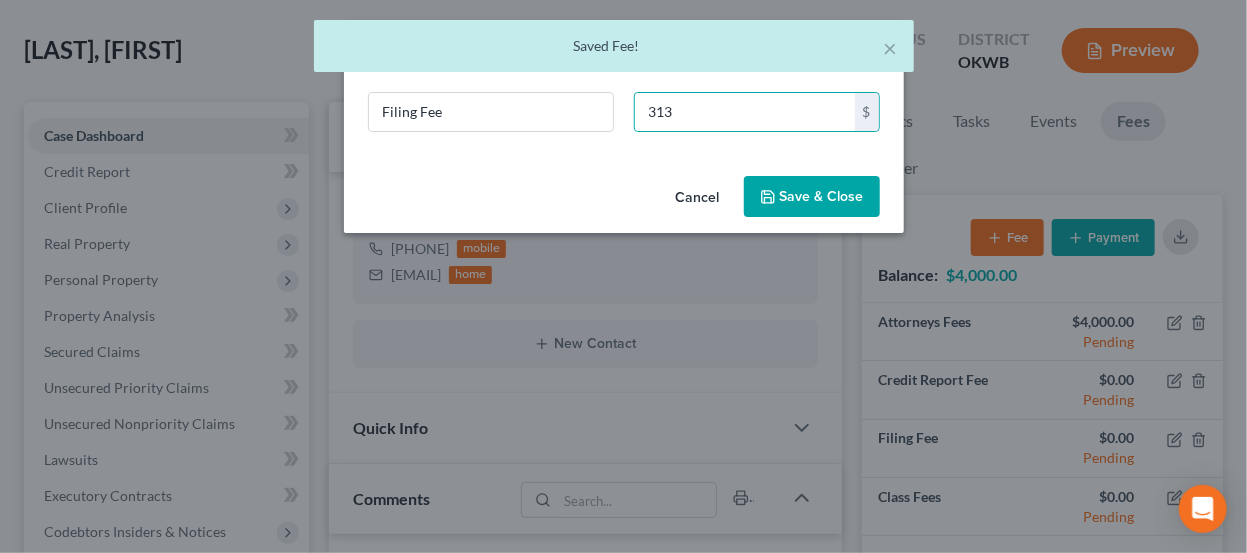 click on "Save & Close" at bounding box center [812, 197] 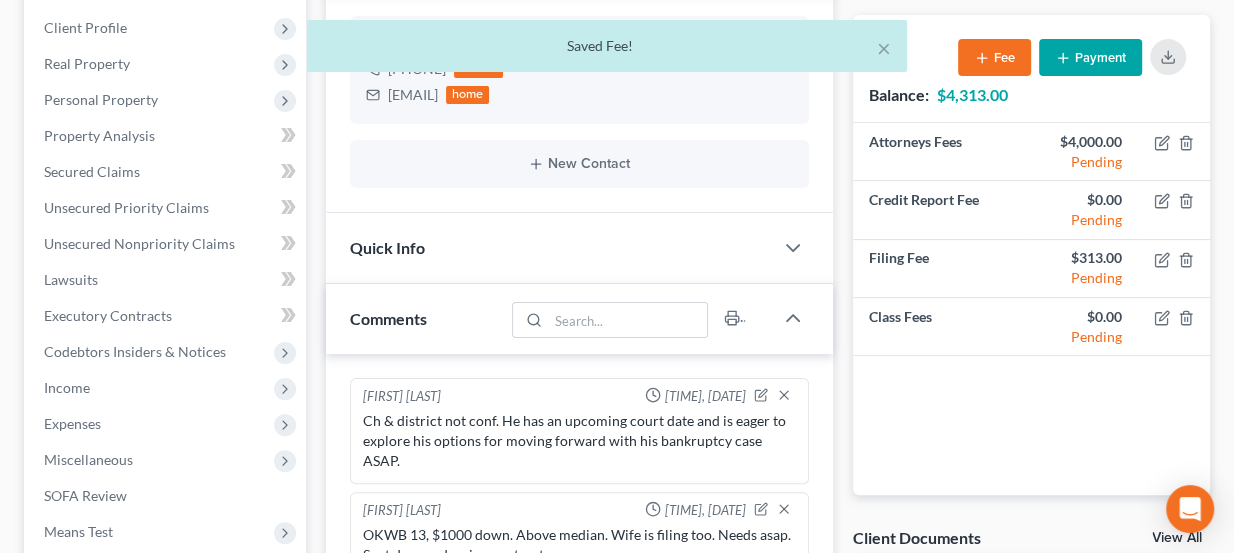 scroll, scrollTop: 272, scrollLeft: 0, axis: vertical 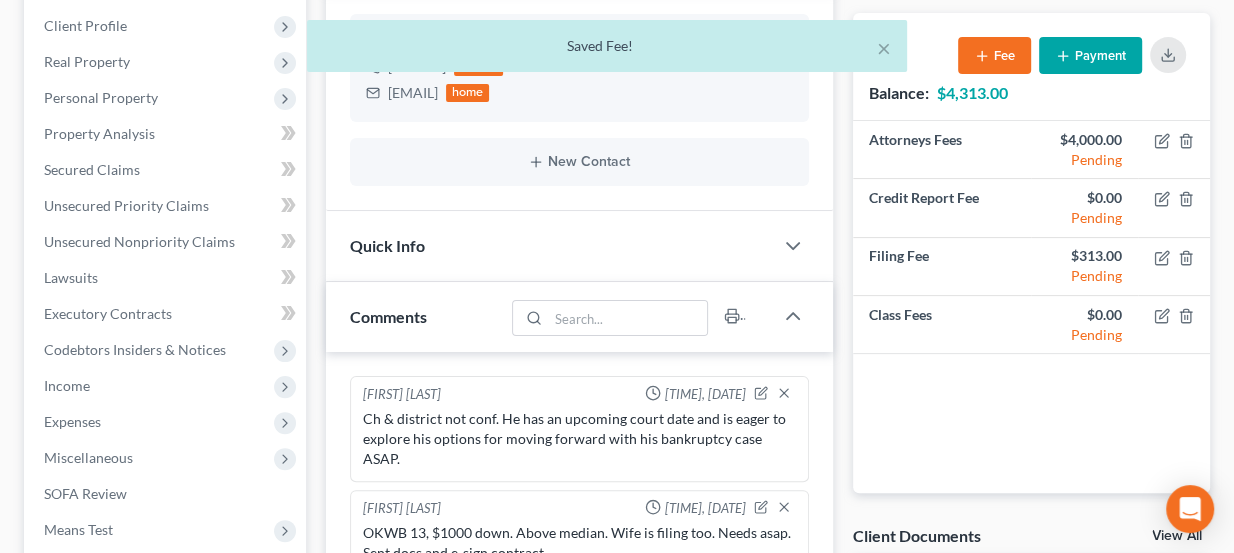 click on "Quick Info" at bounding box center (550, 245) 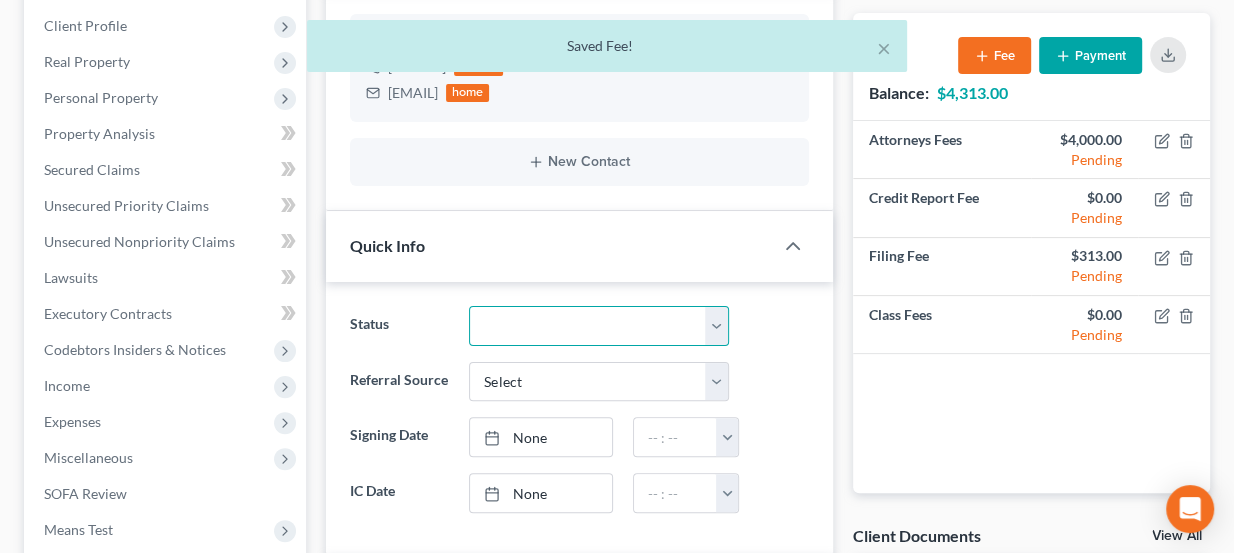 click on "Discharged Dismissed Filed Info Sent In Progress Lead Lost Lead Ready to File Retained To Review" at bounding box center [599, 326] 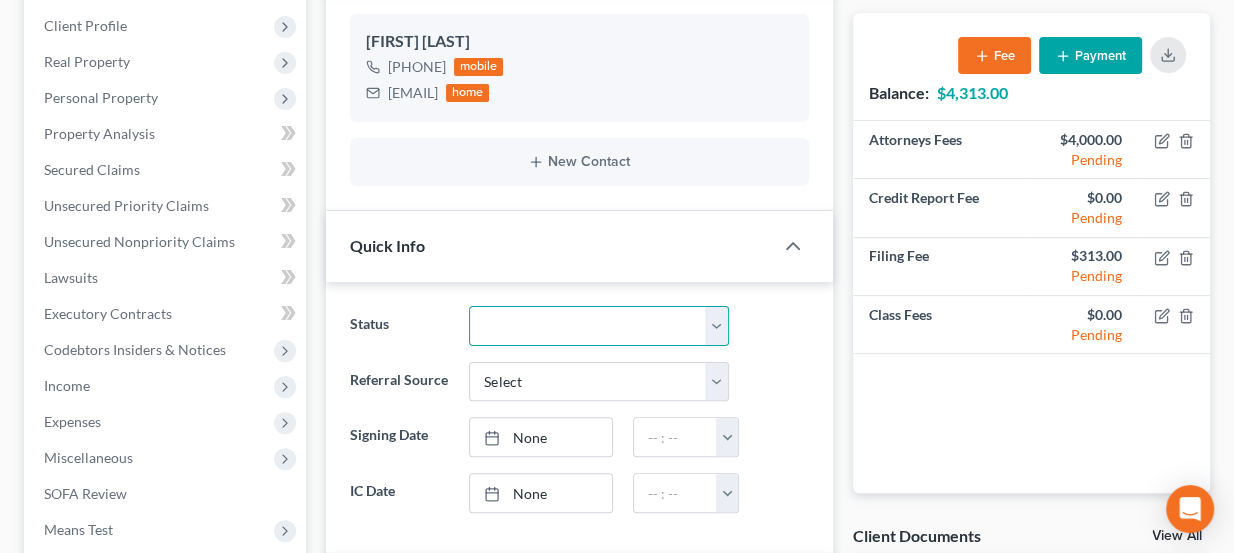 select on "3" 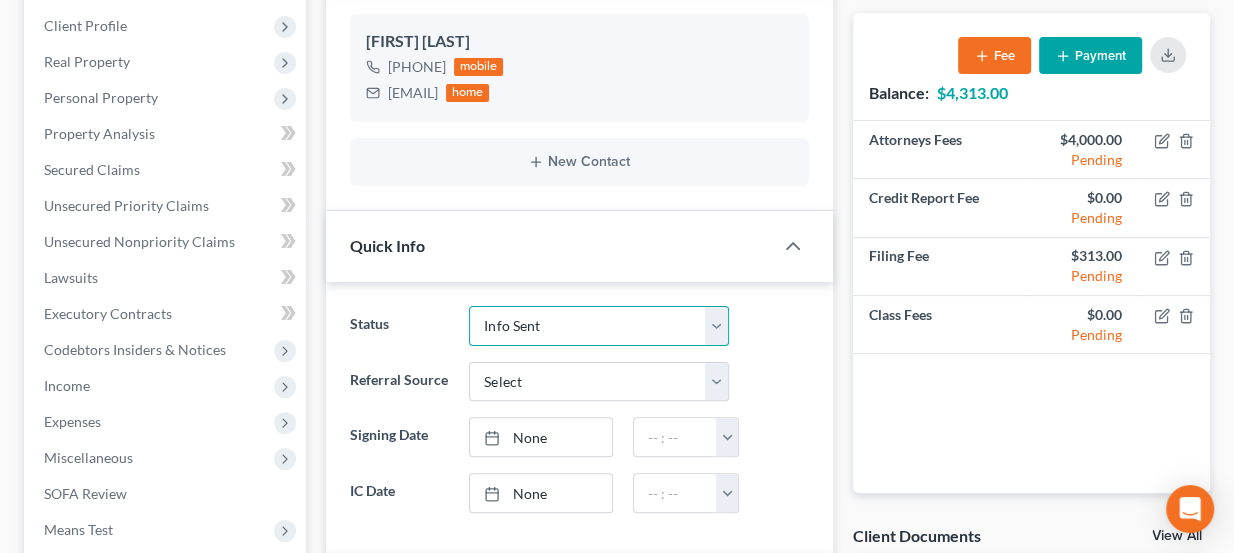 click on "Discharged Dismissed Filed Info Sent In Progress Lead Lost Lead Ready to File Retained To Review" at bounding box center (599, 326) 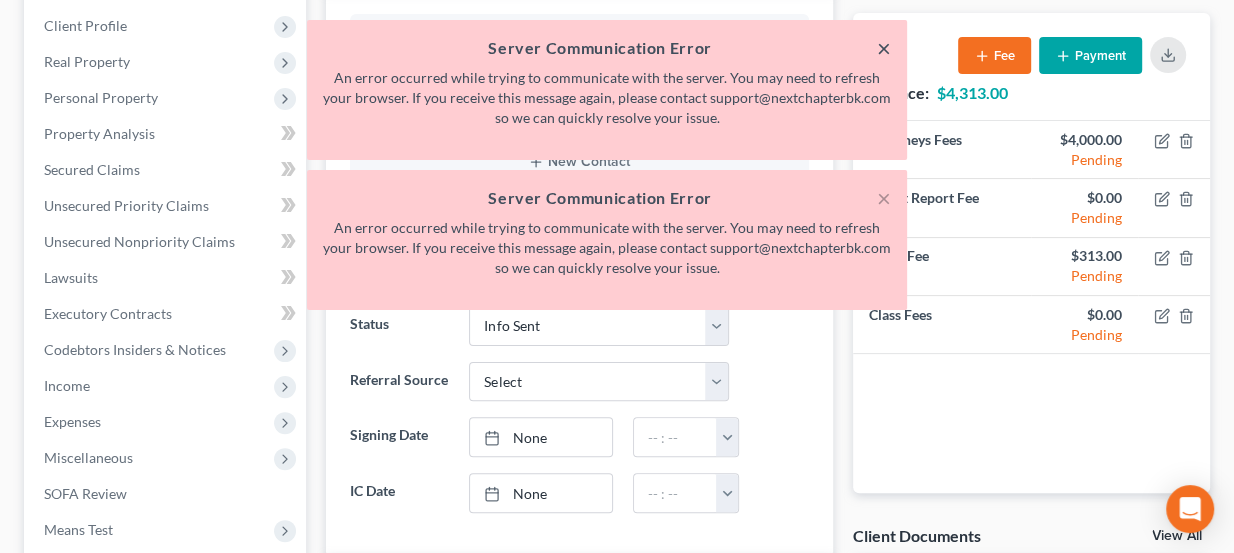 click on "×" at bounding box center [884, 48] 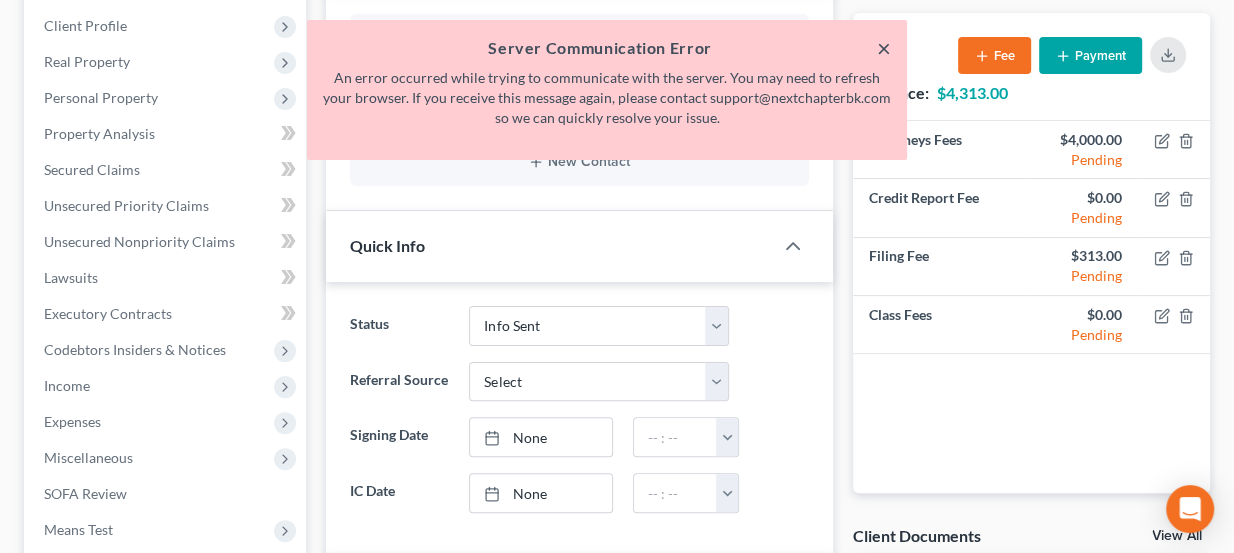 click on "×" at bounding box center [884, 48] 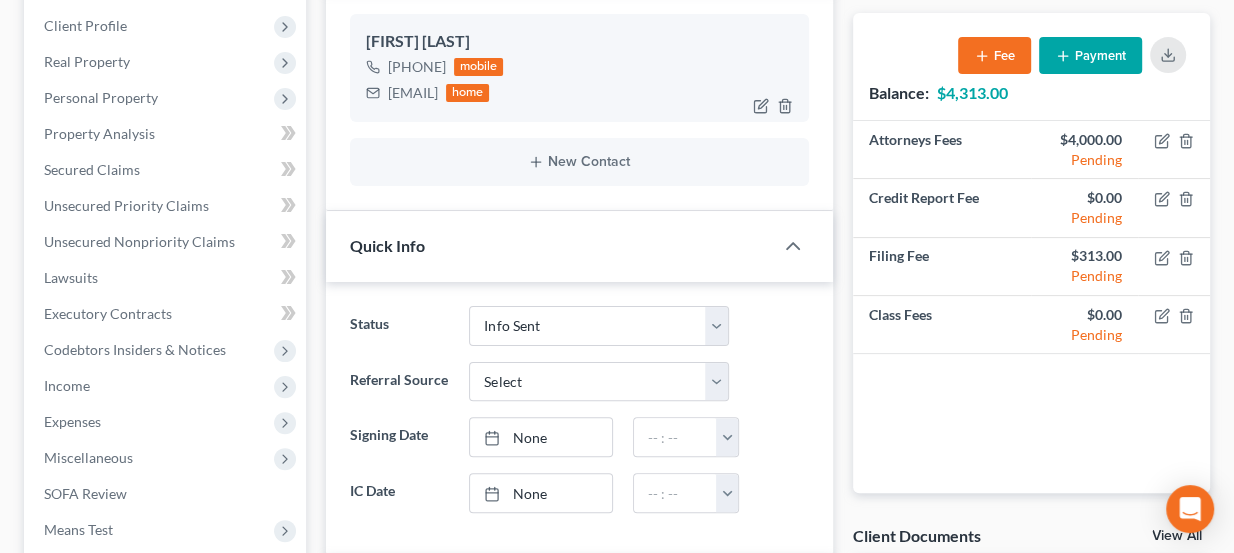 click on "papaboh31@yahoo.com" at bounding box center (413, 93) 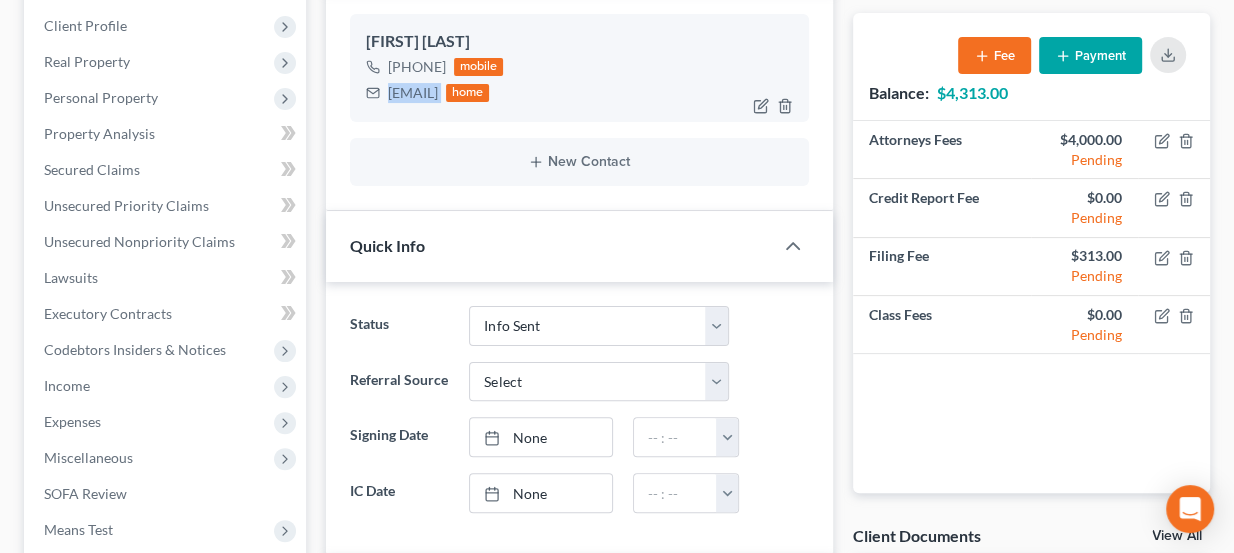 click on "papaboh31@yahoo.com" at bounding box center (413, 93) 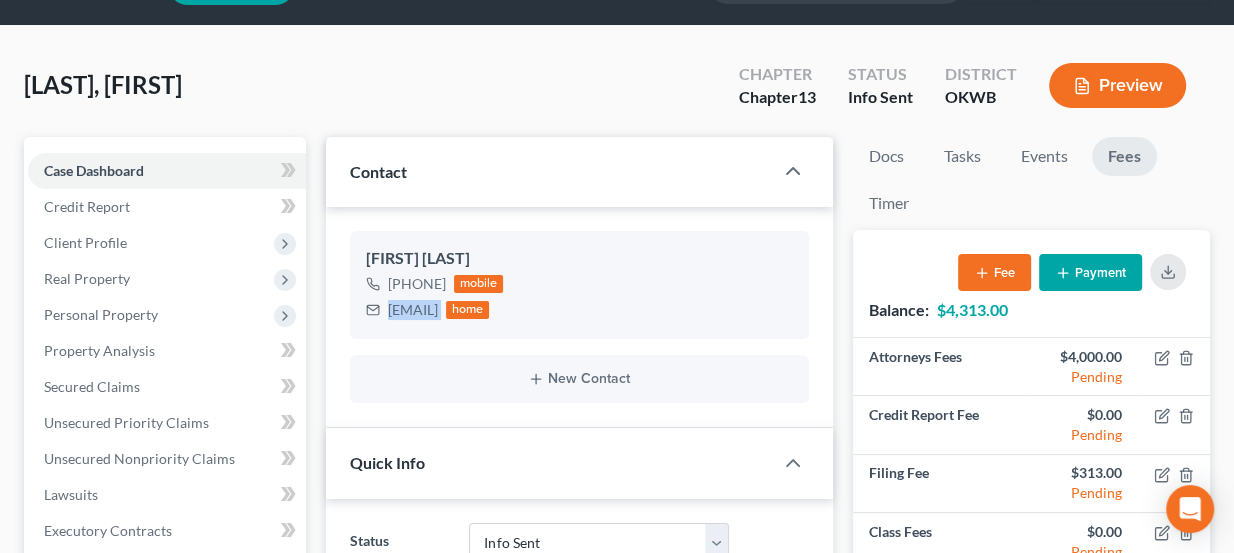 scroll, scrollTop: 272, scrollLeft: 0, axis: vertical 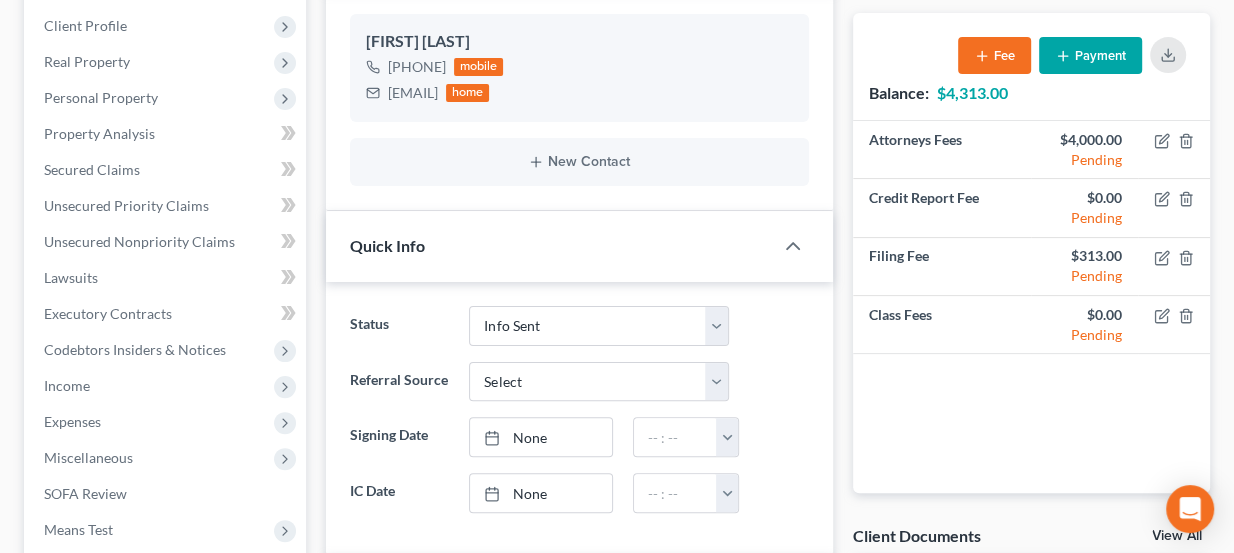 click on "Quick Info" at bounding box center [550, 245] 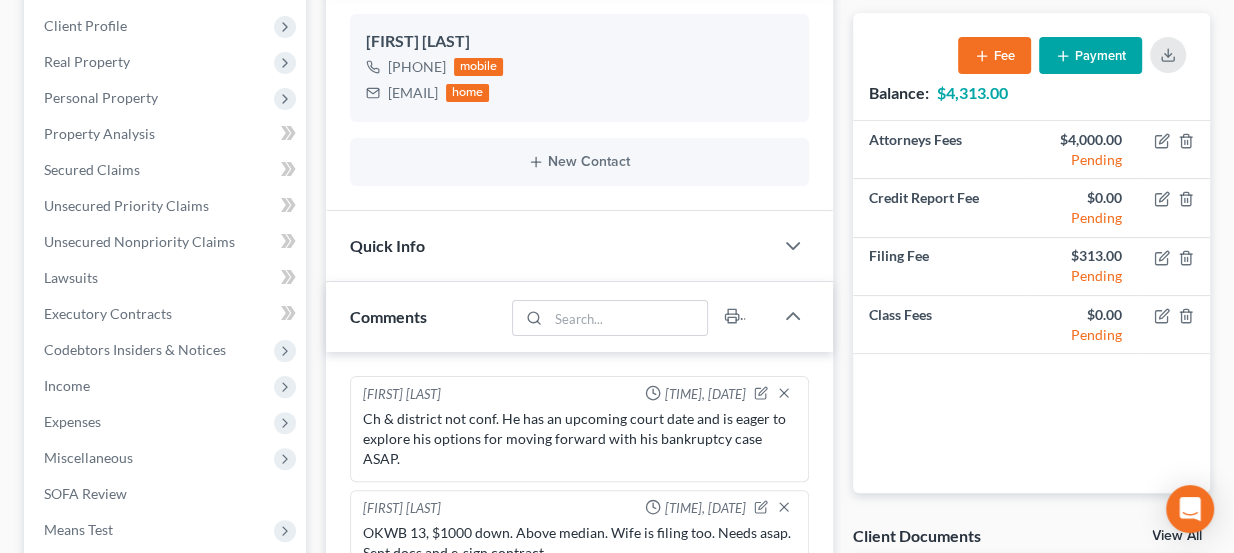 click on "Quick Info" at bounding box center [550, 245] 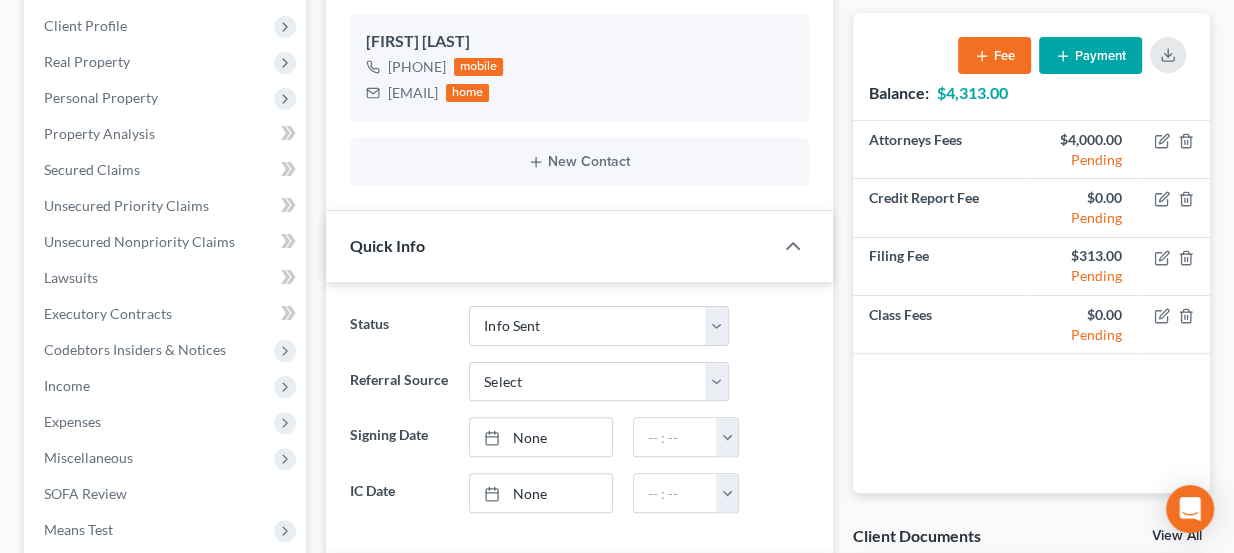scroll, scrollTop: 0, scrollLeft: 0, axis: both 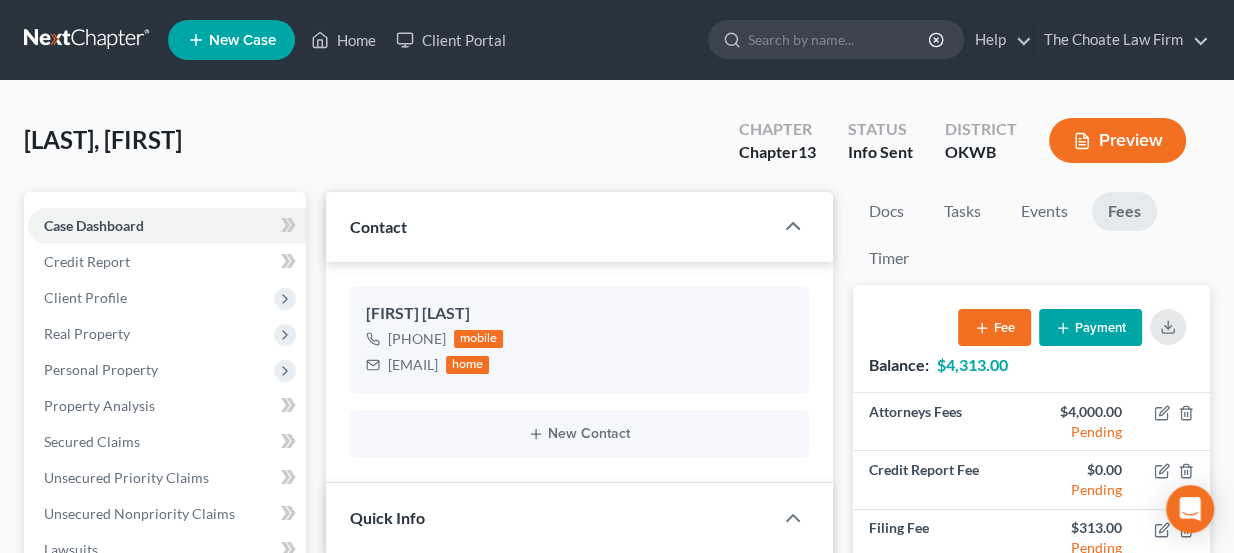 click at bounding box center [88, 40] 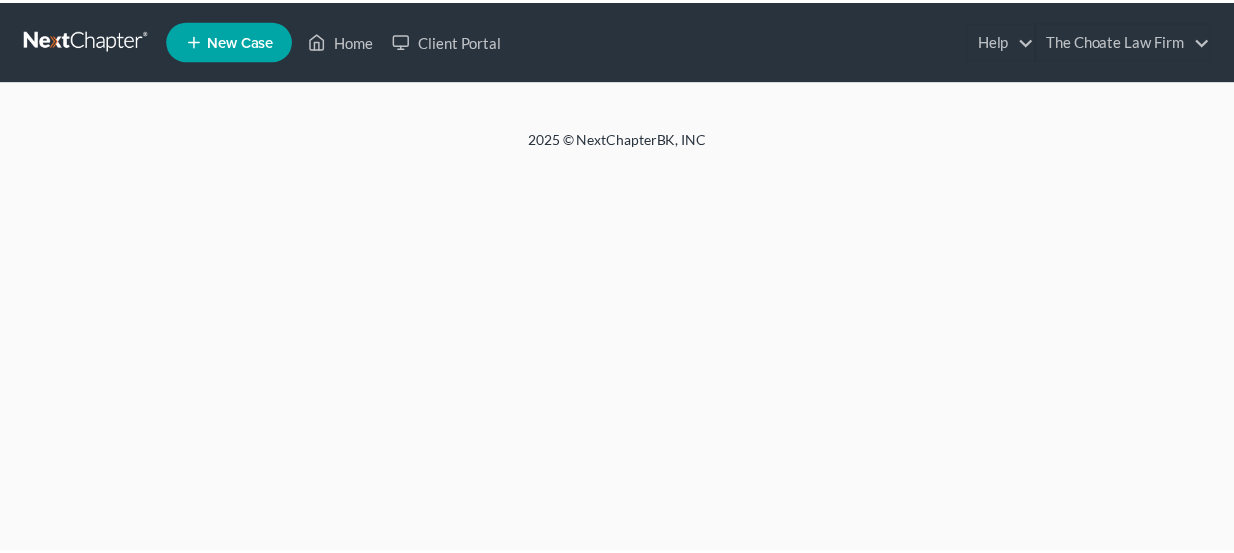 scroll, scrollTop: 0, scrollLeft: 0, axis: both 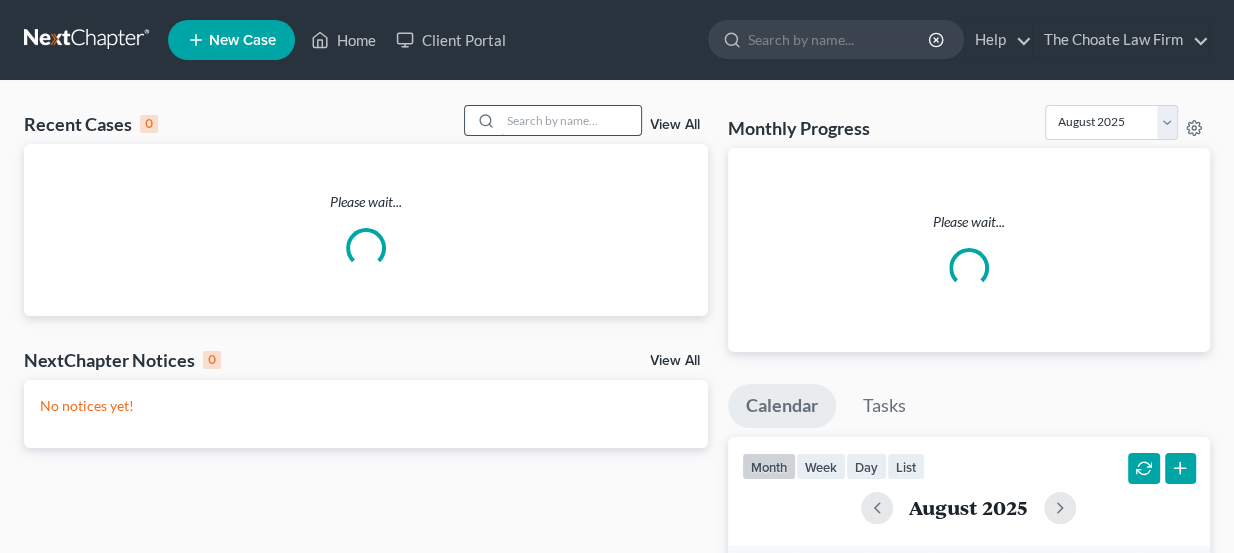 click at bounding box center [571, 120] 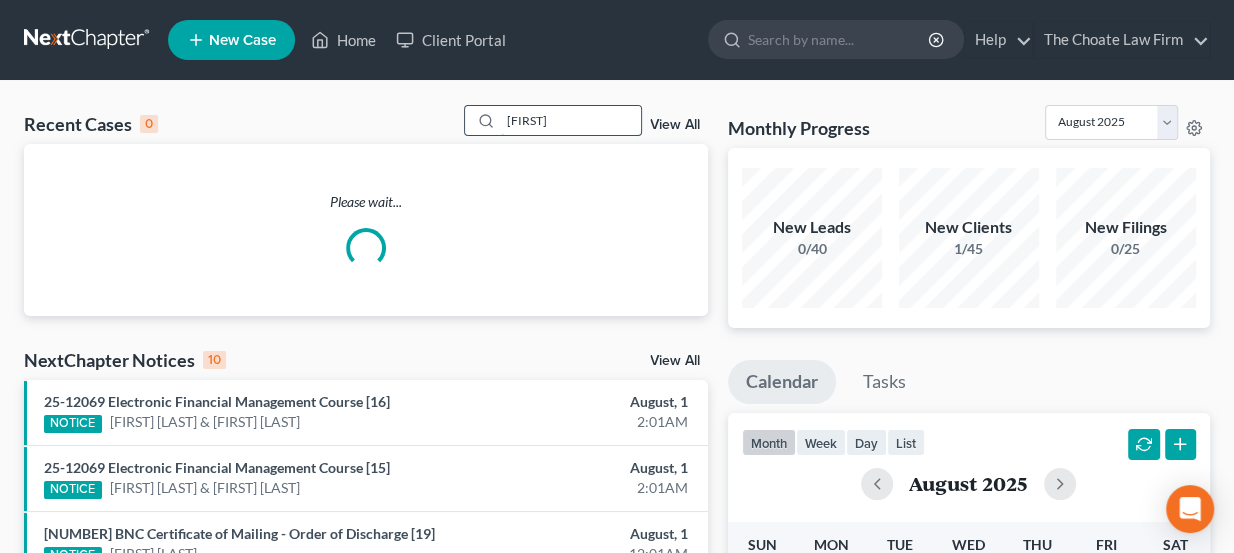 type on "[FIRST]" 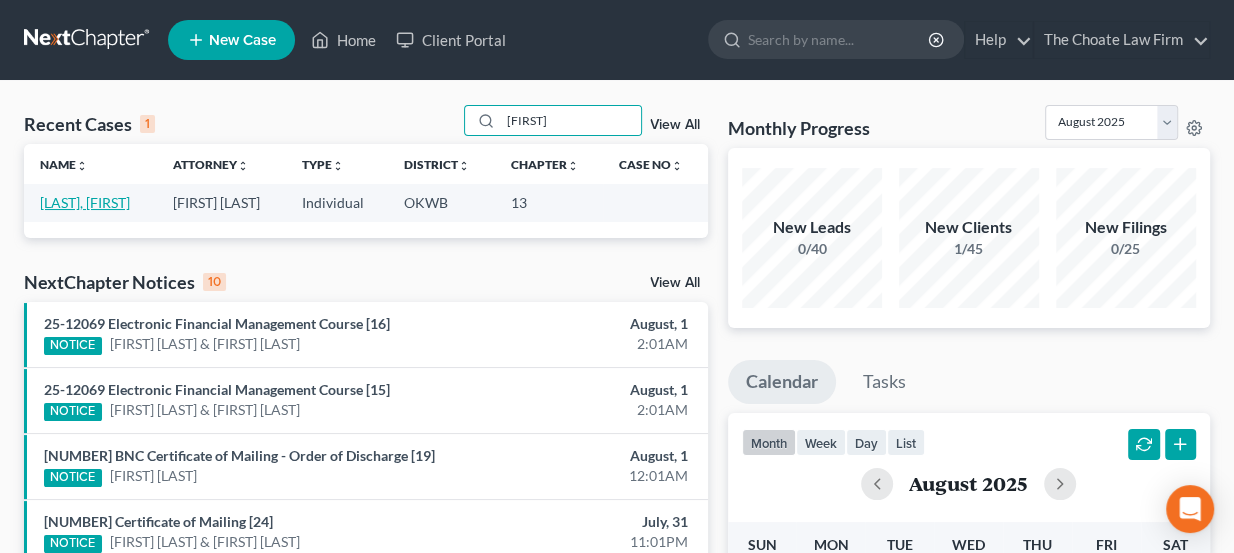 click on "[LAST], [FIRST]" at bounding box center (85, 202) 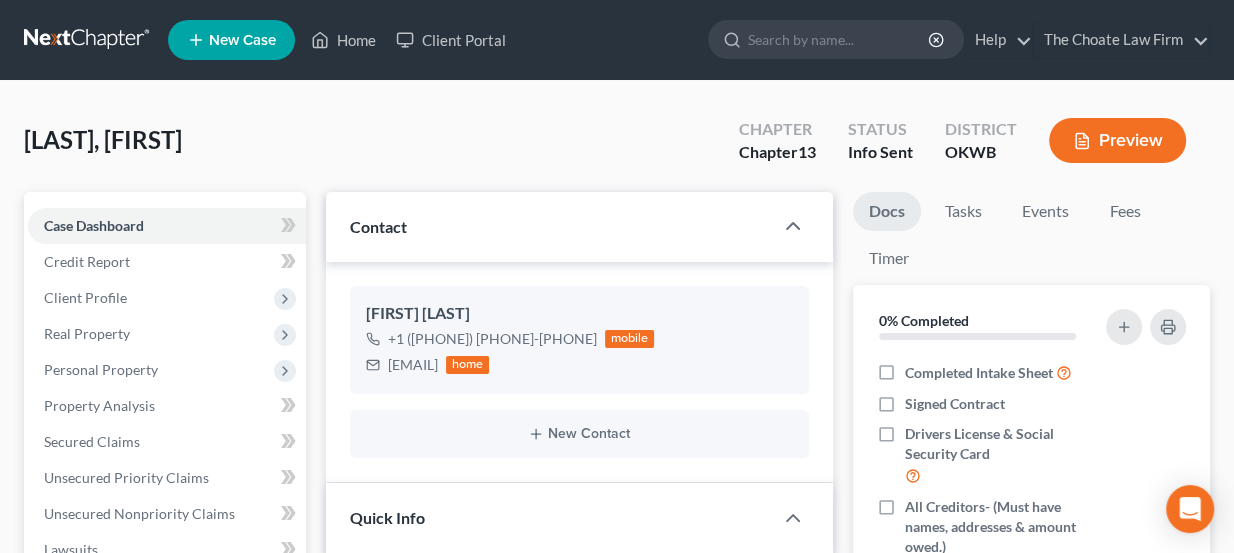 scroll, scrollTop: 215, scrollLeft: 0, axis: vertical 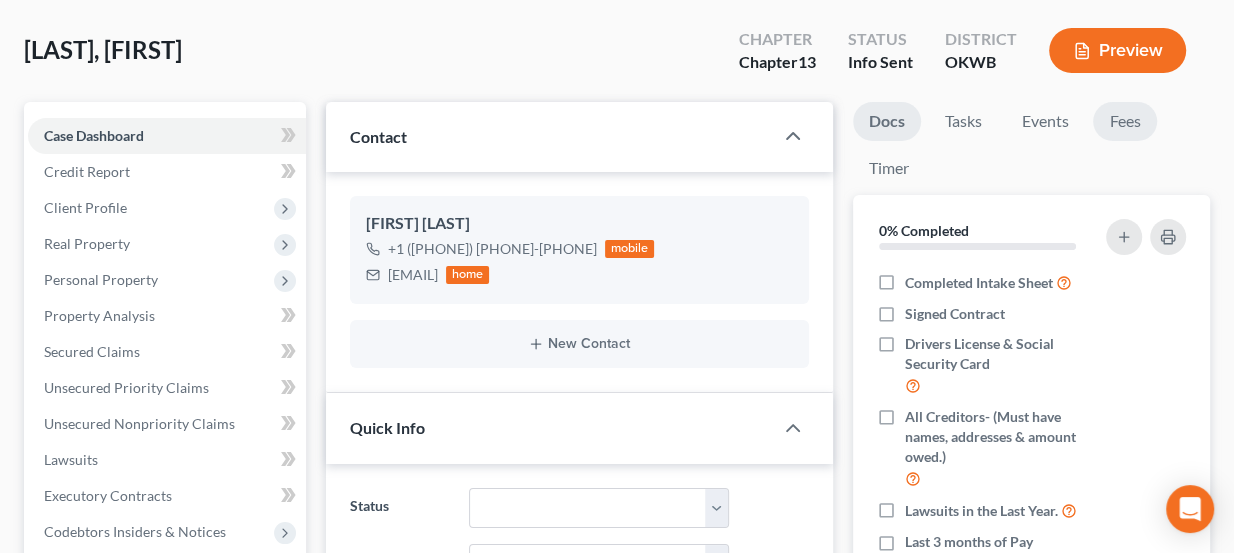 click on "Fees" at bounding box center (1125, 121) 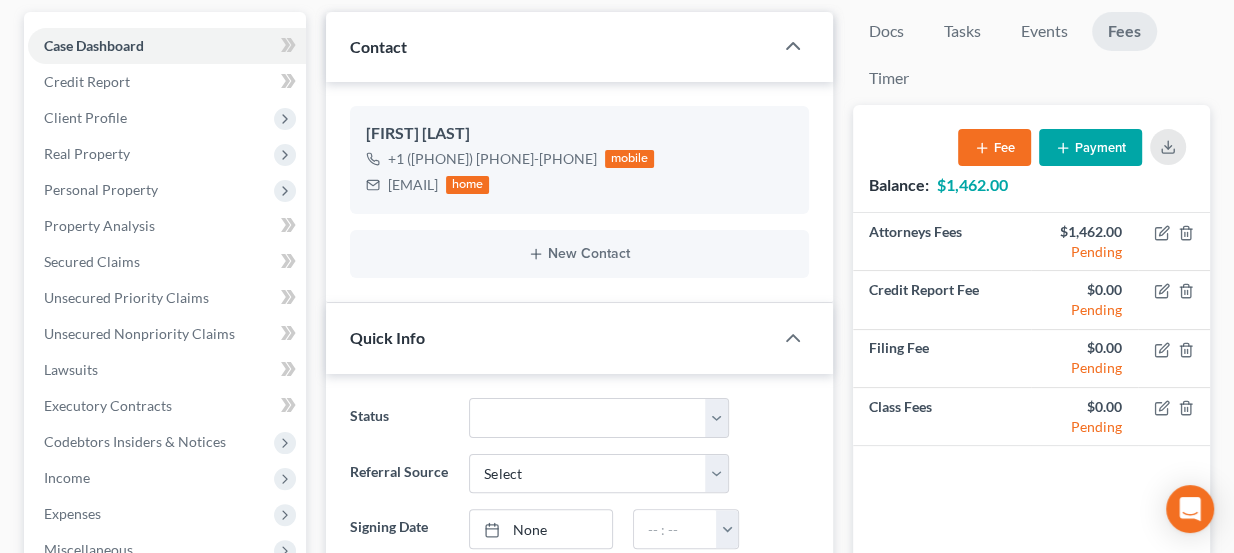 scroll, scrollTop: 181, scrollLeft: 0, axis: vertical 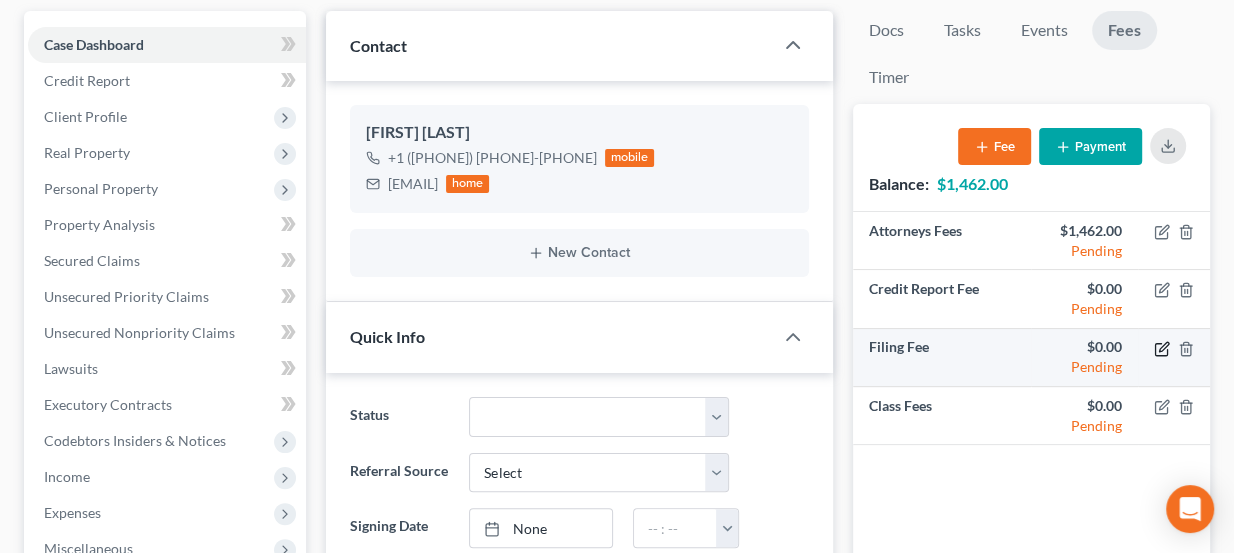 click 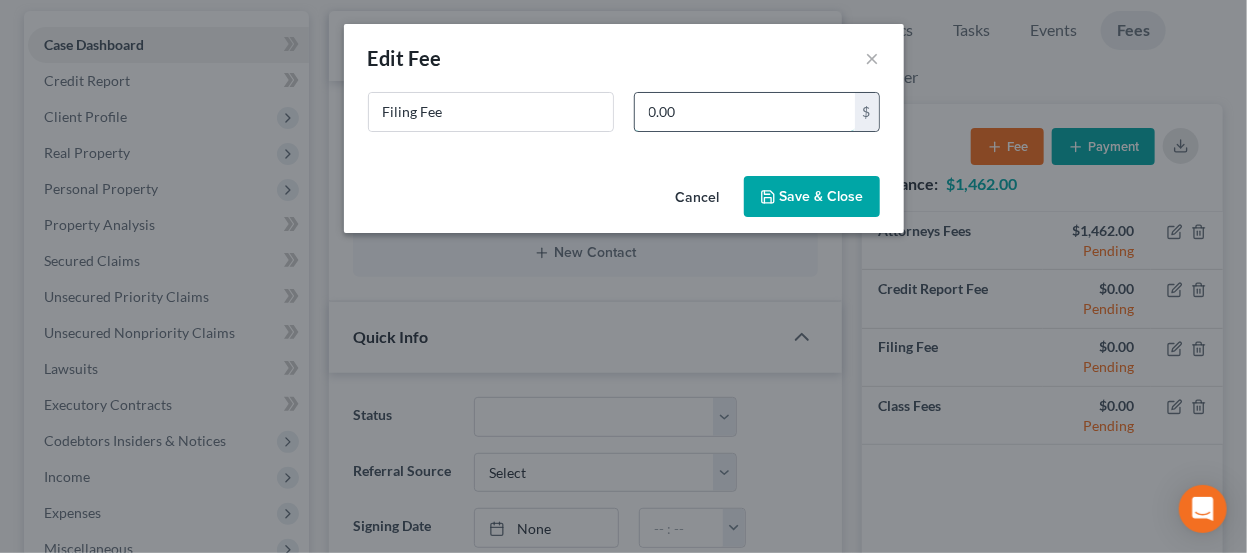 click on "0.00" at bounding box center (745, 112) 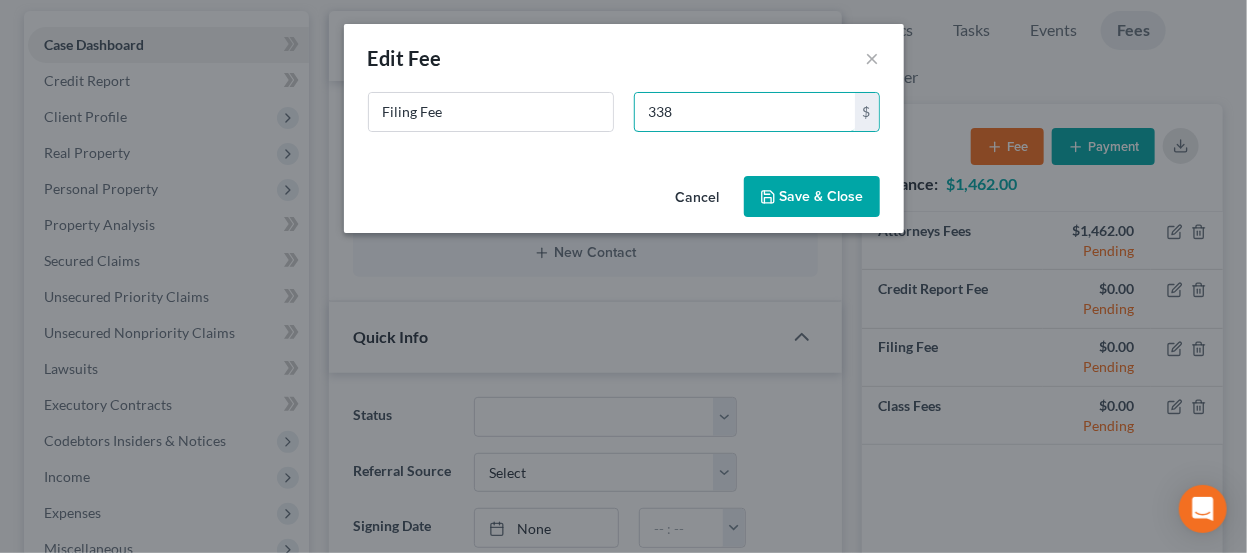 type on "338" 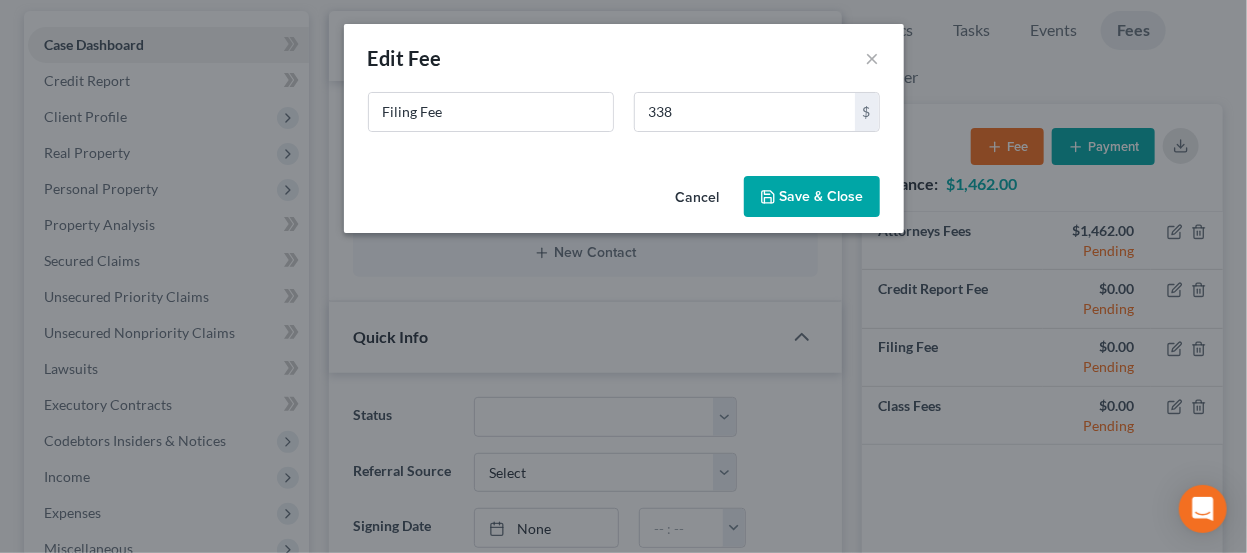 click on "Save & Close" at bounding box center (812, 197) 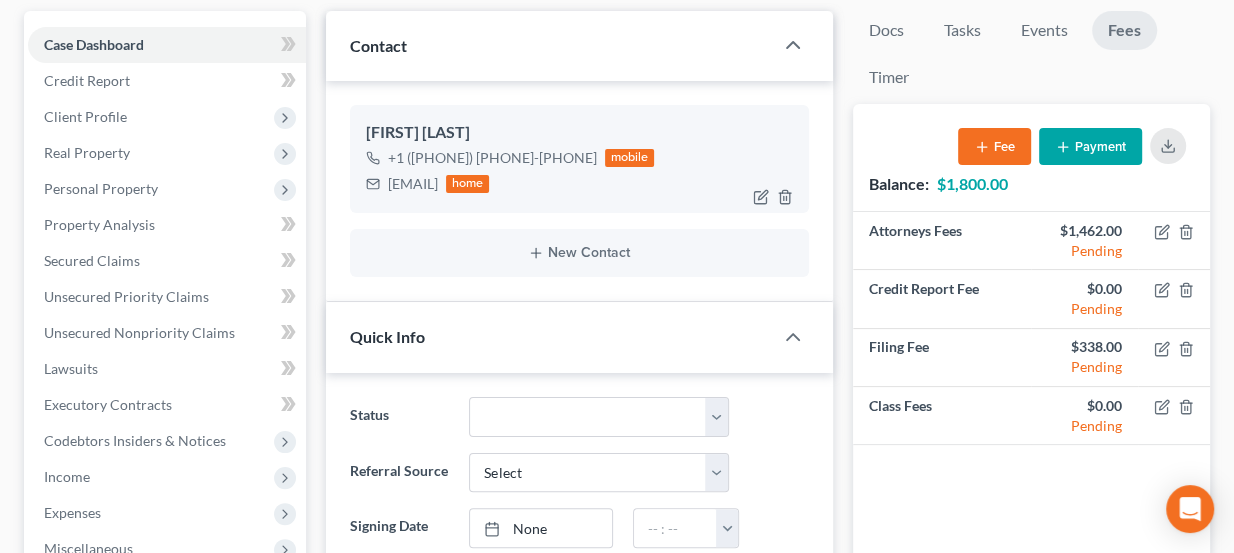 click on "[EMAIL]" at bounding box center [413, 184] 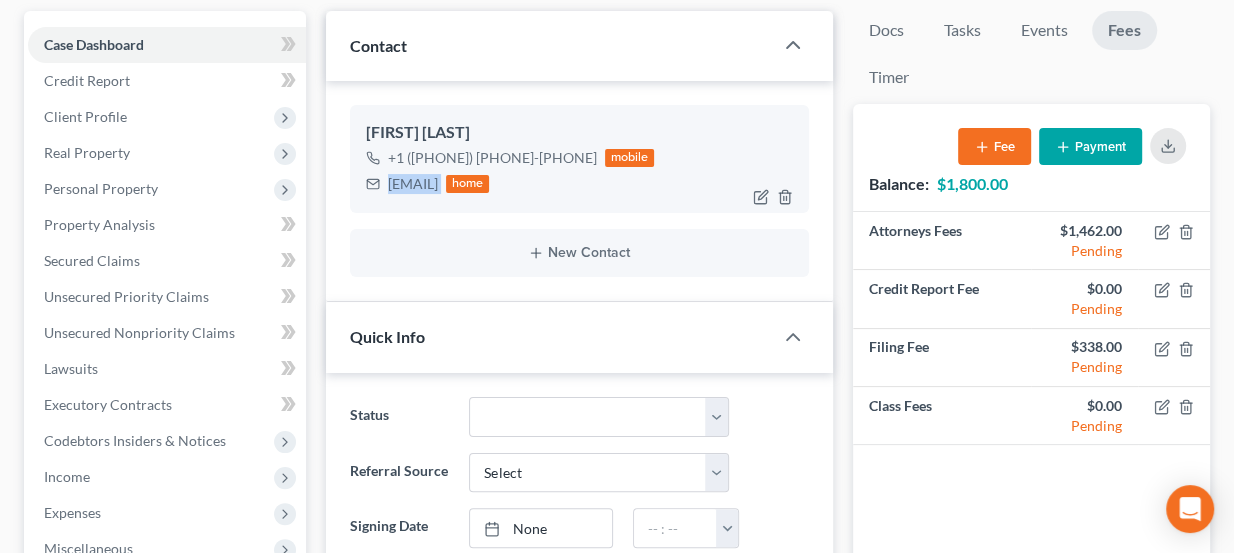 click on "[EMAIL]" at bounding box center (413, 184) 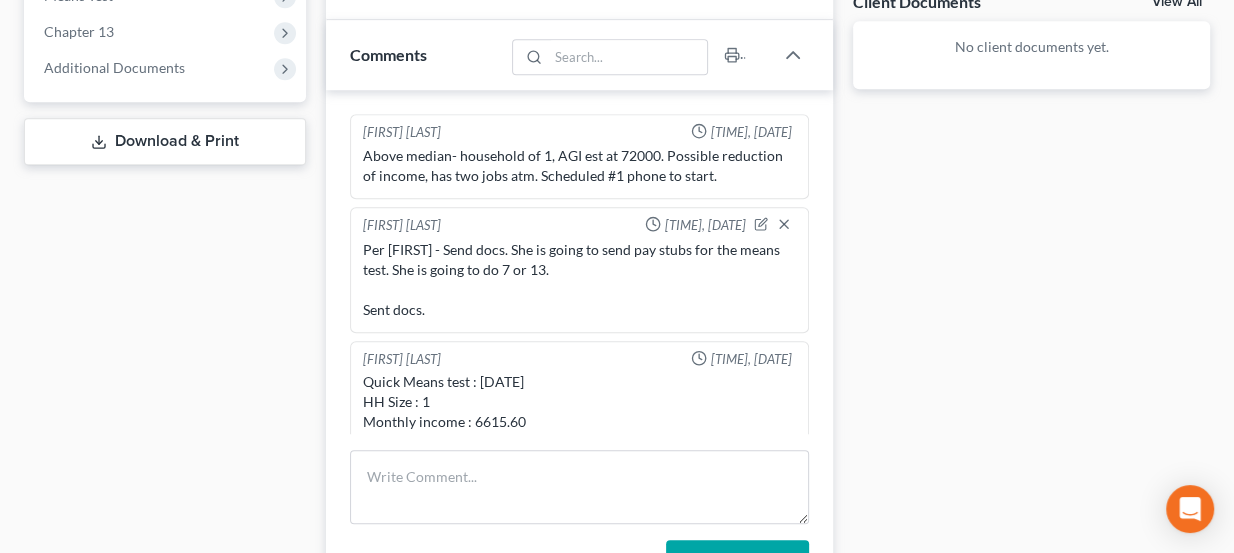 scroll, scrollTop: 818, scrollLeft: 0, axis: vertical 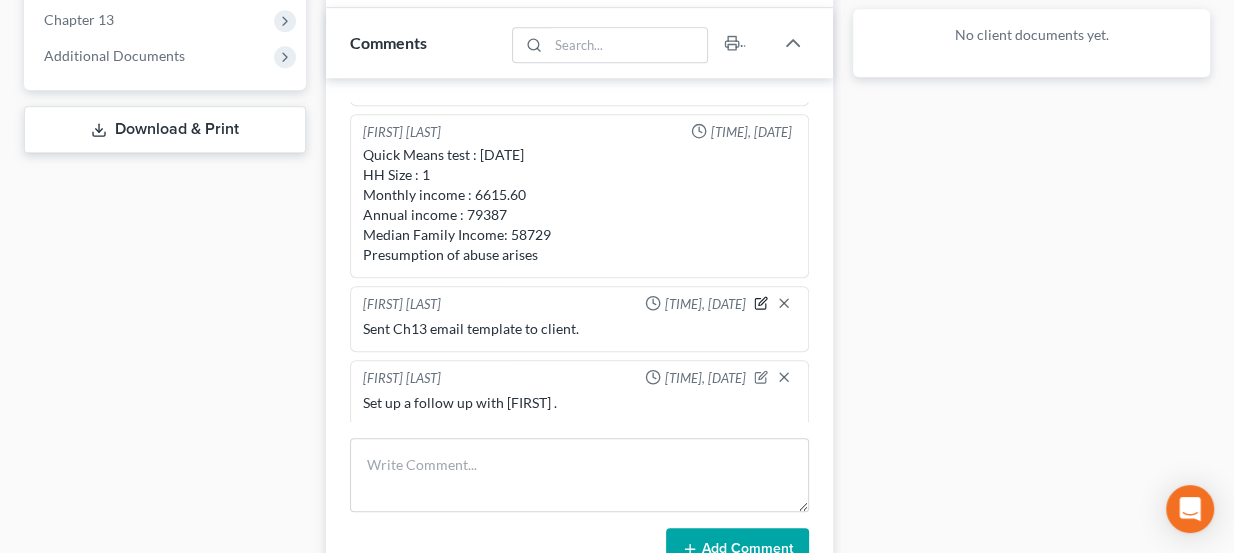 click 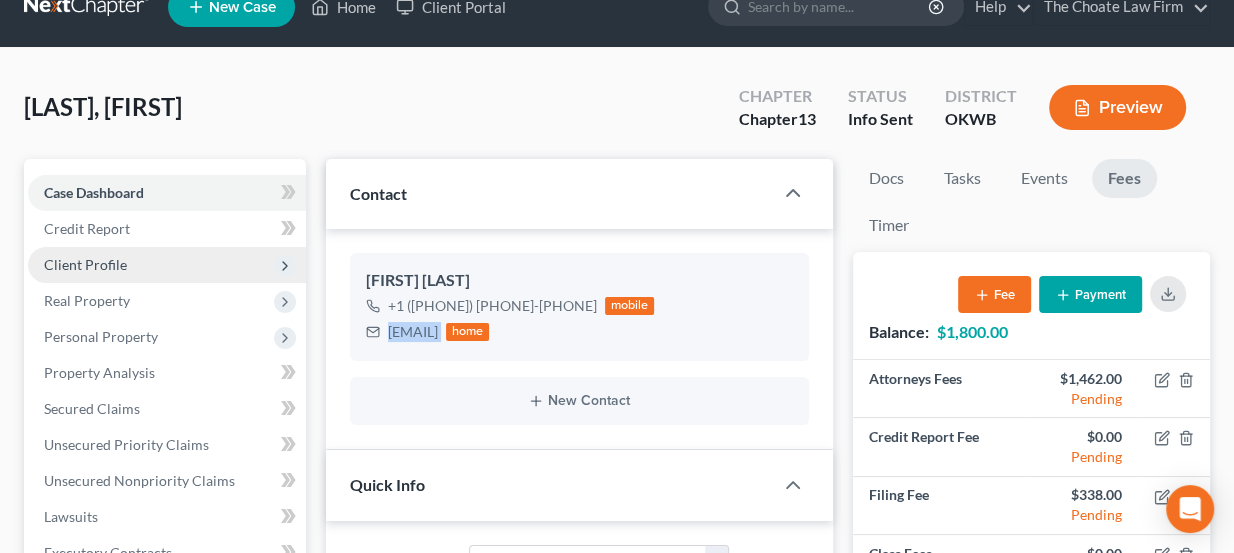 scroll, scrollTop: 0, scrollLeft: 0, axis: both 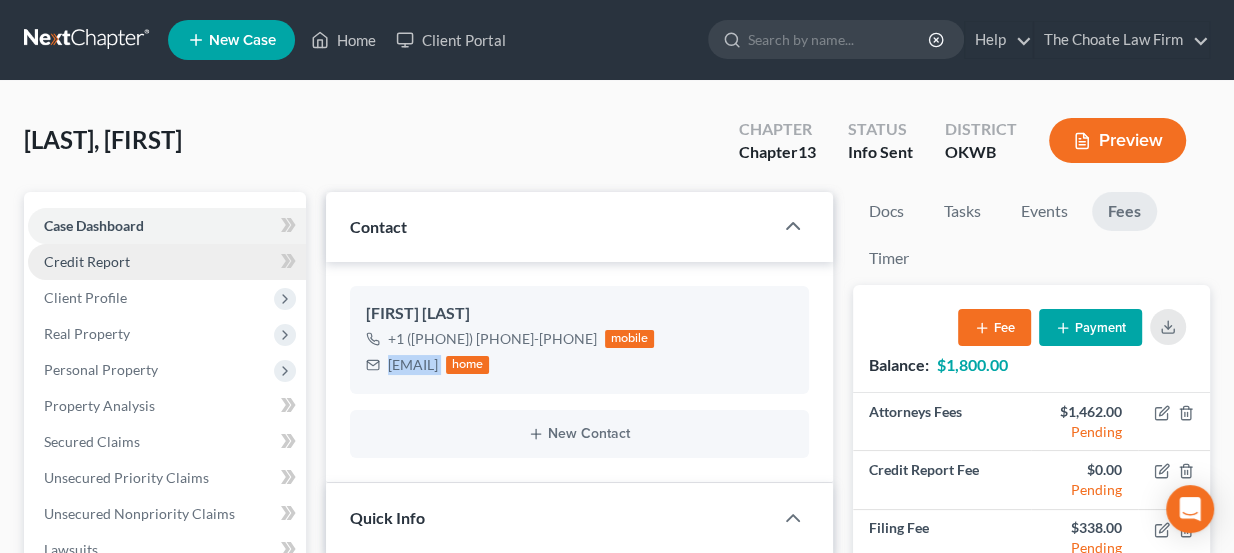 click on "Credit Report" at bounding box center (167, 262) 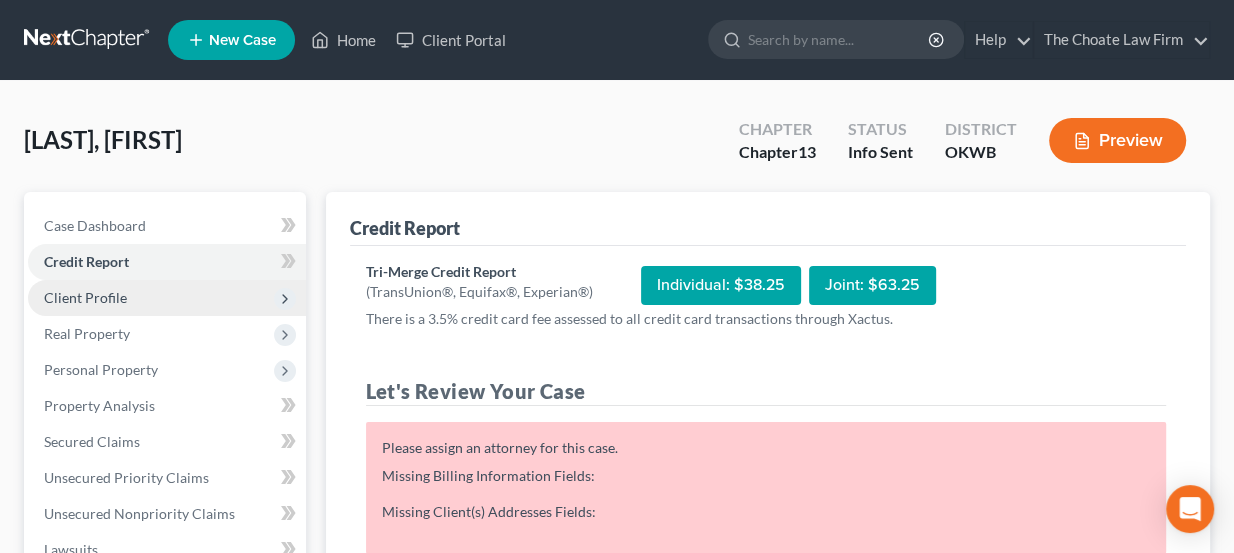 click on "Client Profile" at bounding box center [167, 298] 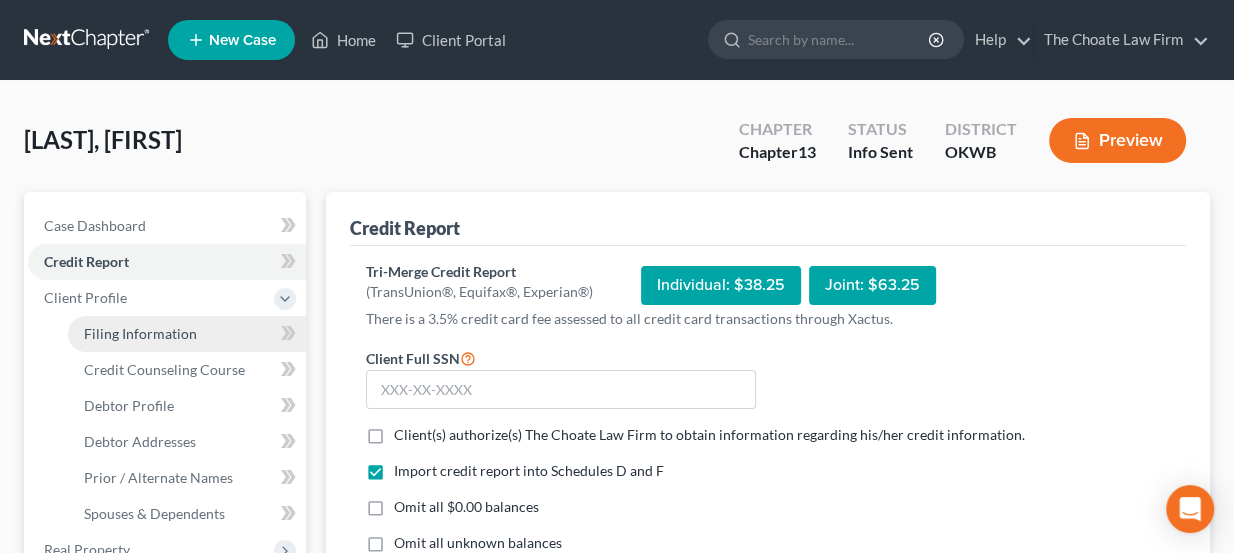 click on "Filing Information" at bounding box center (187, 334) 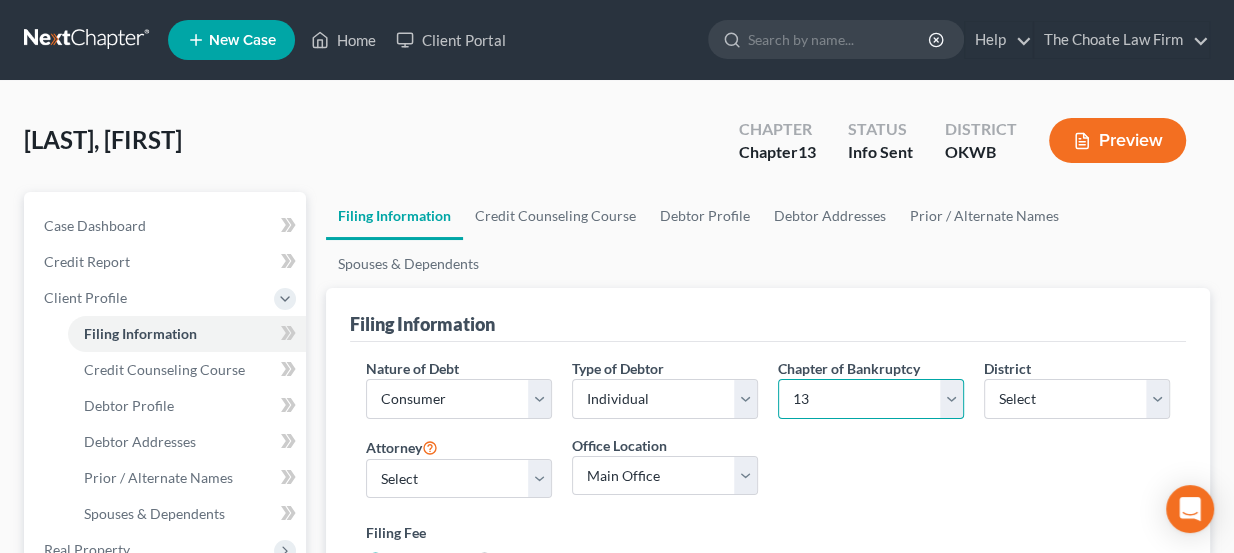click on "Select 7 11 12 13" at bounding box center [871, 399] 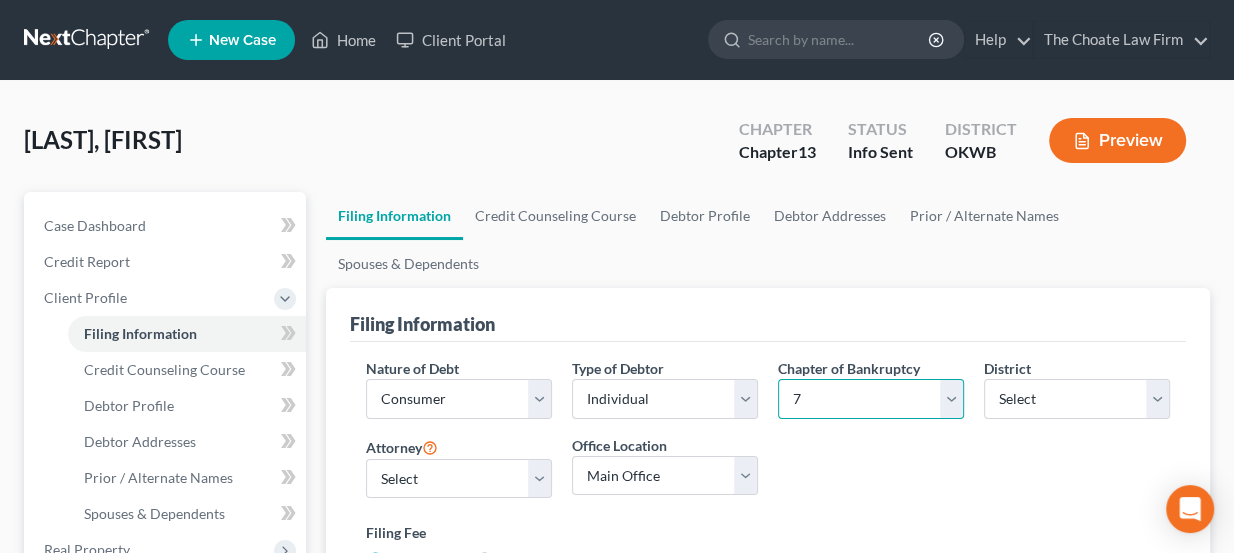 click on "Select 7 11 12 13" at bounding box center [871, 399] 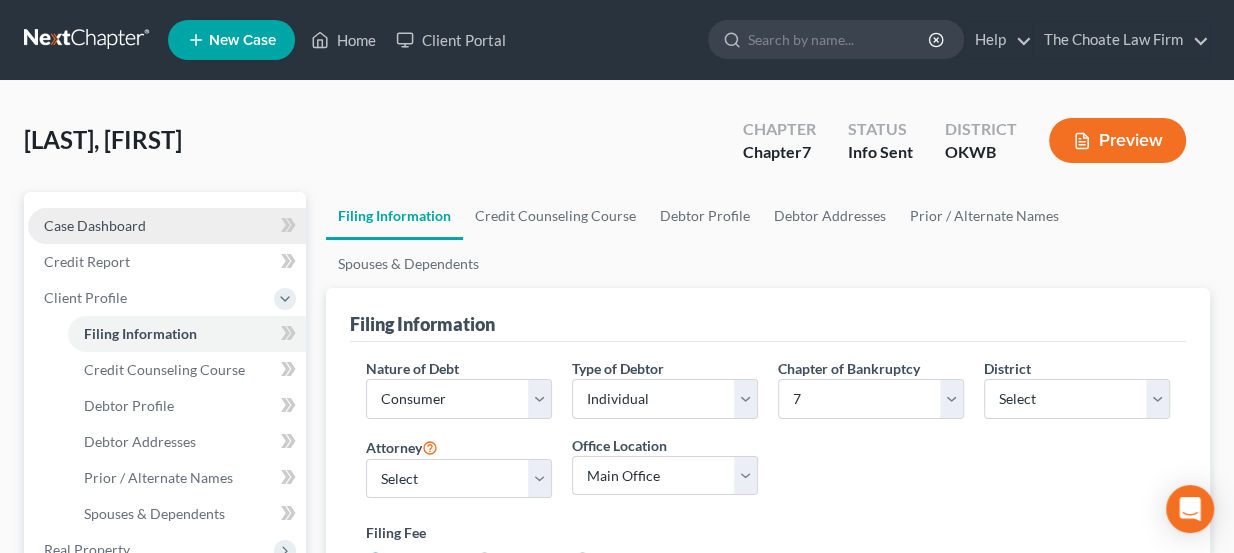 click on "Case Dashboard" at bounding box center [95, 225] 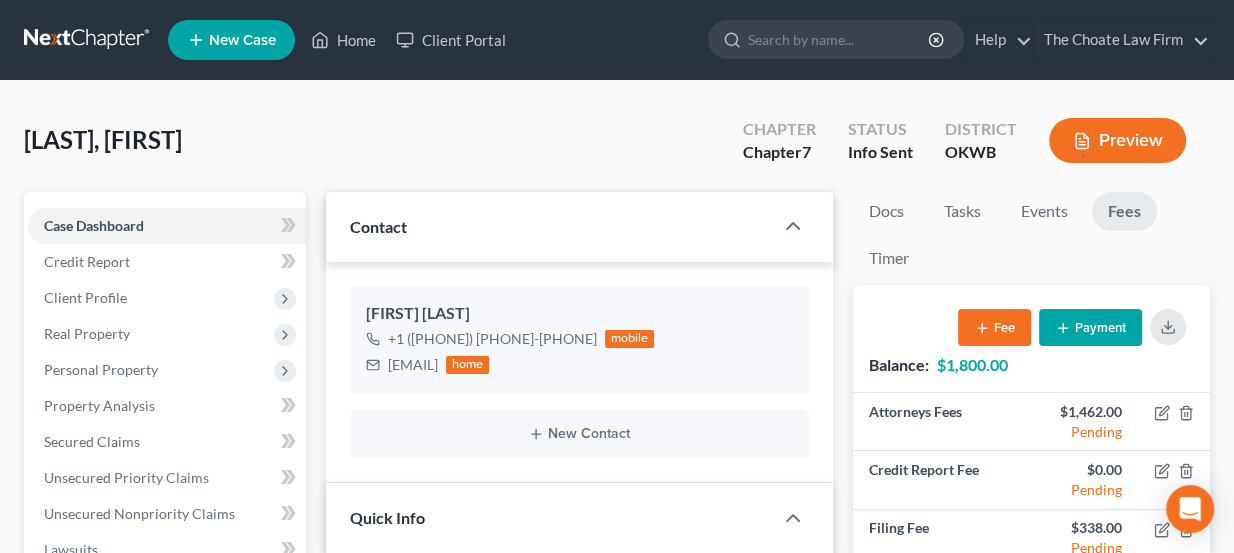 scroll, scrollTop: 215, scrollLeft: 0, axis: vertical 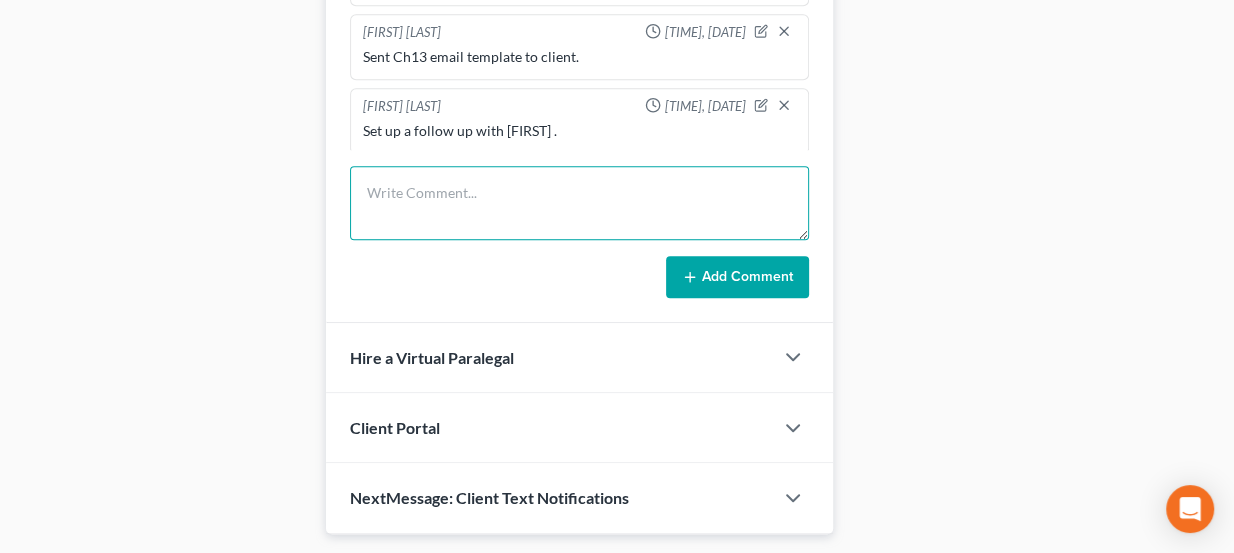 click at bounding box center (580, 203) 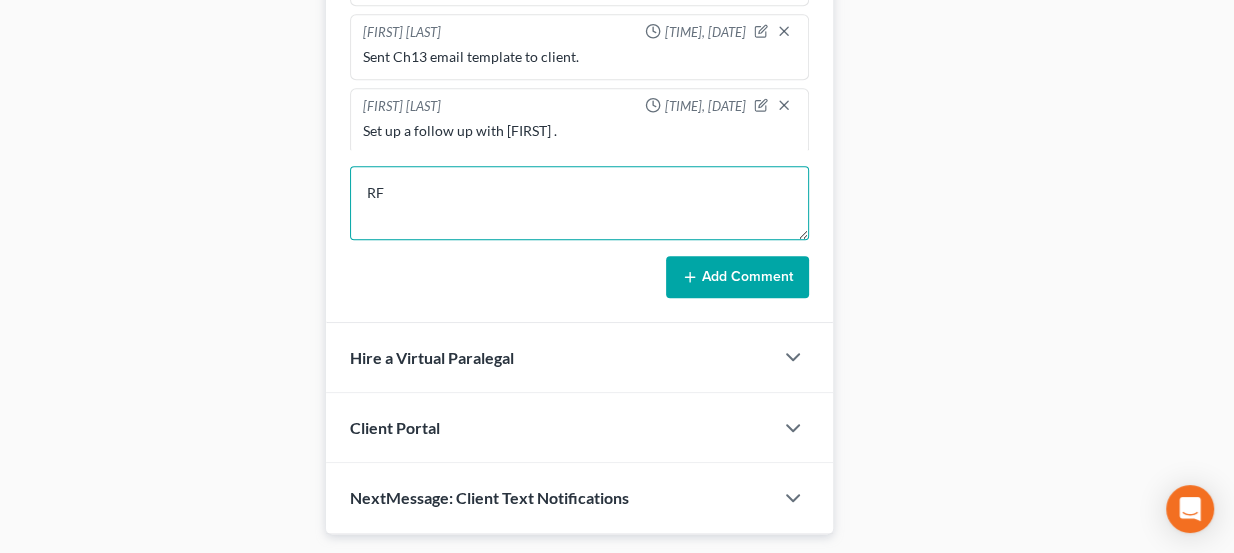 type on "R" 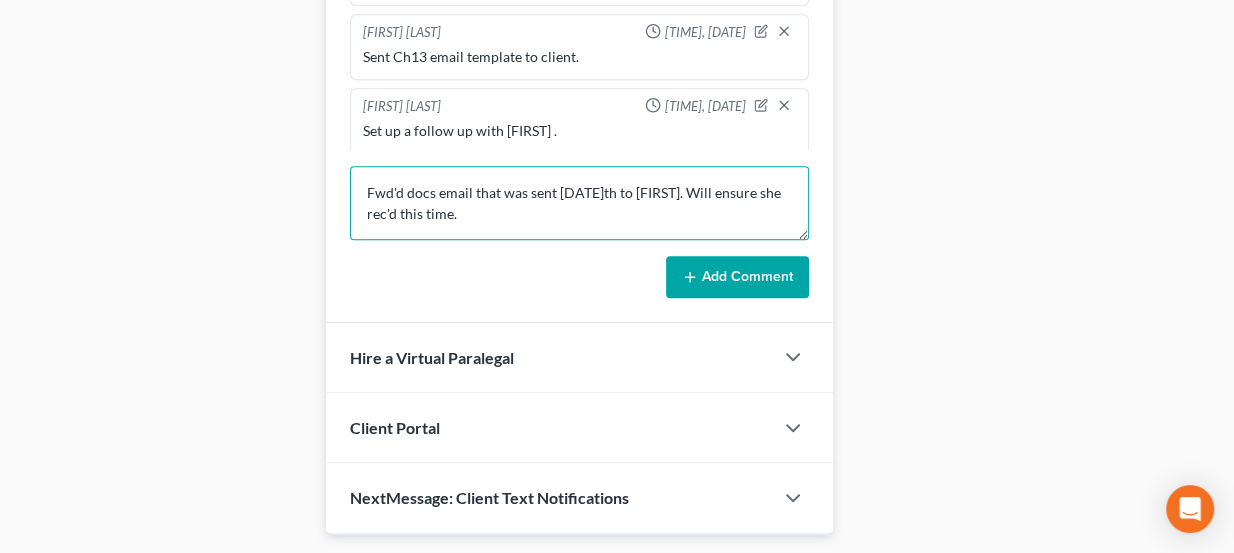 type on "Fwd'd docs email that was sent July 11th to Shannon. Will ensure she rec'd this time." 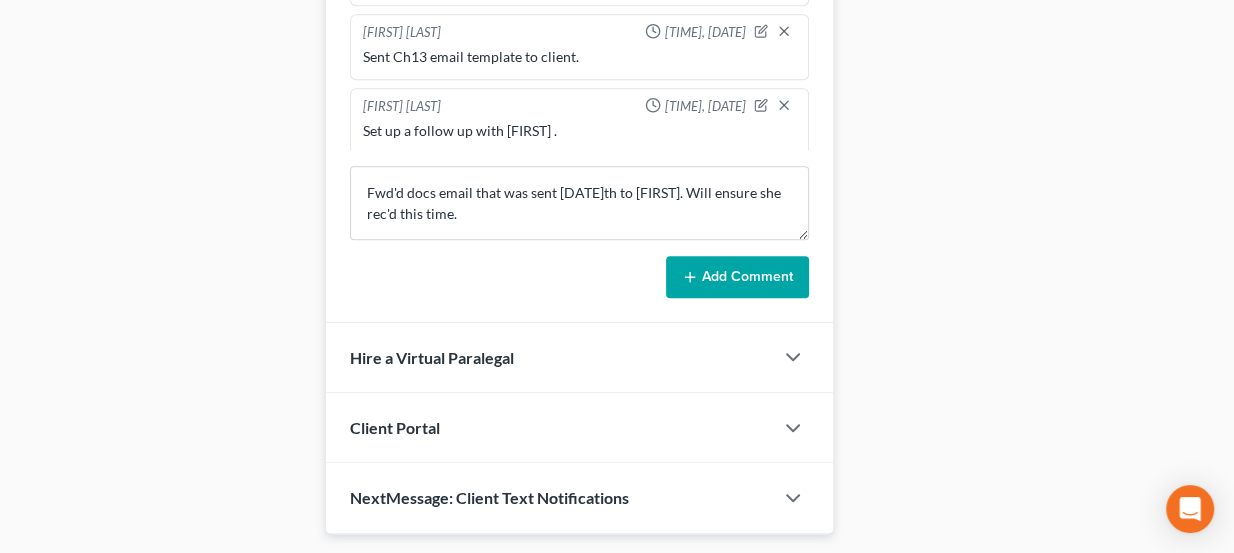 click on "Add Comment" at bounding box center [737, 277] 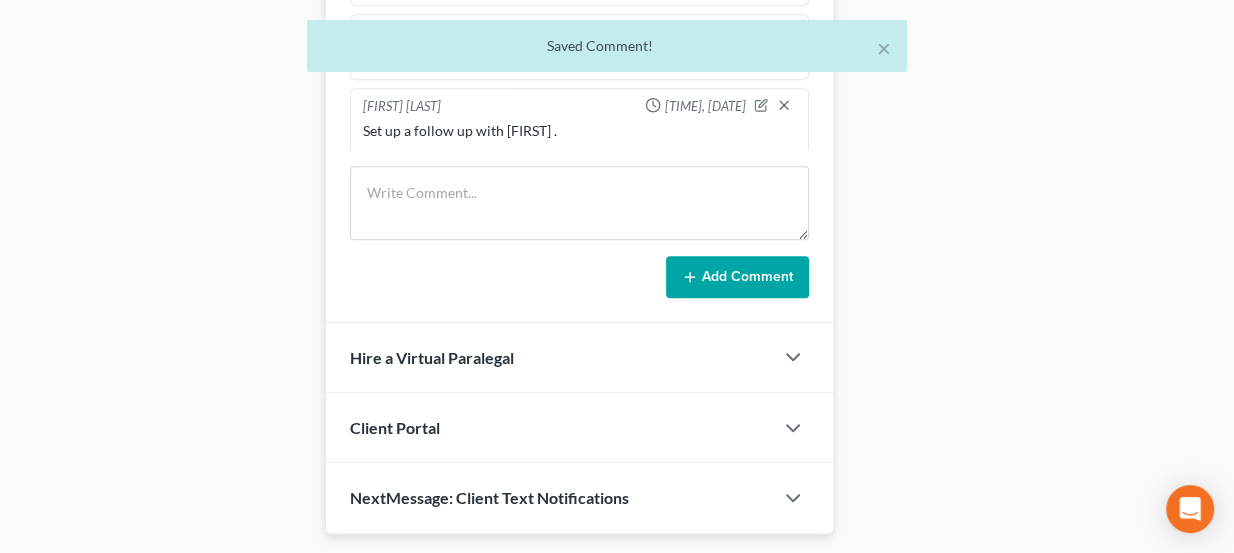 scroll, scrollTop: 308, scrollLeft: 0, axis: vertical 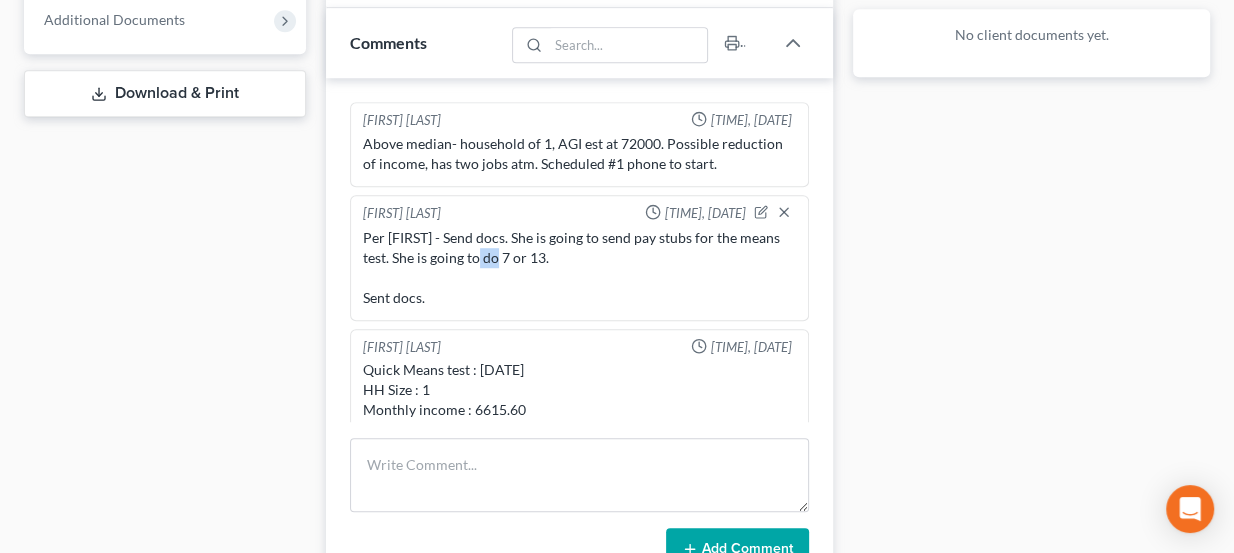 drag, startPoint x: 498, startPoint y: 252, endPoint x: 513, endPoint y: 252, distance: 15 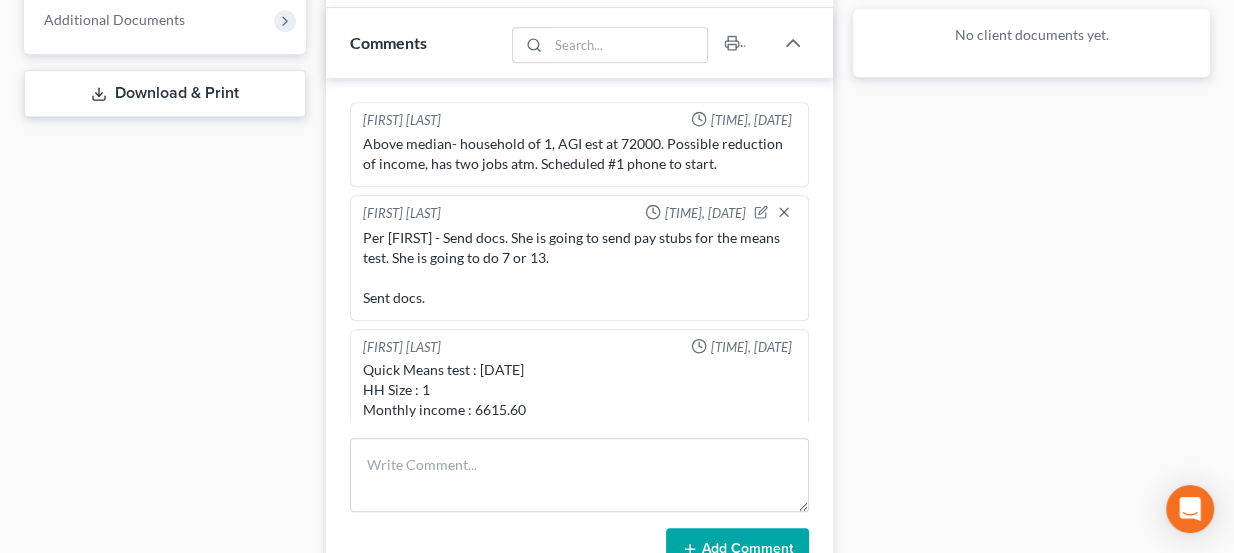 click on "Per Paul - Send docs. She is going to send pay stubs for the means test. She is going to do 7 or 13.
Sent docs." at bounding box center (580, 268) 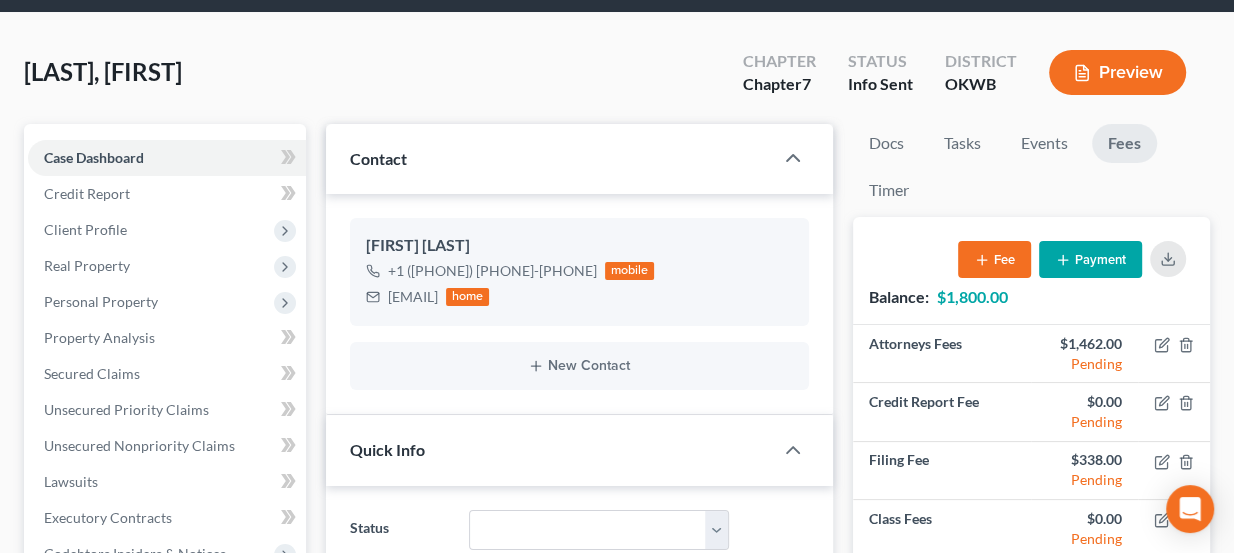 scroll, scrollTop: 0, scrollLeft: 0, axis: both 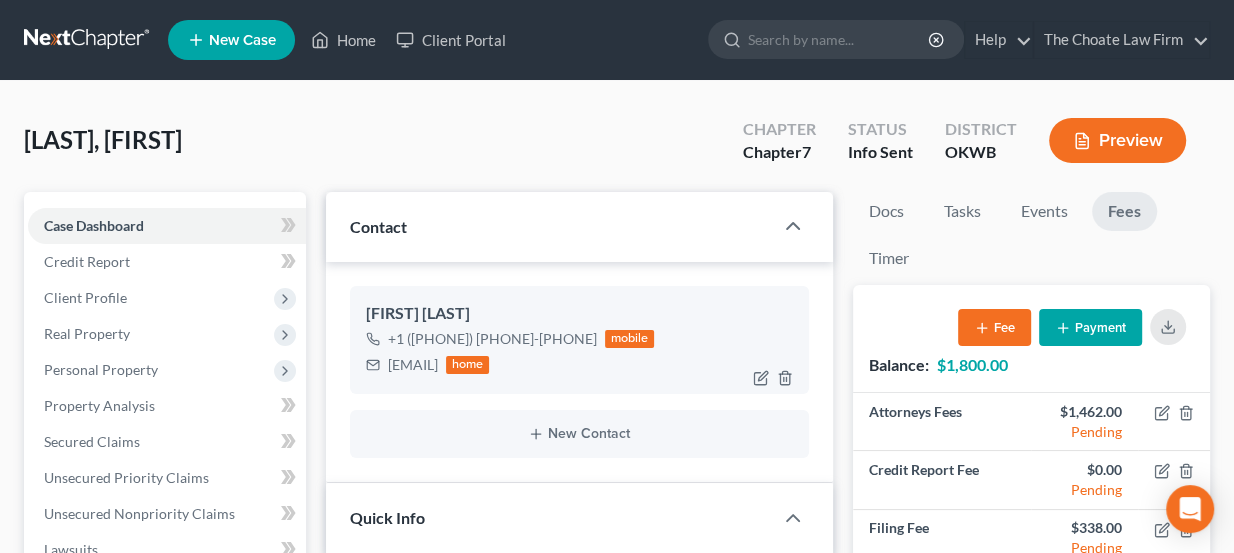 click on "shannon_farris@yahoo.com" at bounding box center [413, 365] 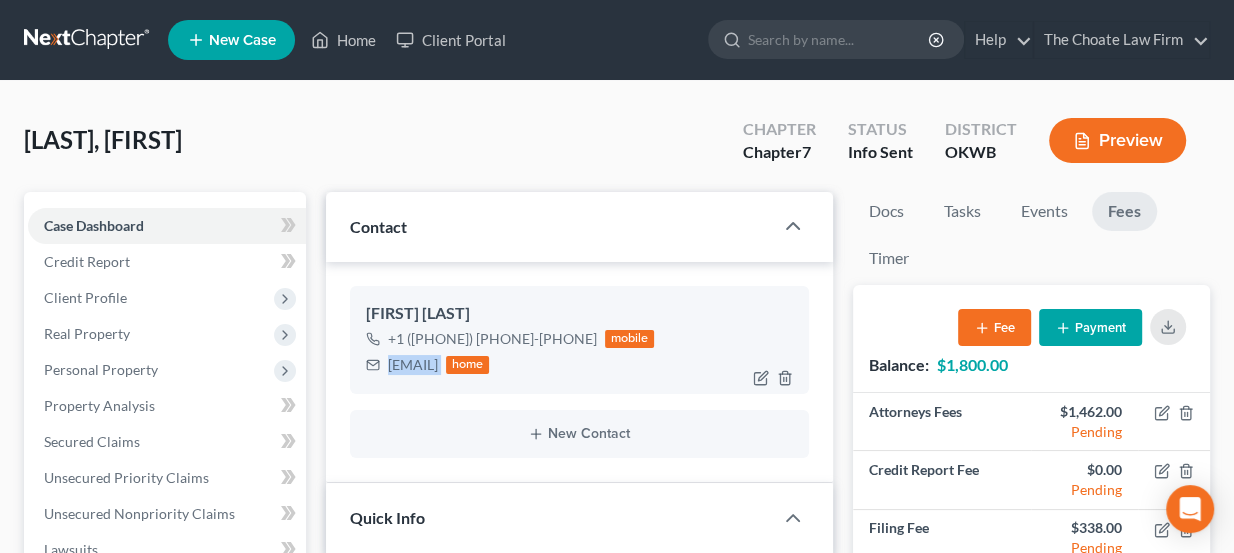 click on "shannon_farris@yahoo.com" at bounding box center (413, 365) 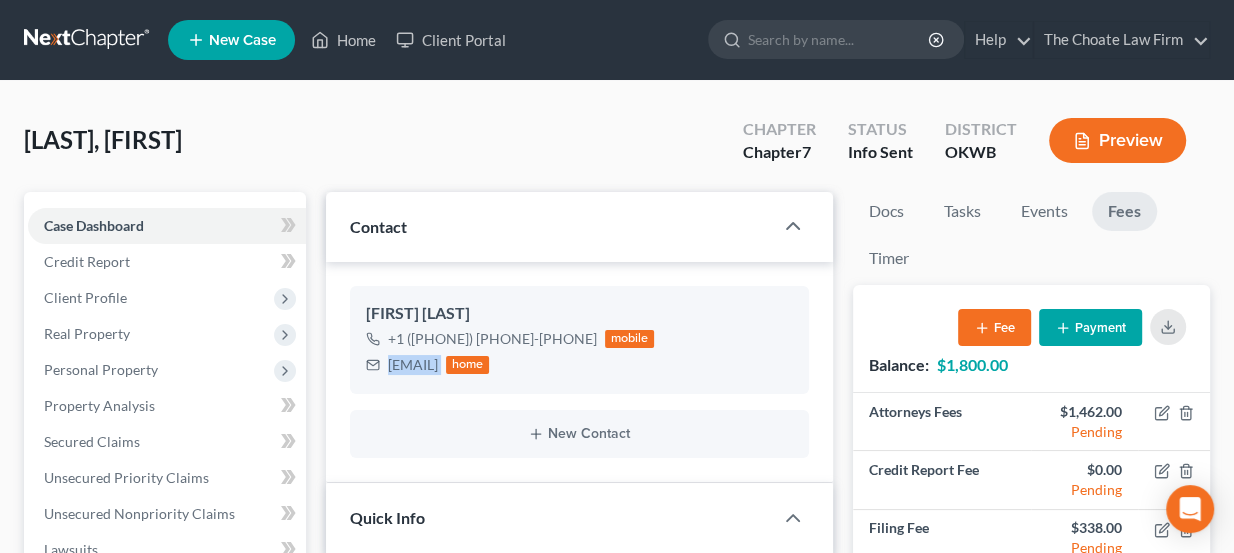 click at bounding box center [88, 40] 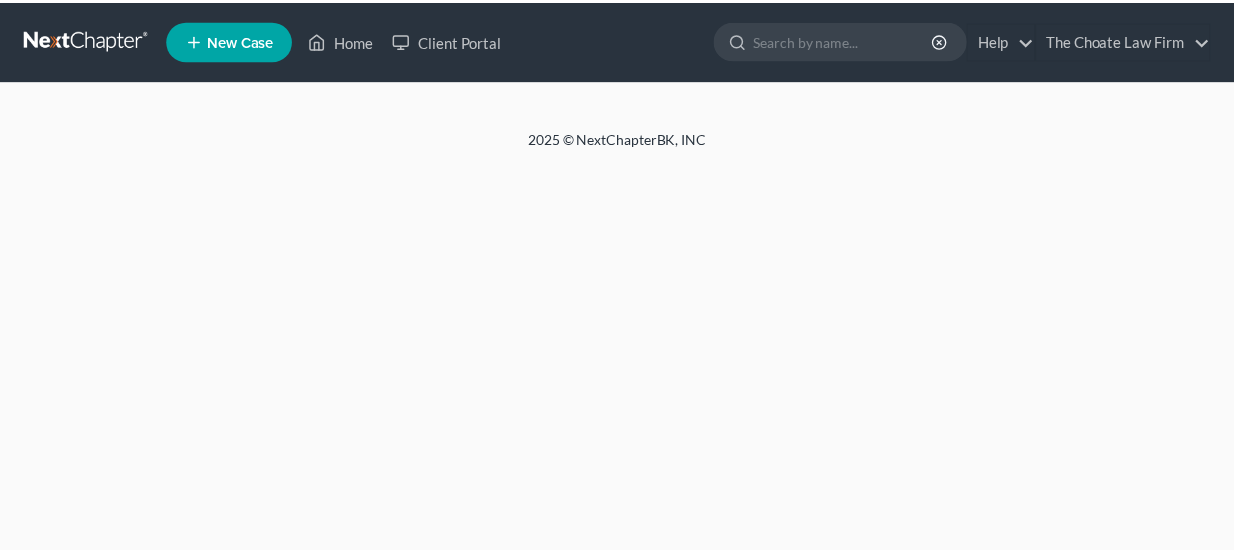scroll, scrollTop: 0, scrollLeft: 0, axis: both 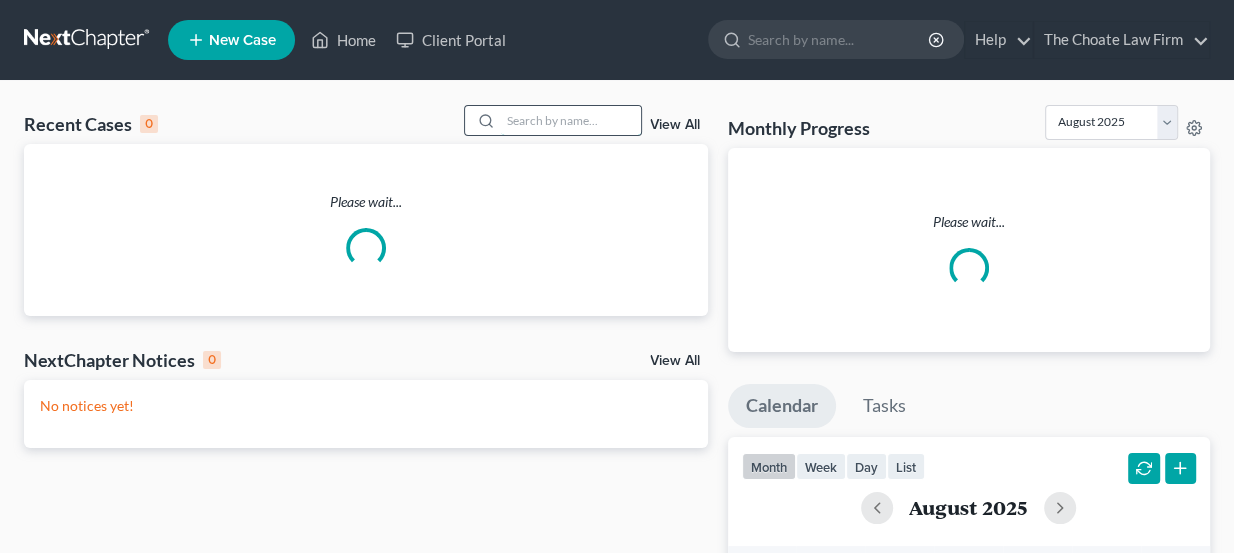 click at bounding box center [571, 120] 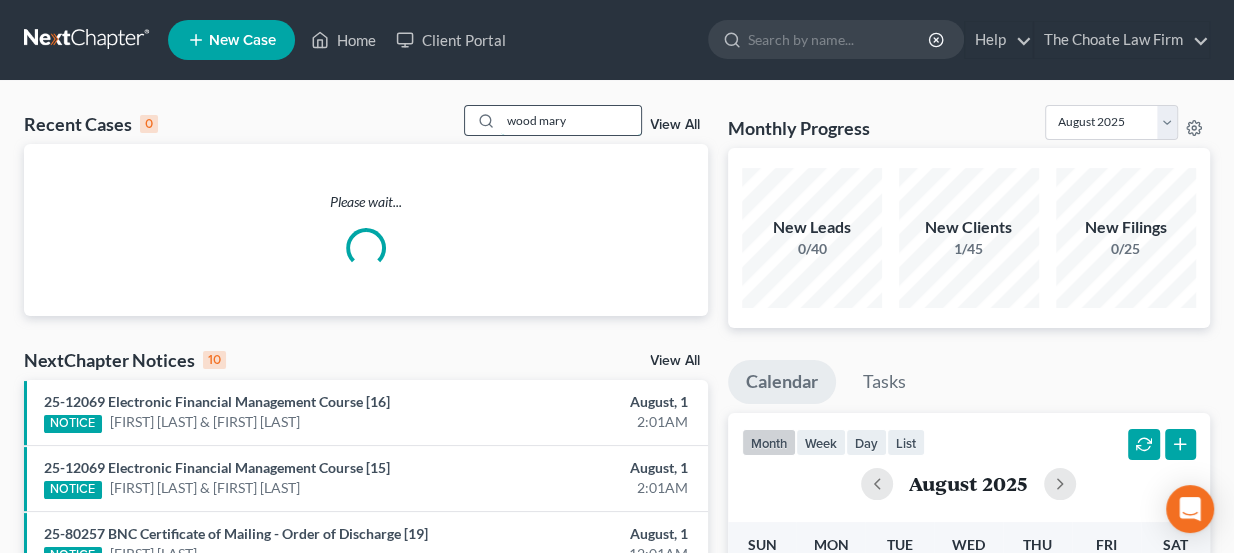 type on "wood mary" 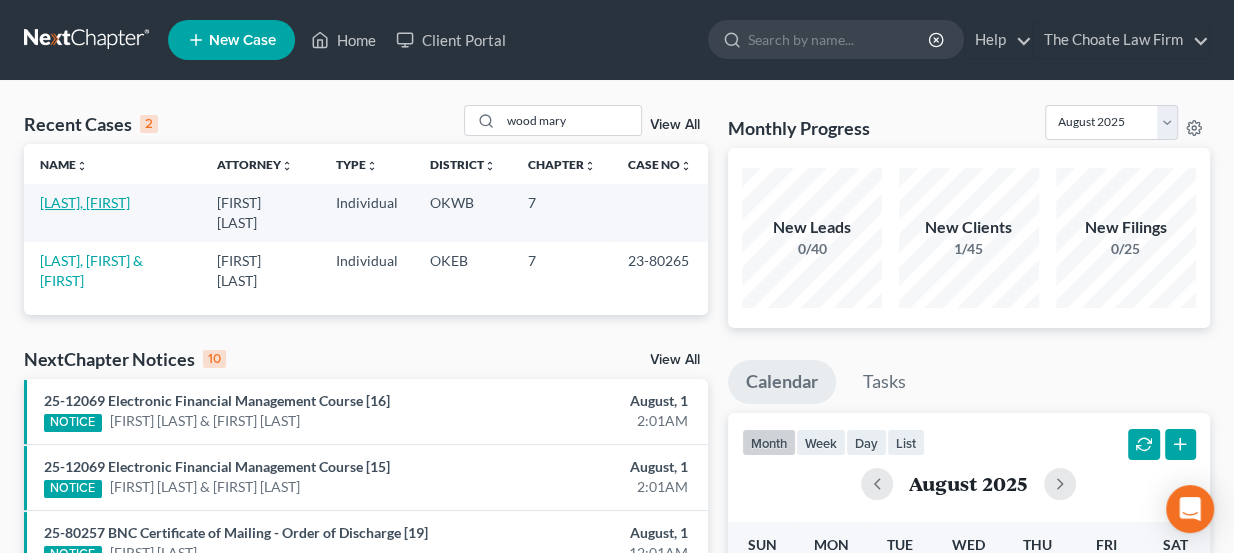 click on "[LAST], [FIRST]" at bounding box center [85, 202] 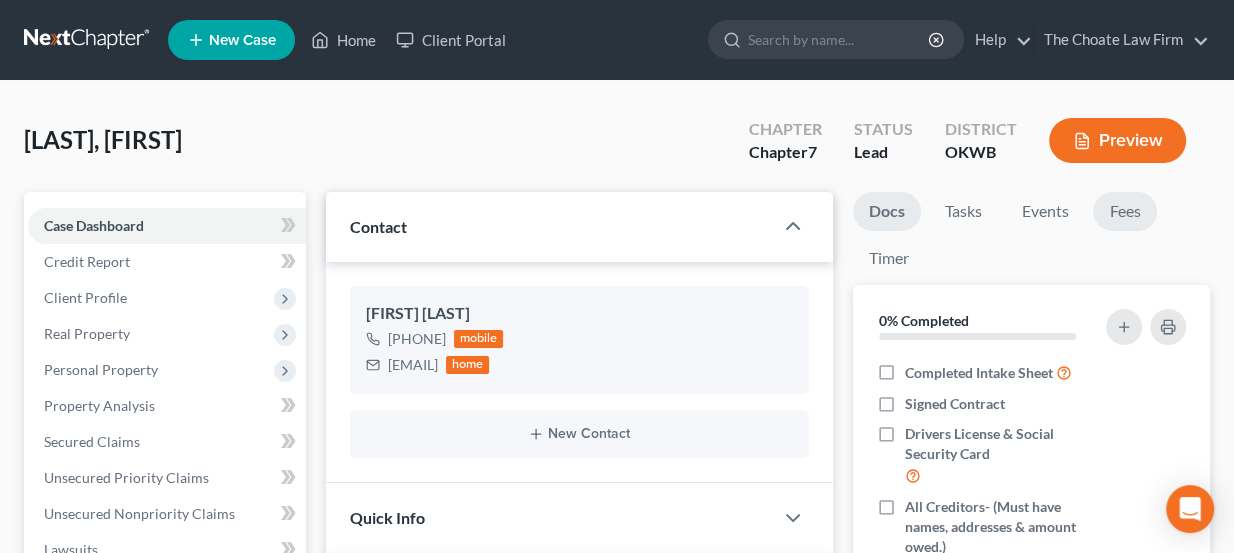 click on "Fees" at bounding box center (1125, 211) 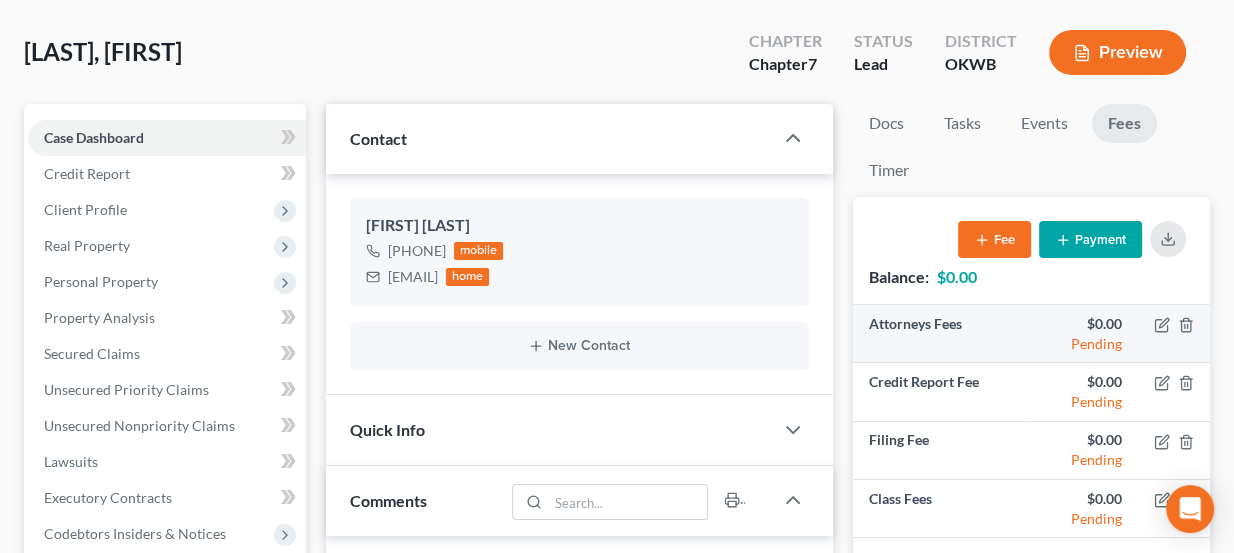 scroll, scrollTop: 90, scrollLeft: 0, axis: vertical 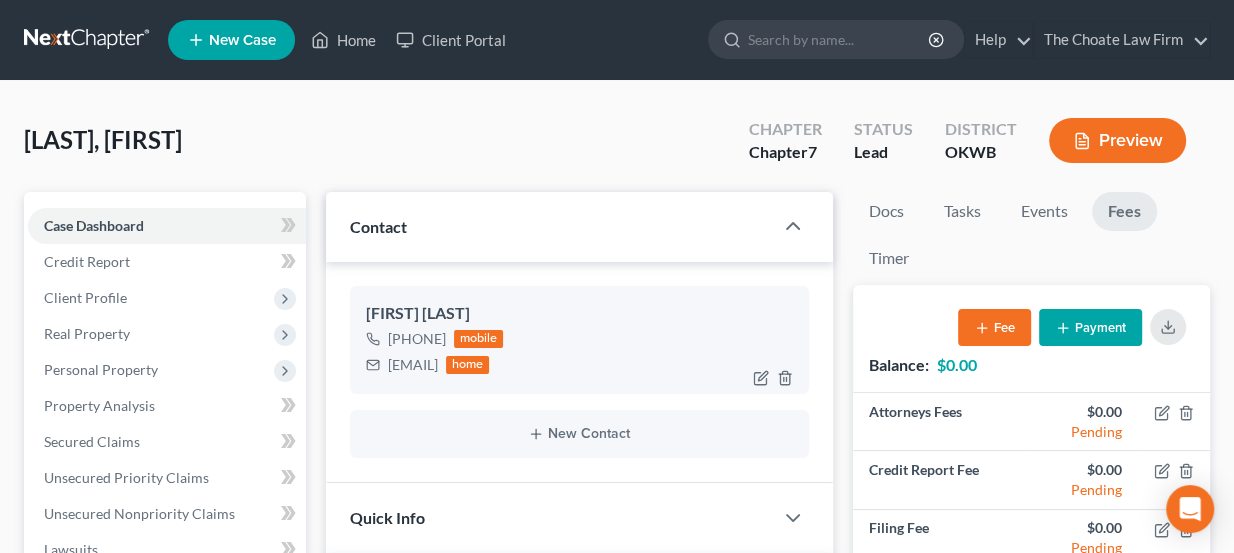 click on "marywood7113@gmail.com" at bounding box center (413, 365) 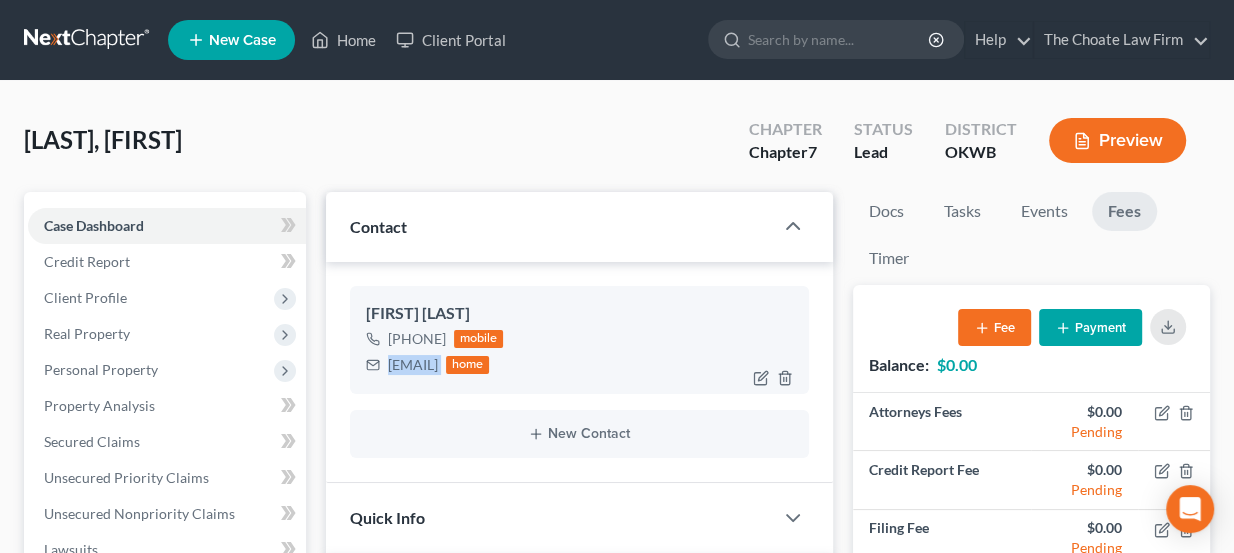 click on "marywood7113@gmail.com" at bounding box center (413, 365) 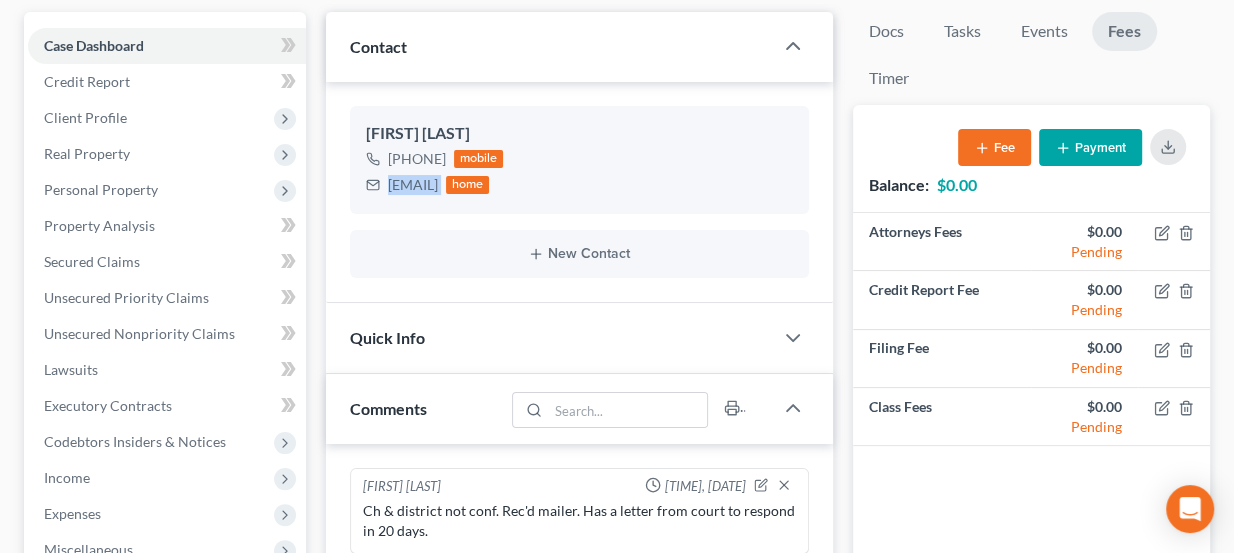 scroll, scrollTop: 181, scrollLeft: 0, axis: vertical 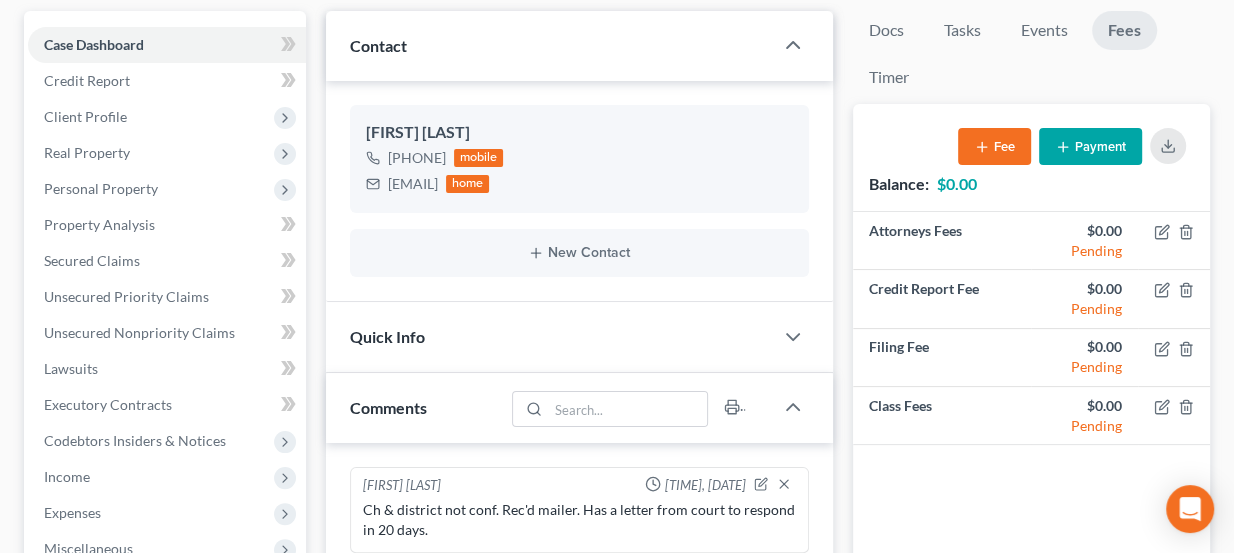 click on "Quick Info" at bounding box center (550, 336) 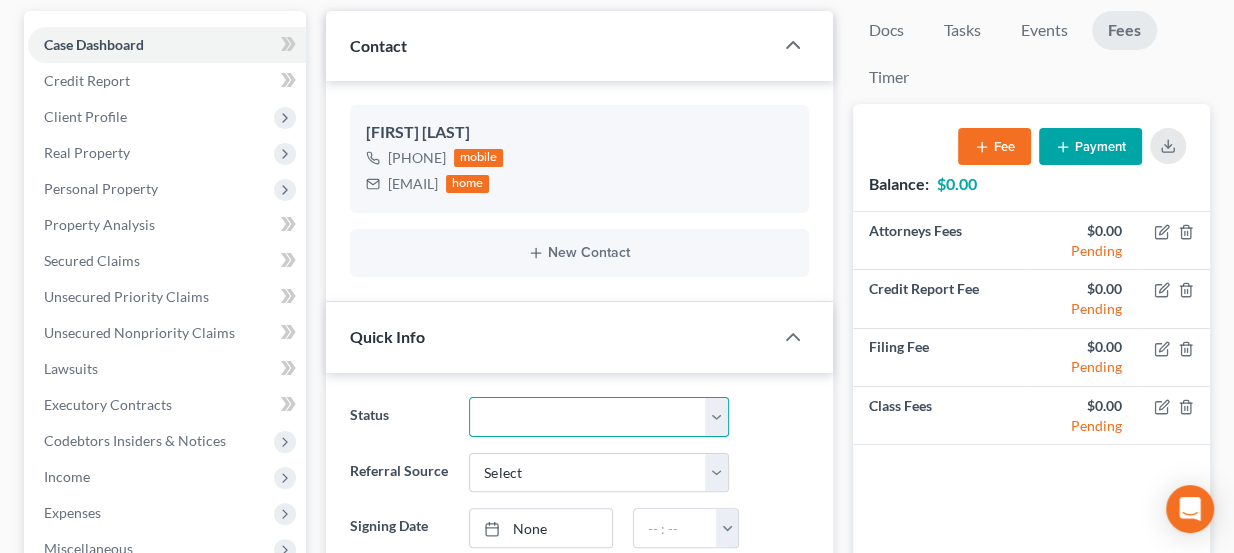 click on "Discharged Dismissed Filed Info Sent In Progress Lead Lost Lead Ready to File Retained To Review" at bounding box center (599, 417) 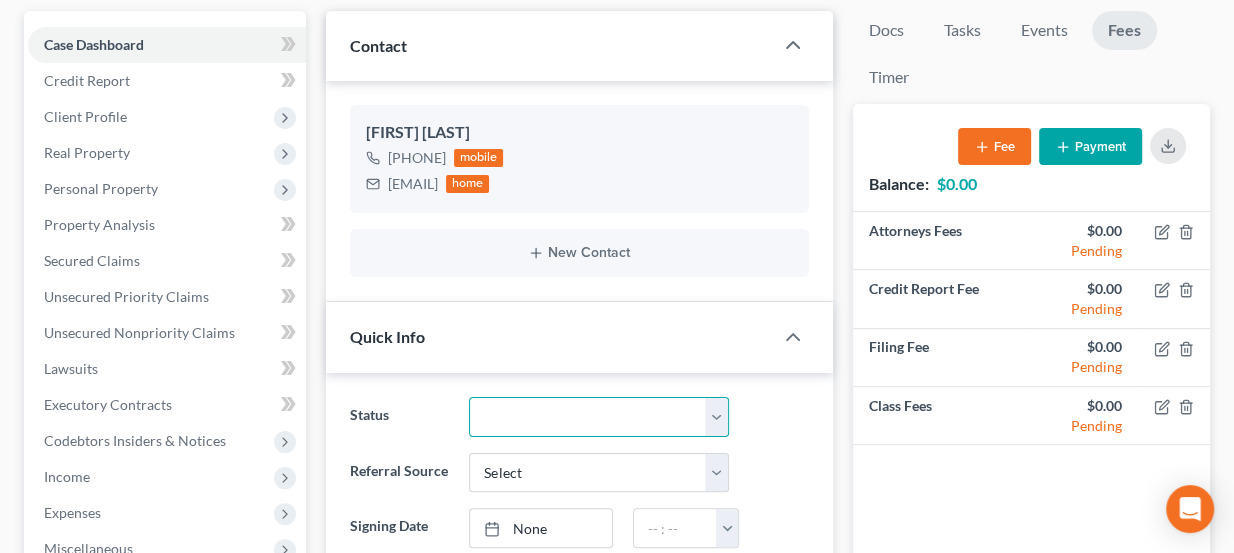 select on "3" 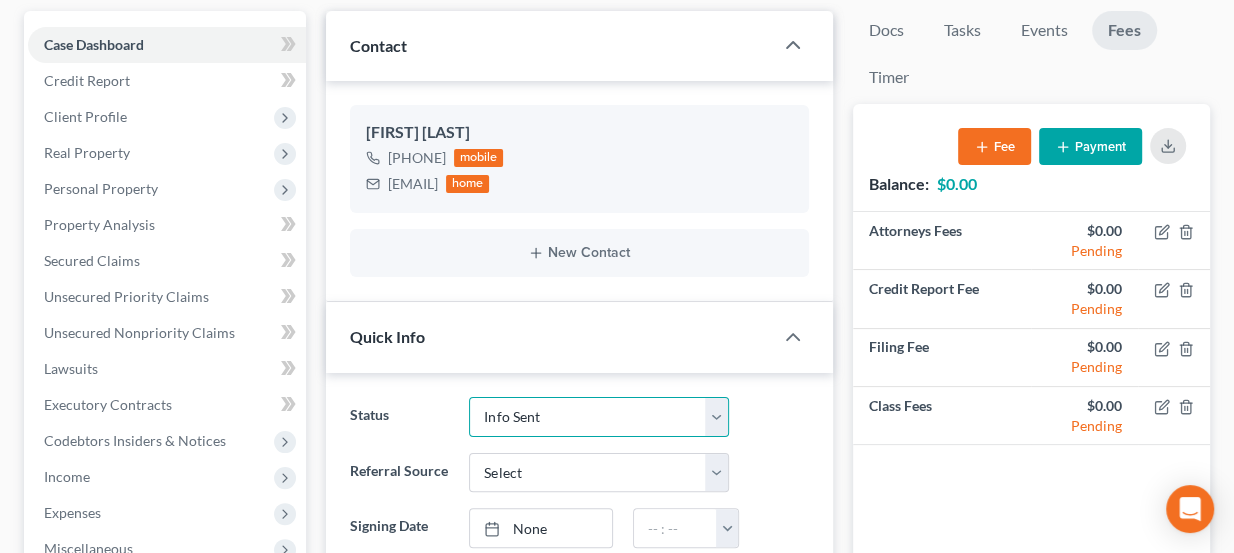 click on "Discharged Dismissed Filed Info Sent In Progress Lead Lost Lead Ready to File Retained To Review" at bounding box center [599, 417] 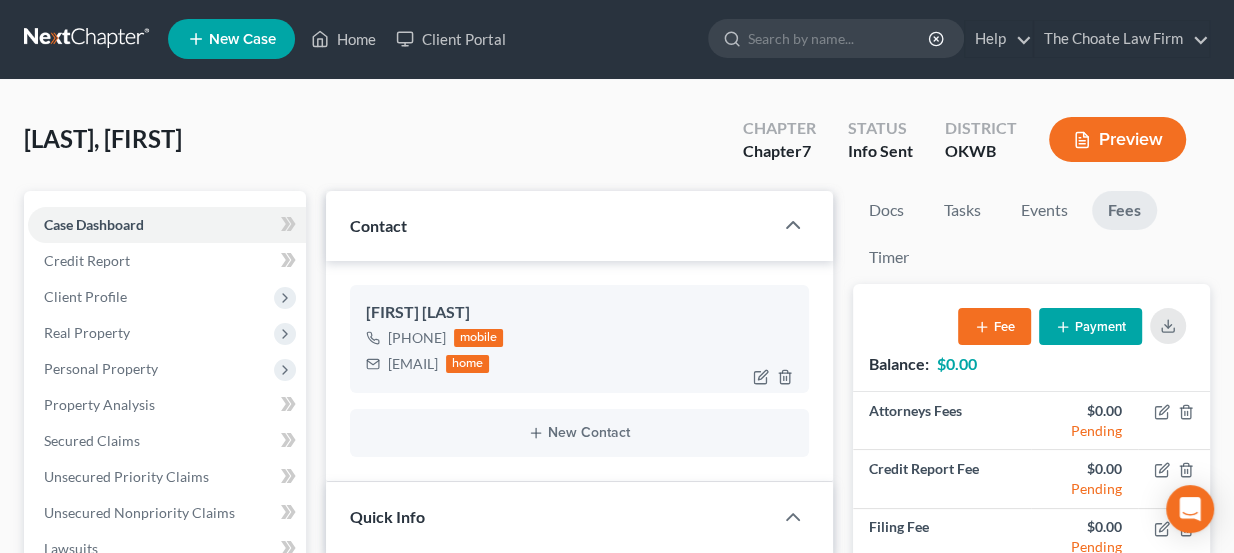 scroll, scrollTop: 0, scrollLeft: 0, axis: both 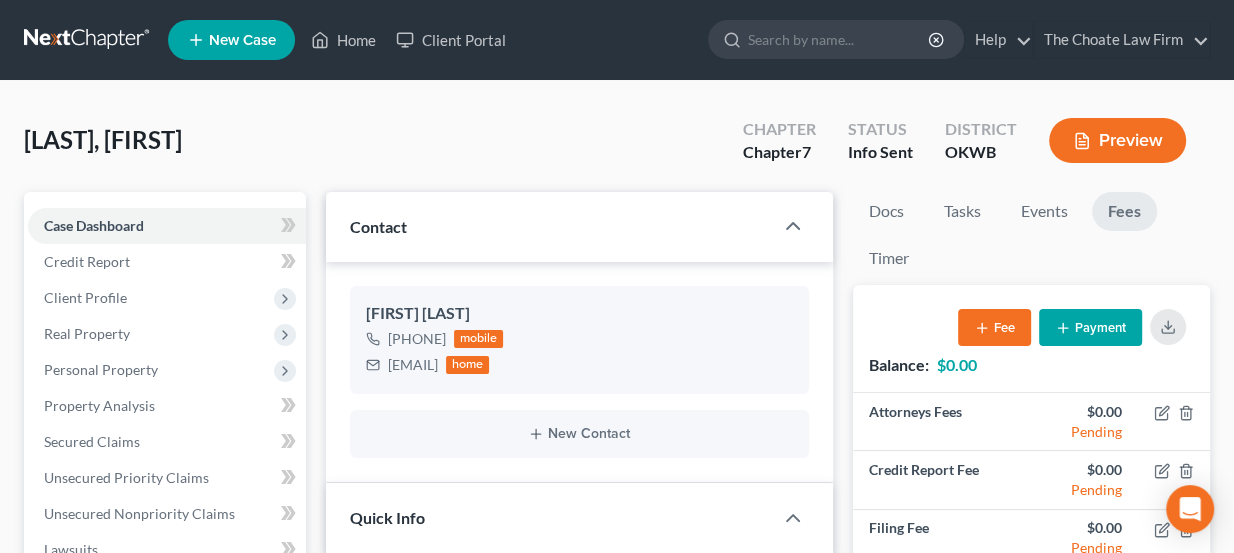 click at bounding box center (88, 40) 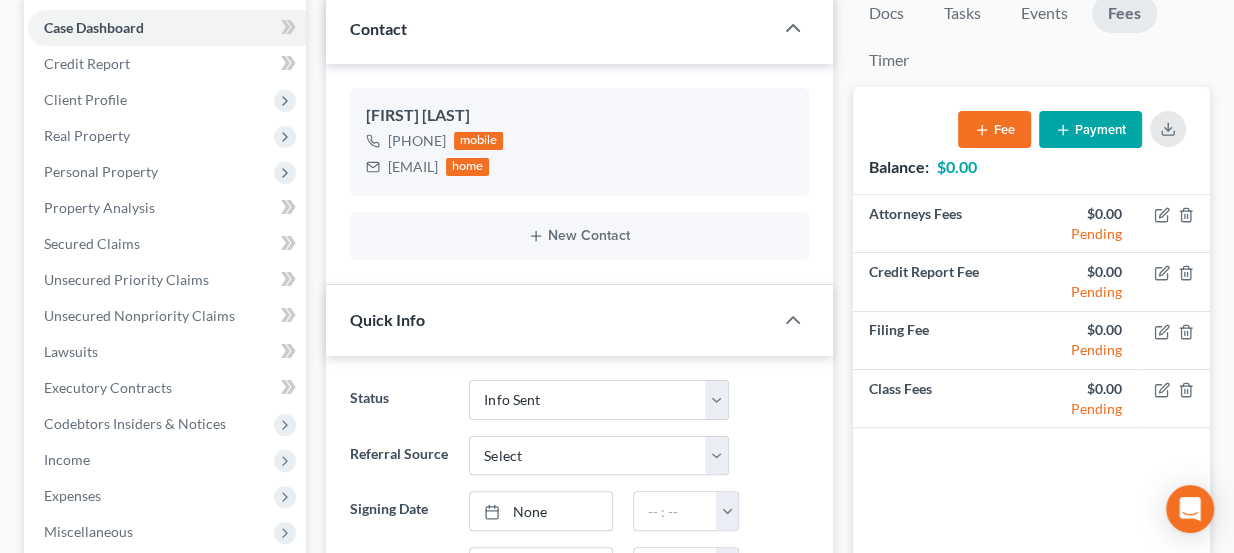 scroll, scrollTop: 0, scrollLeft: 0, axis: both 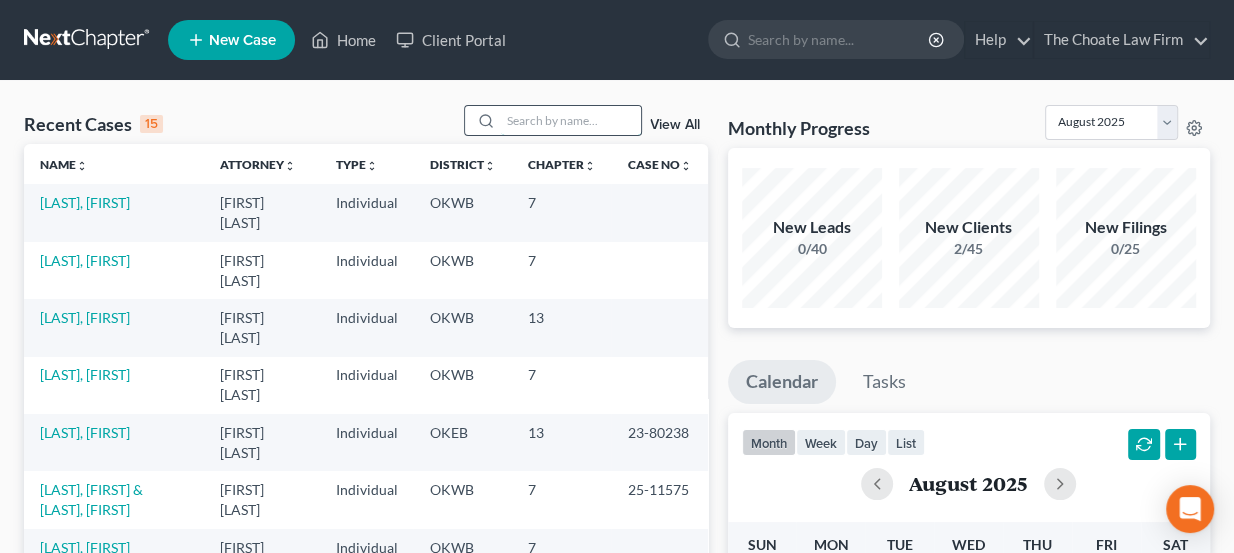 click at bounding box center (571, 120) 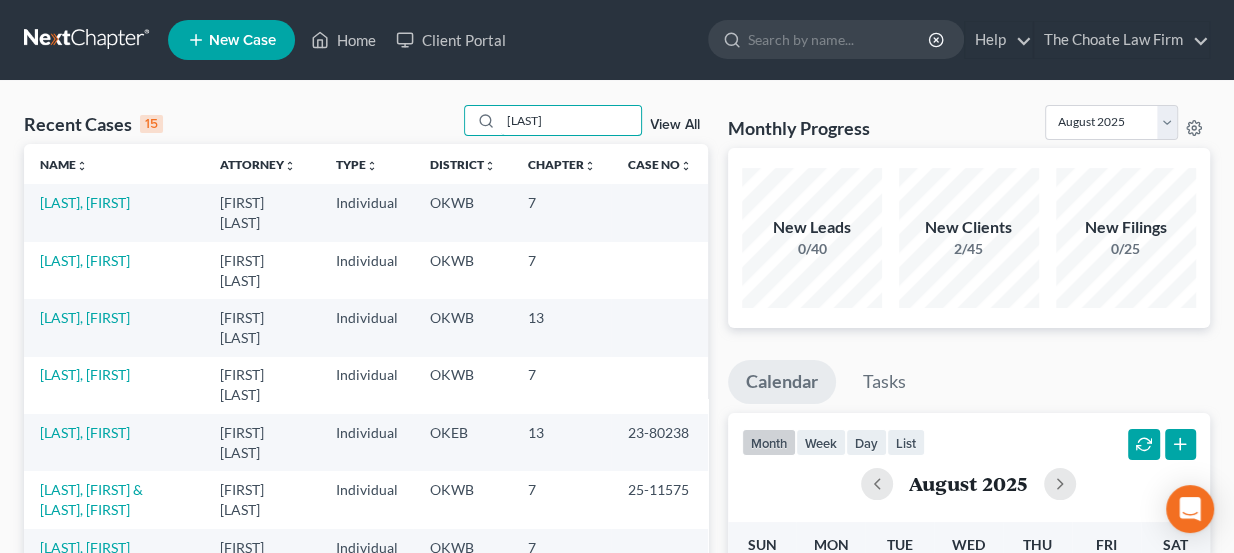 type on "[LAST]" 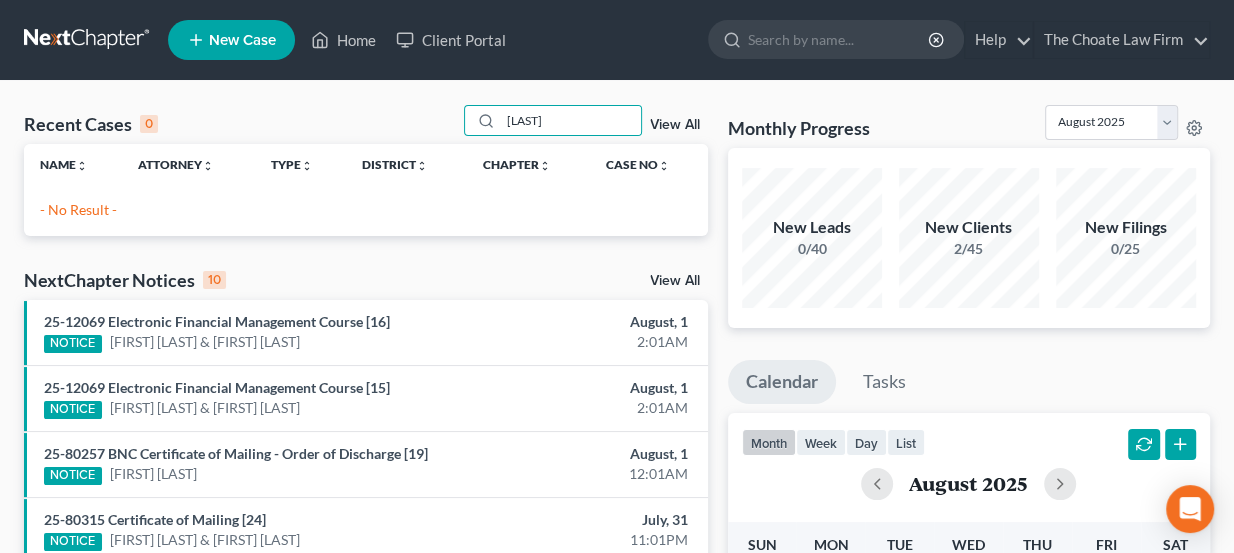 click on "New Case" at bounding box center (242, 40) 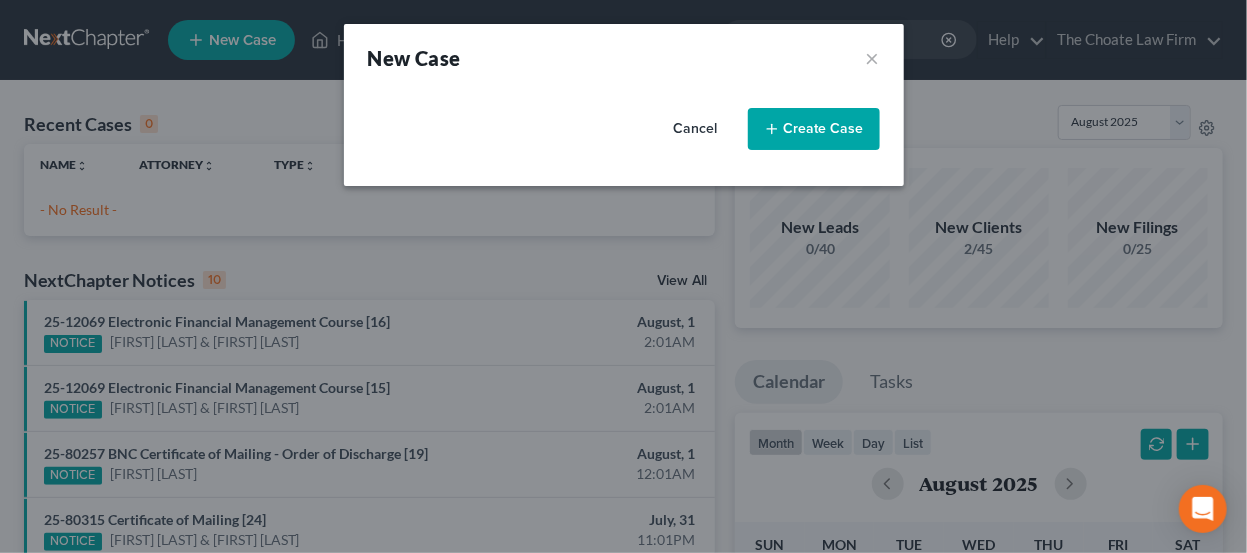 select on "65" 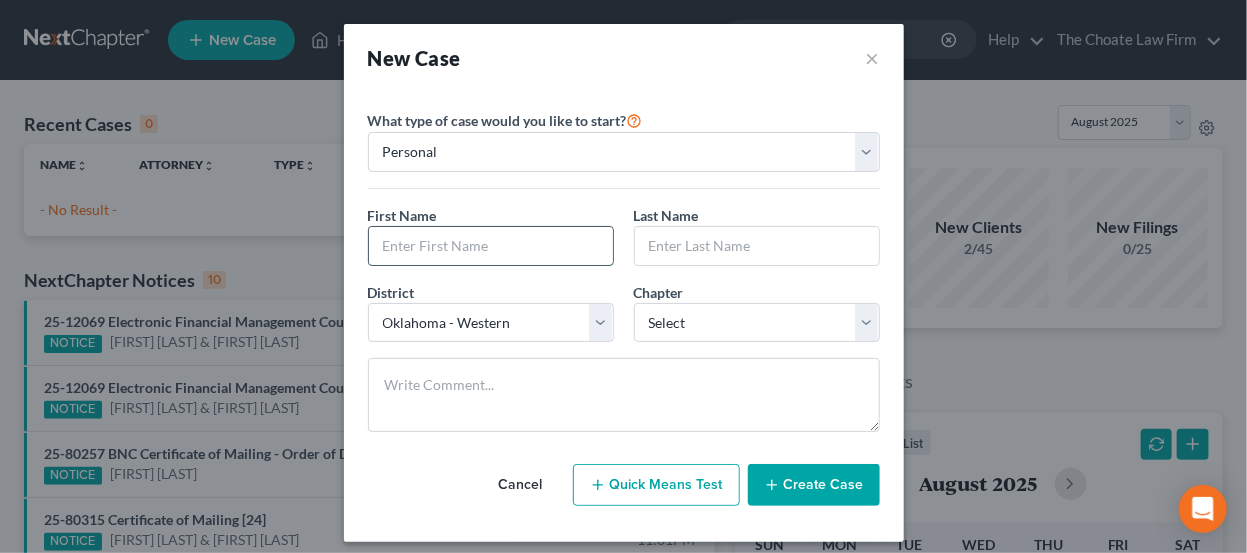 click at bounding box center [491, 246] 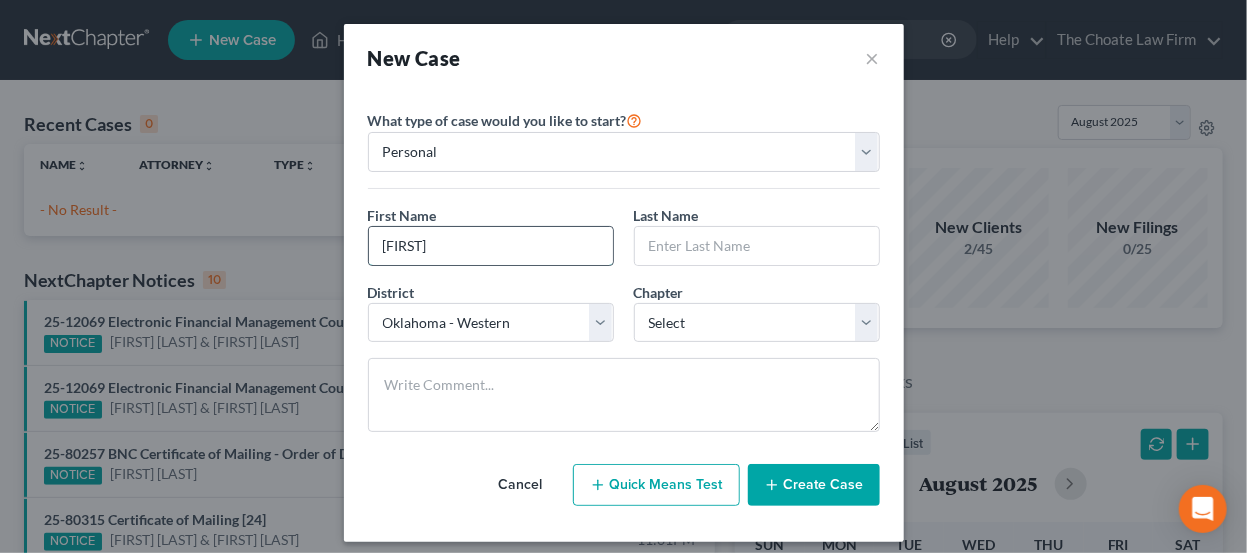 type on "Audra" 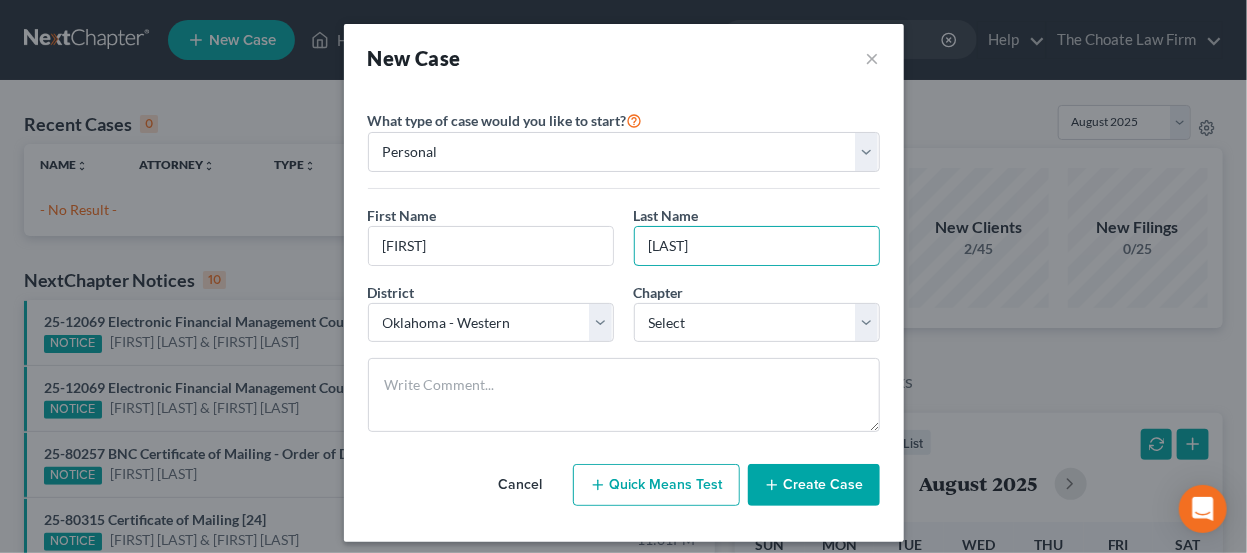 type on "Petty" 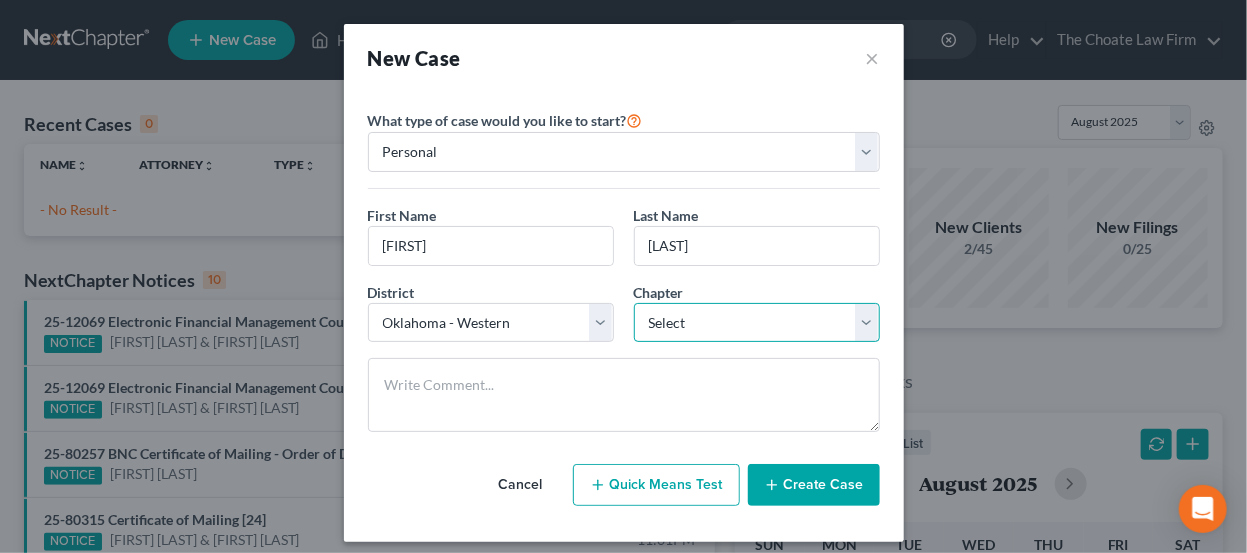 click on "Select 7 11 12 13" at bounding box center [757, 323] 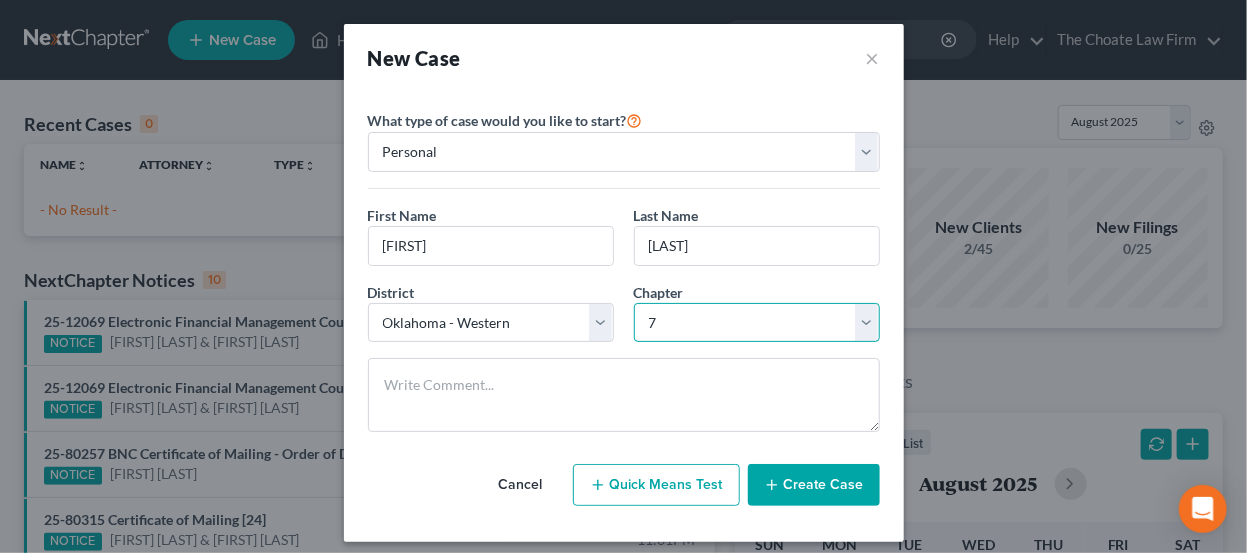 click on "Select 7 11 12 13" at bounding box center (757, 323) 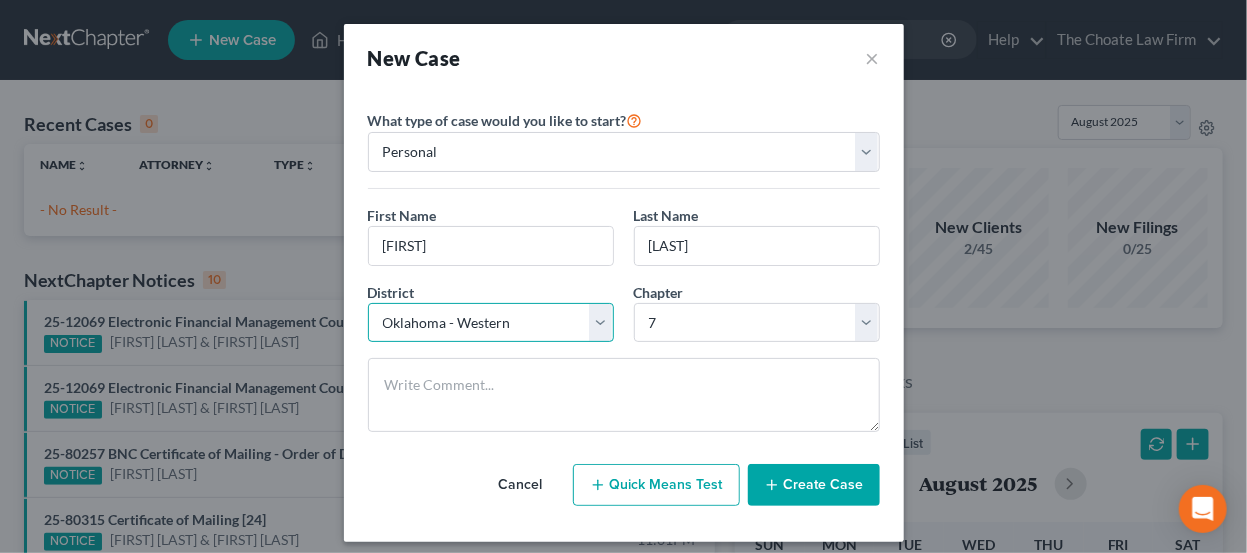 click on "Select Alabama - Middle Alabama - Northern Alabama - Southern Alaska Arizona Arkansas - Eastern Arkansas - Western California - Central California - Eastern California - Northern California - Southern Colorado Connecticut Delaware District of Columbia Florida - Middle Florida - Northern Florida - Southern Georgia - Middle Georgia - Northern Georgia - Southern Guam Hawaii Idaho Illinois - Central Illinois - Northern Illinois - Southern Indiana - Northern Indiana - Southern Iowa - Northern Iowa - Southern Kansas Kentucky - Eastern Kentucky - Western Louisiana - Eastern Louisiana - Middle Louisiana - Western Maine Maryland Massachusetts Michigan - Eastern Michigan - Western Minnesota Mississippi - Northern Mississippi - Southern Missouri - Eastern Missouri - Western Montana Nebraska Nevada New Hampshire New Jersey New Mexico New York - Eastern New York - Northern New York - Southern New York - Western North Carolina - Eastern North Carolina - Middle North Carolina - Western North Dakota Ohio - Northern Oregon" at bounding box center (491, 323) 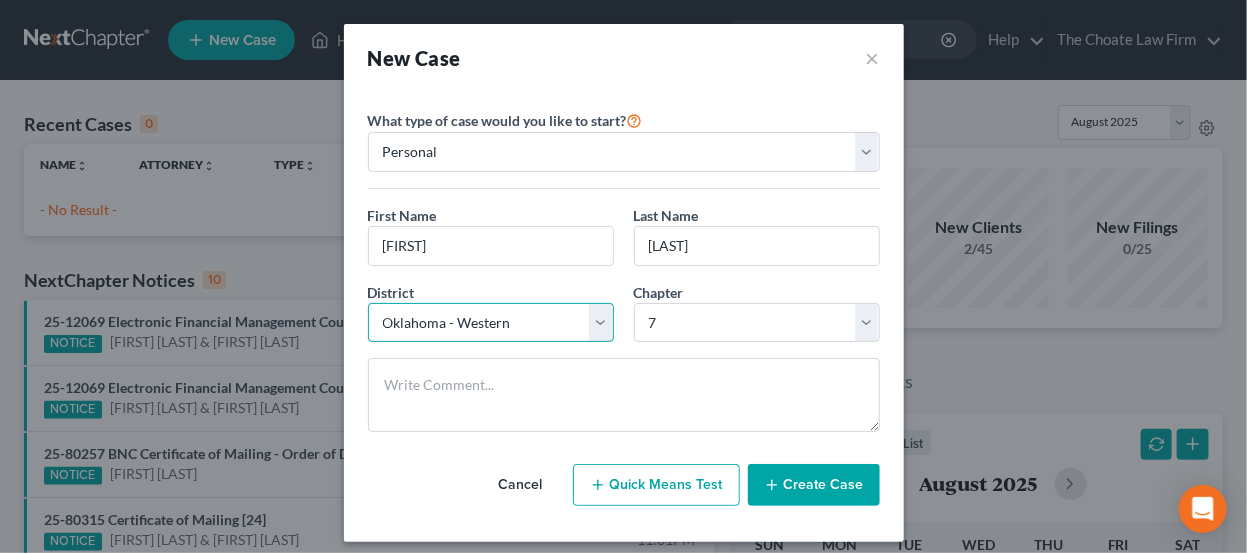 select on "63" 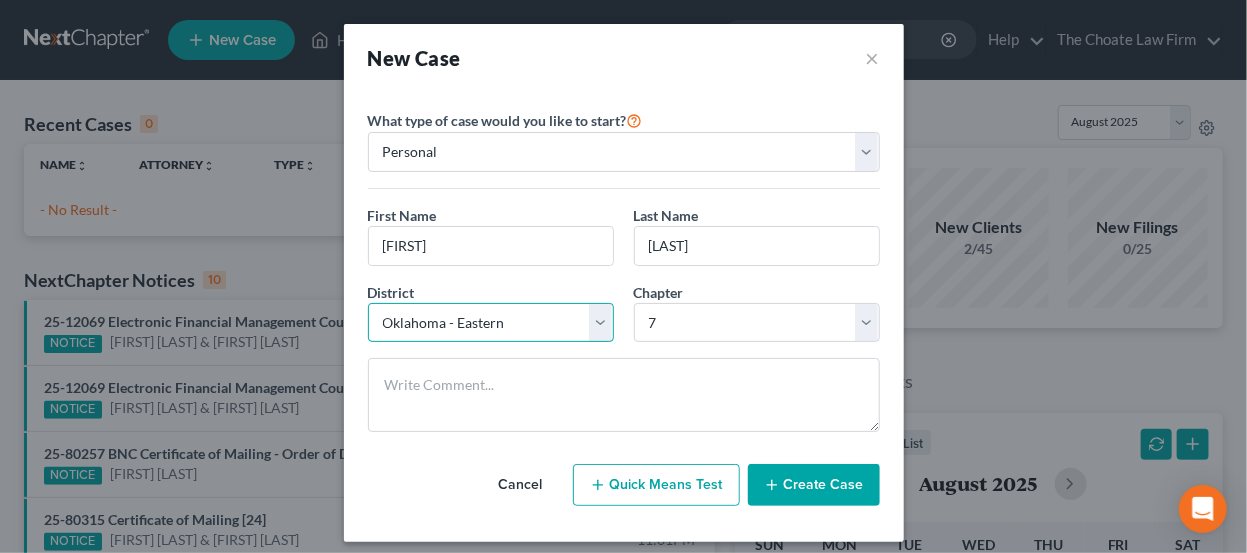 click on "Select Alabama - Middle Alabama - Northern Alabama - Southern Alaska Arizona Arkansas - Eastern Arkansas - Western California - Central California - Eastern California - Northern California - Southern Colorado Connecticut Delaware District of Columbia Florida - Middle Florida - Northern Florida - Southern Georgia - Middle Georgia - Northern Georgia - Southern Guam Hawaii Idaho Illinois - Central Illinois - Northern Illinois - Southern Indiana - Northern Indiana - Southern Iowa - Northern Iowa - Southern Kansas Kentucky - Eastern Kentucky - Western Louisiana - Eastern Louisiana - Middle Louisiana - Western Maine Maryland Massachusetts Michigan - Eastern Michigan - Western Minnesota Mississippi - Northern Mississippi - Southern Missouri - Eastern Missouri - Western Montana Nebraska Nevada New Hampshire New Jersey New Mexico New York - Eastern New York - Northern New York - Southern New York - Western North Carolina - Eastern North Carolina - Middle North Carolina - Western North Dakota Ohio - Northern Oregon" at bounding box center (491, 323) 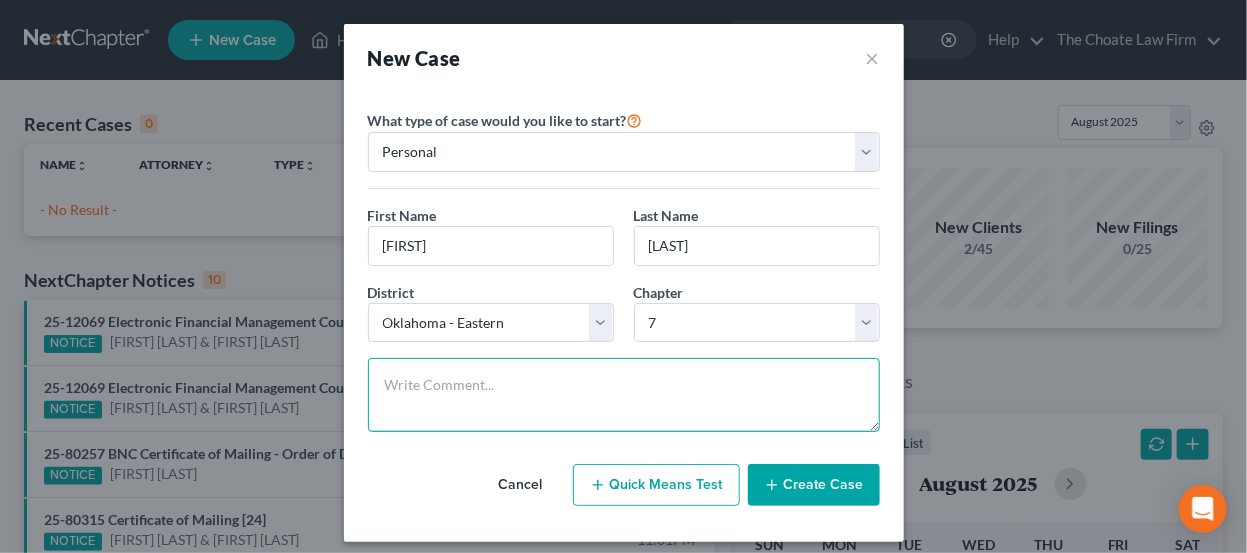 click at bounding box center [624, 395] 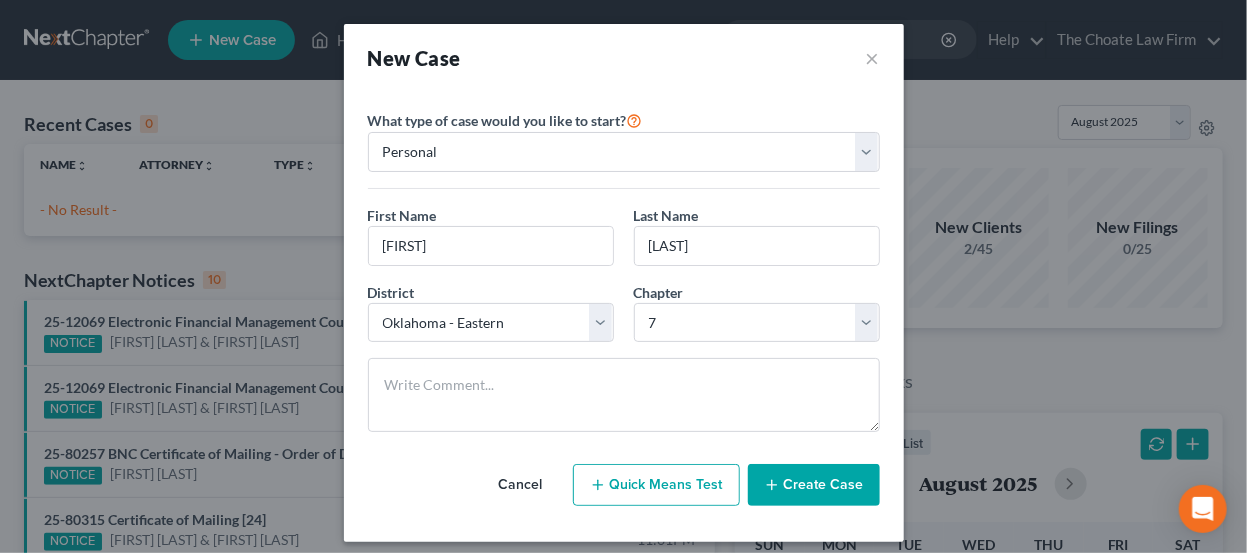 click on "Create Case" at bounding box center [814, 485] 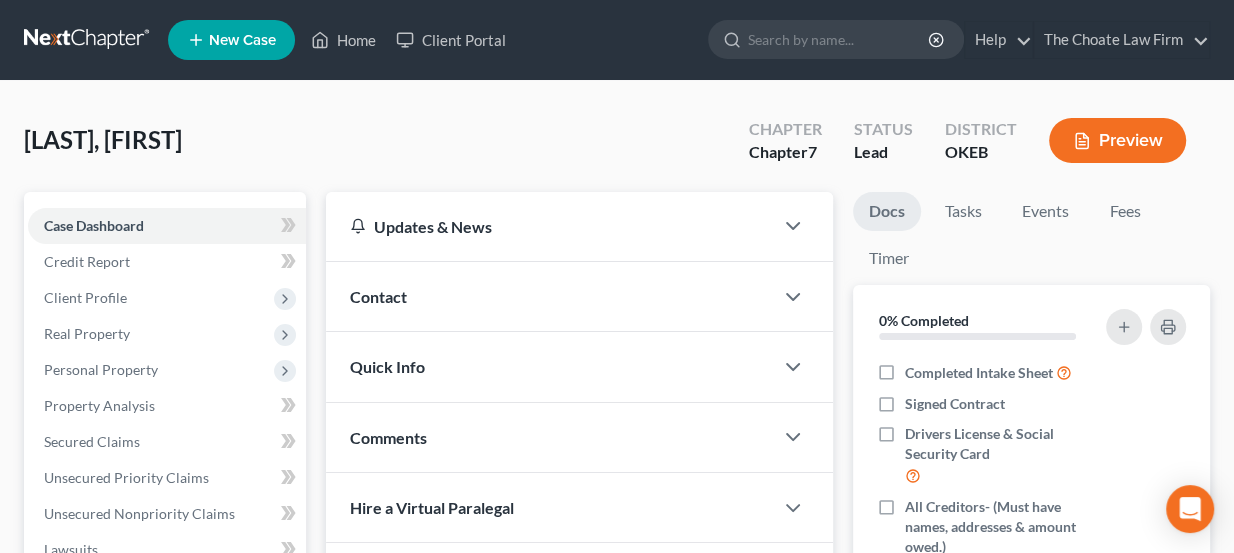 click on "Contact" at bounding box center [550, 296] 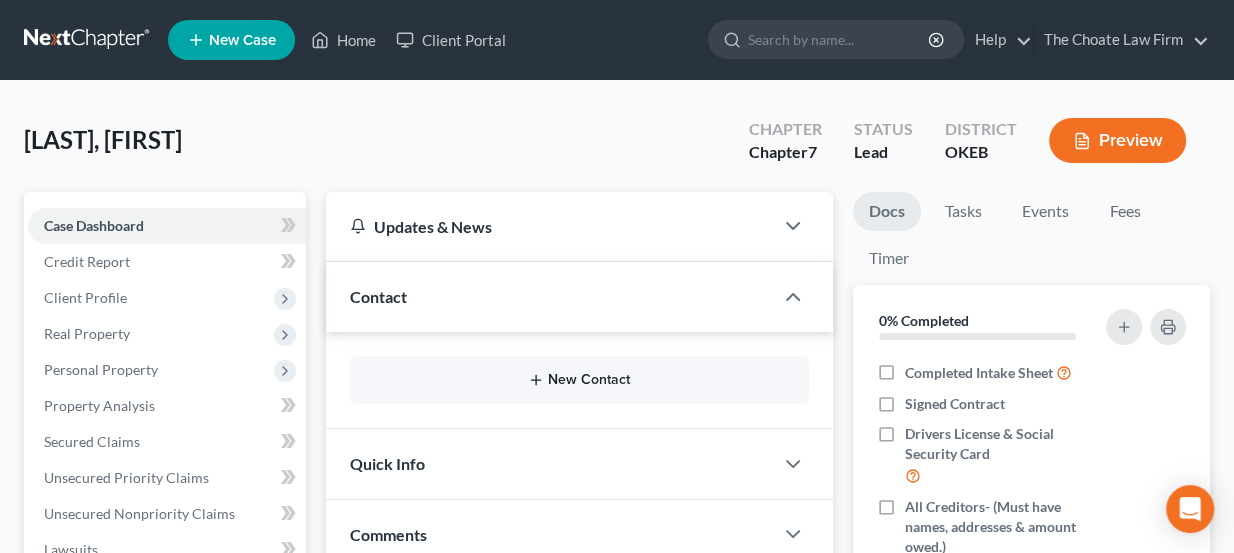 click on "New Contact" at bounding box center [580, 380] 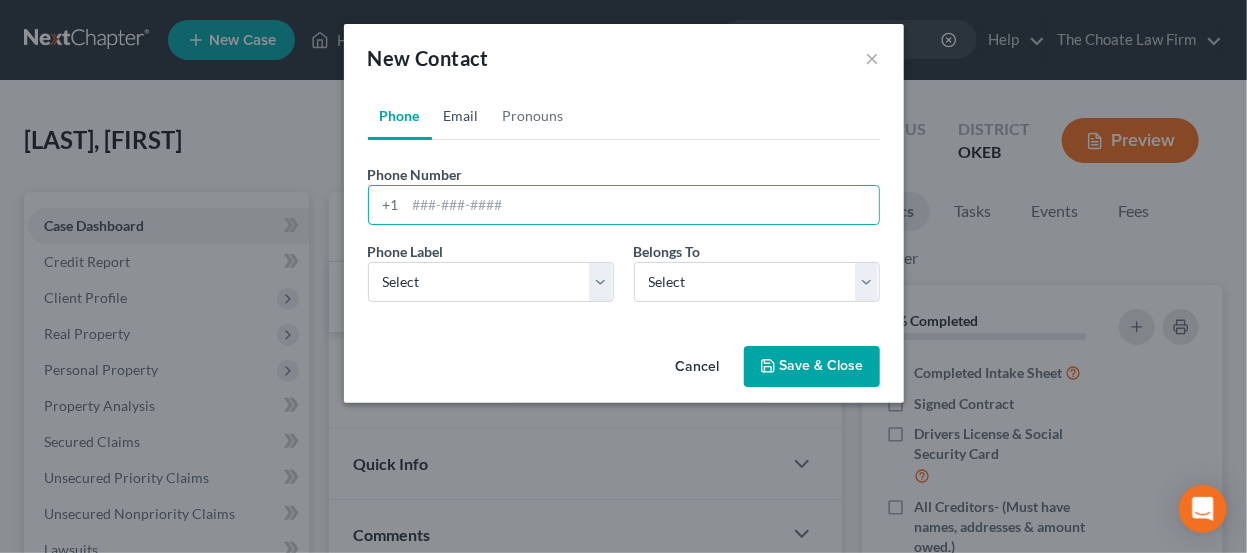drag, startPoint x: 457, startPoint y: 189, endPoint x: 459, endPoint y: 115, distance: 74.02702 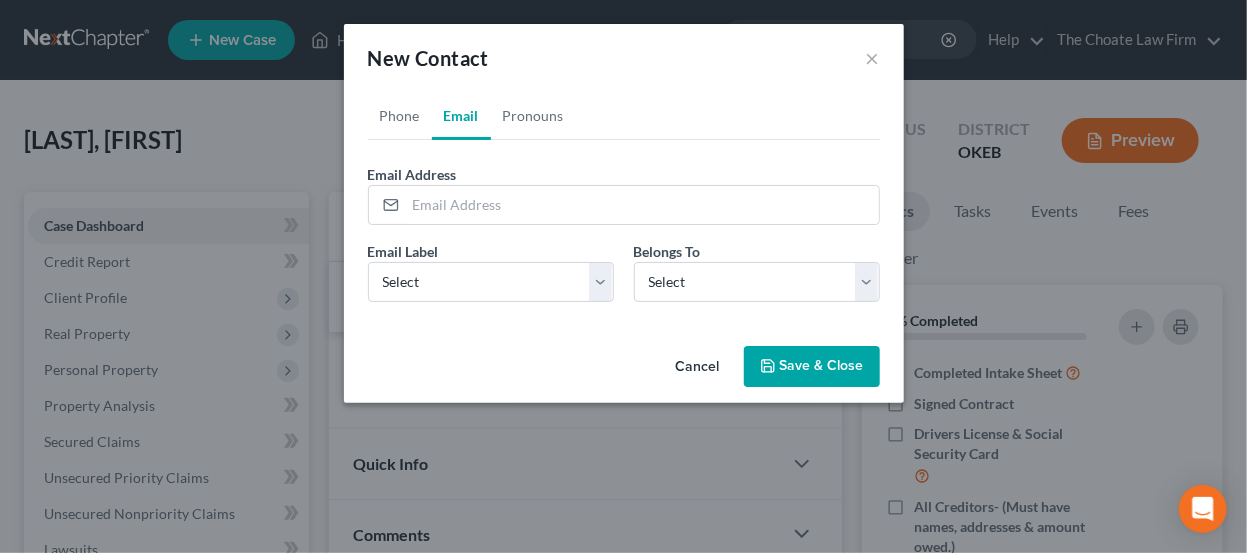 click on "Email" at bounding box center (461, 116) 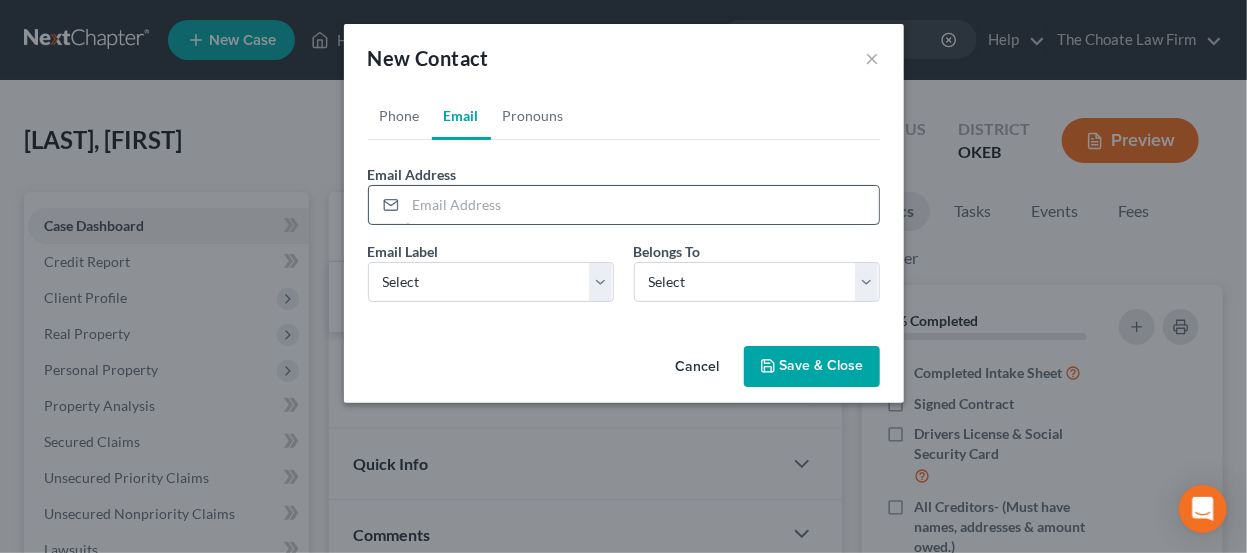 drag, startPoint x: 486, startPoint y: 184, endPoint x: 488, endPoint y: 200, distance: 16.124516 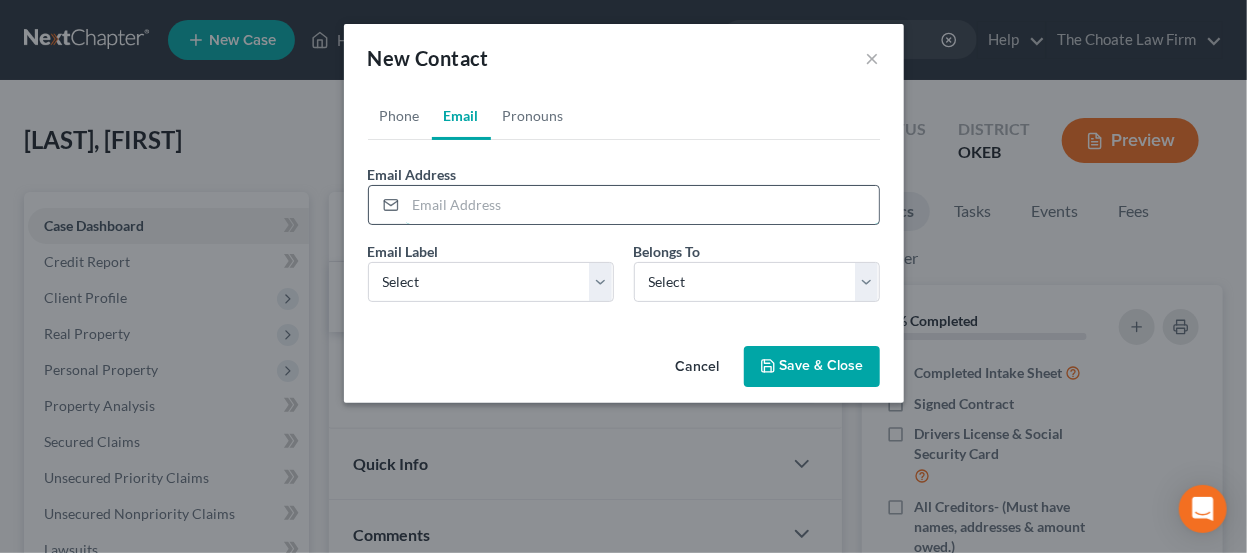 click at bounding box center [642, 205] 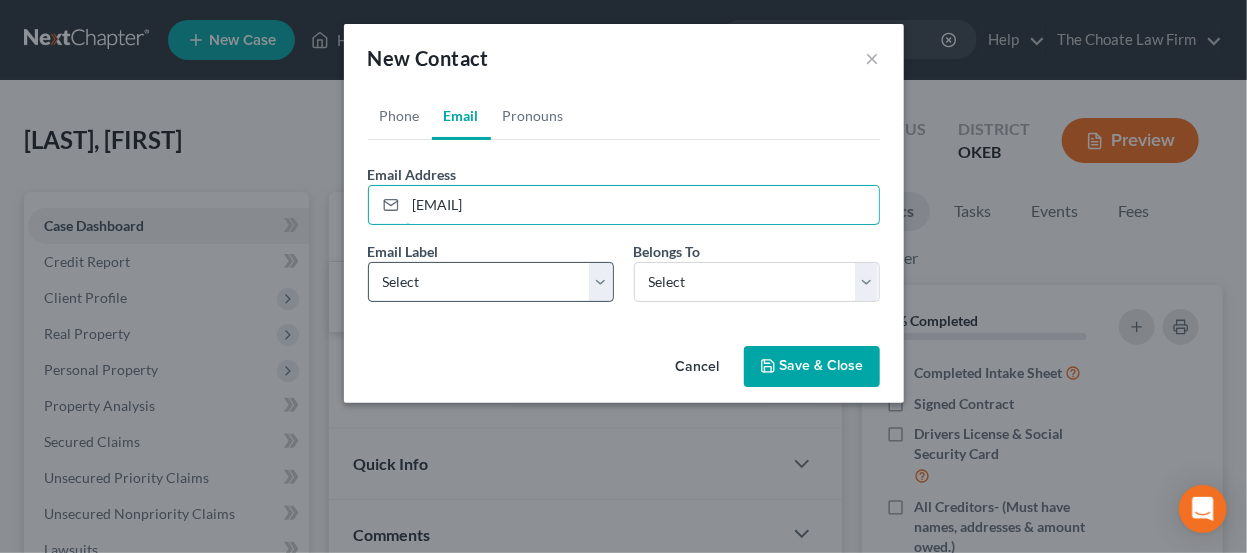 type on "Gamys.phone@gmail.com" 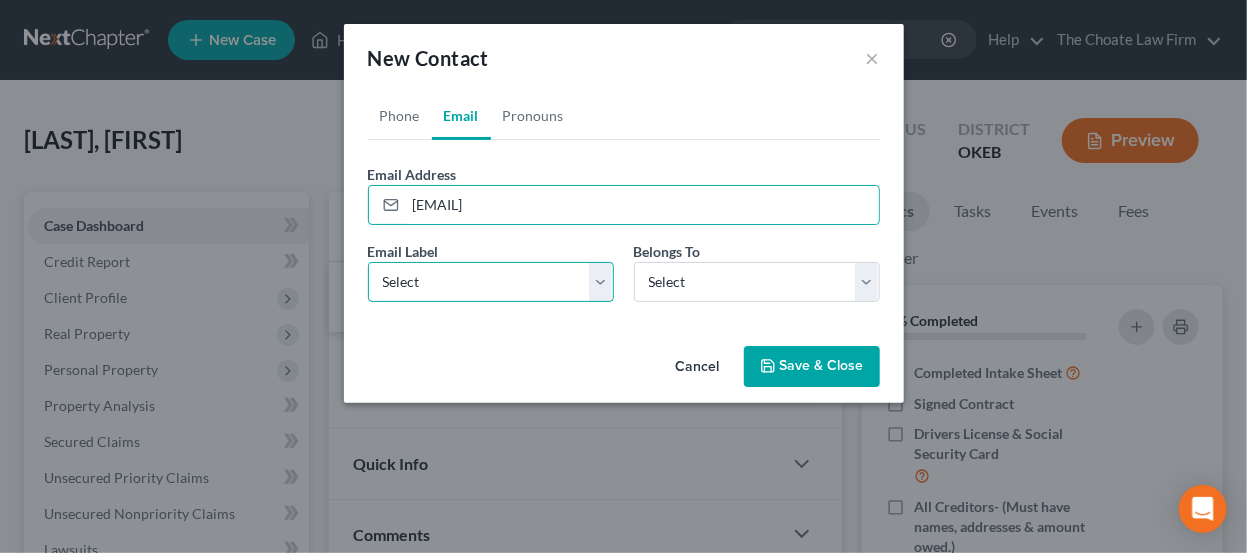 click on "Select Home Work Other" at bounding box center [491, 282] 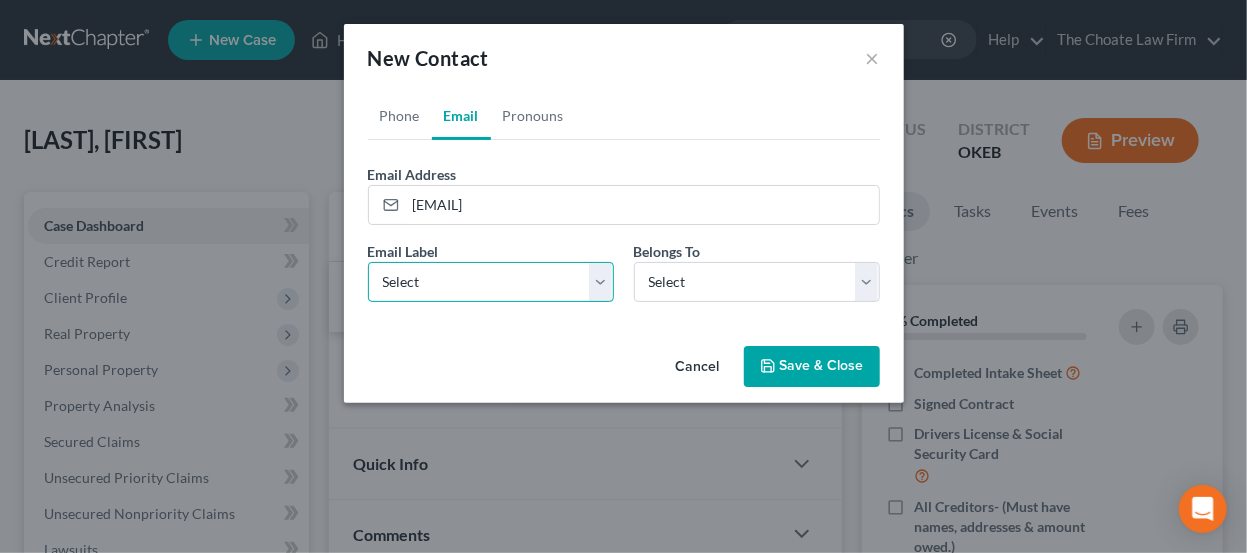 select on "0" 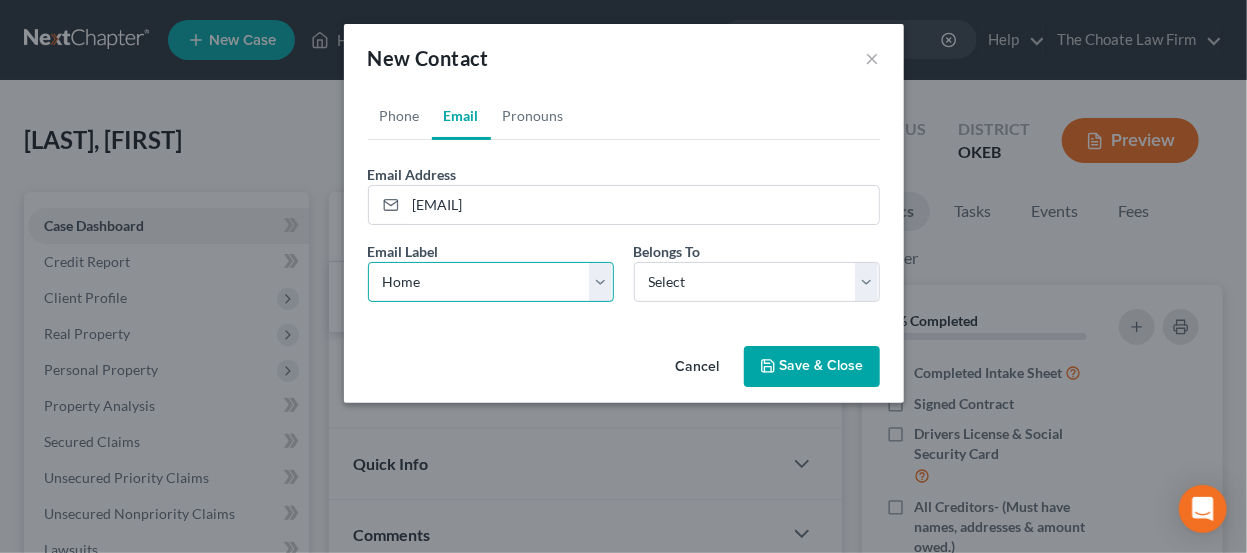 click on "Select Home Work Other" at bounding box center [491, 282] 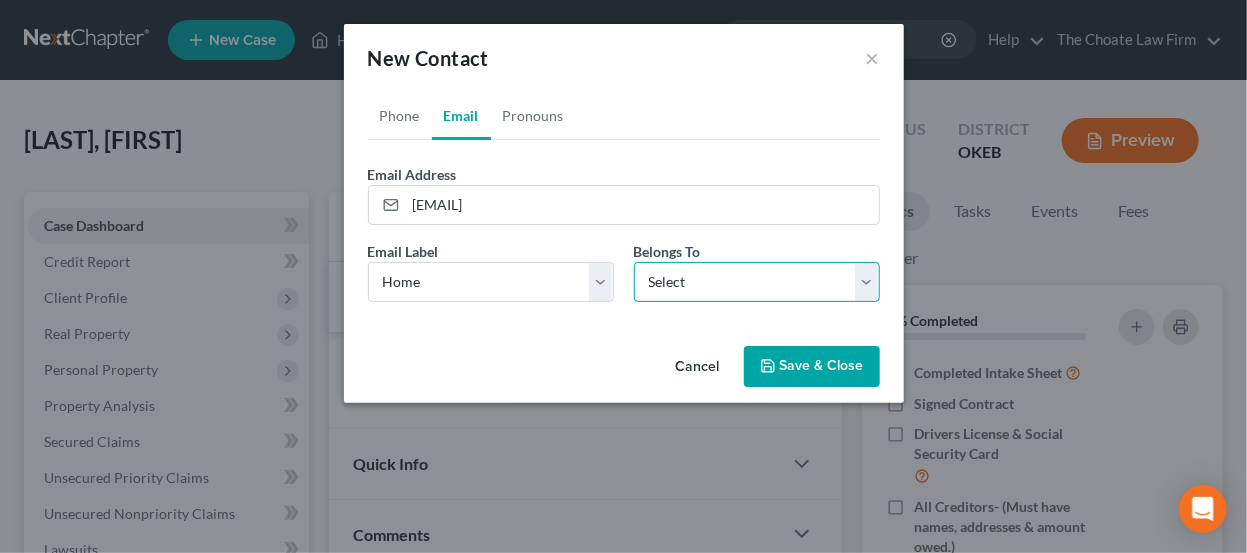 click on "Select Client Other" at bounding box center (757, 282) 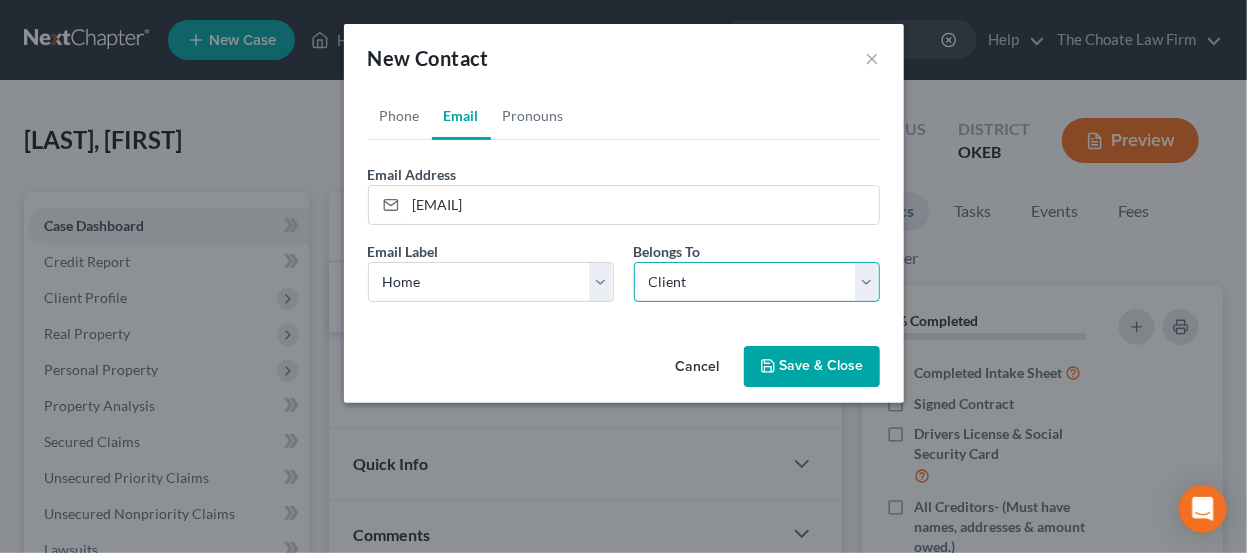 click on "Select Client Other" at bounding box center (757, 282) 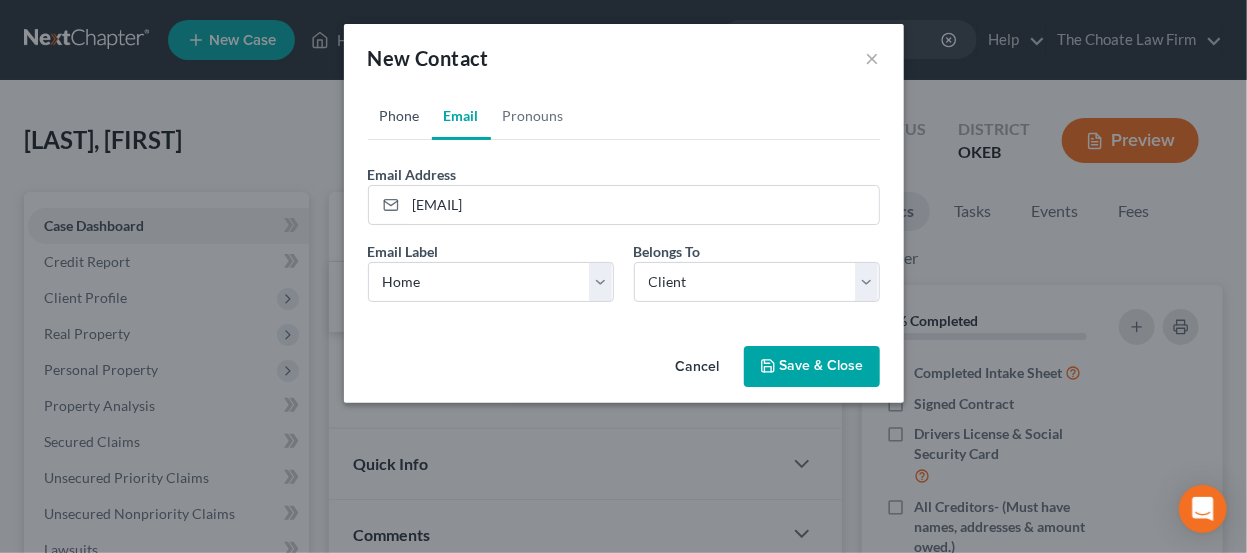 click on "Phone" at bounding box center (400, 116) 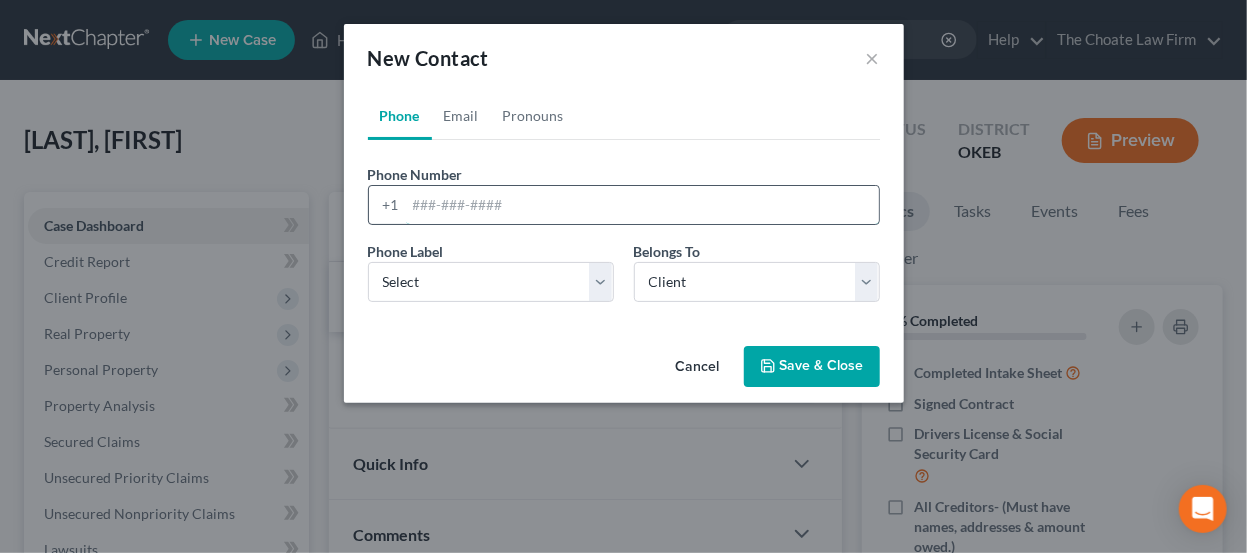click at bounding box center [642, 205] 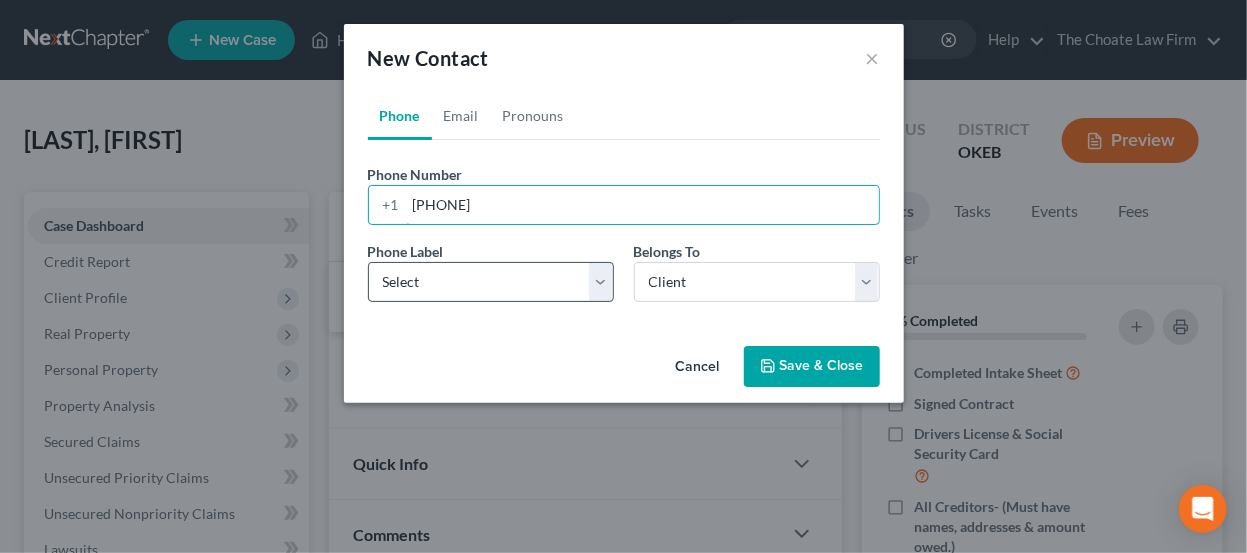 type on "580-453-0667" 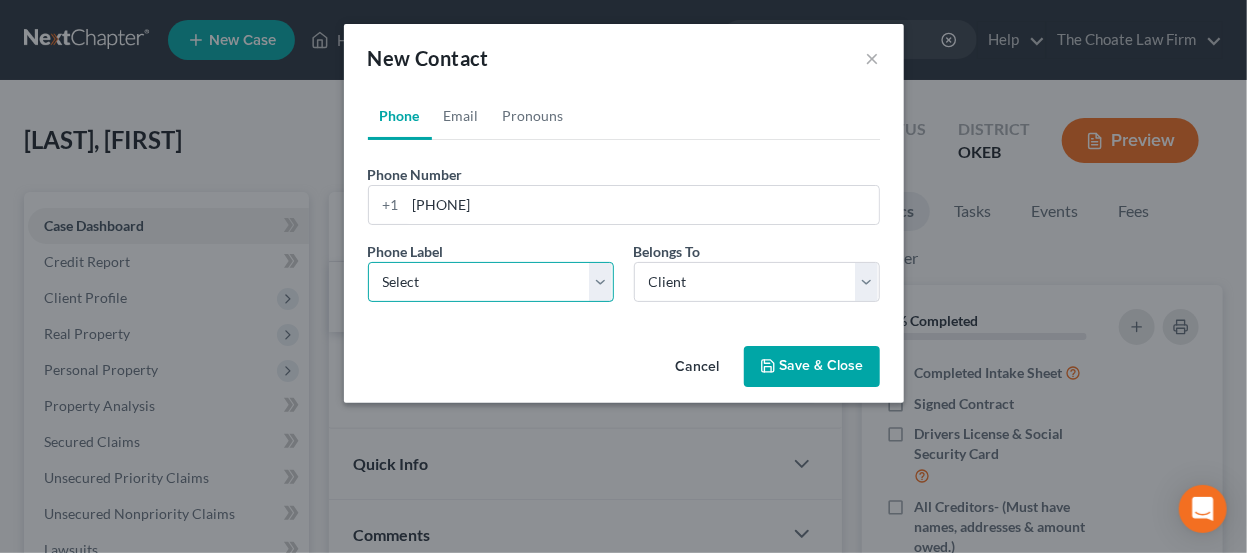 click on "Select Mobile Home Work Other" at bounding box center [491, 282] 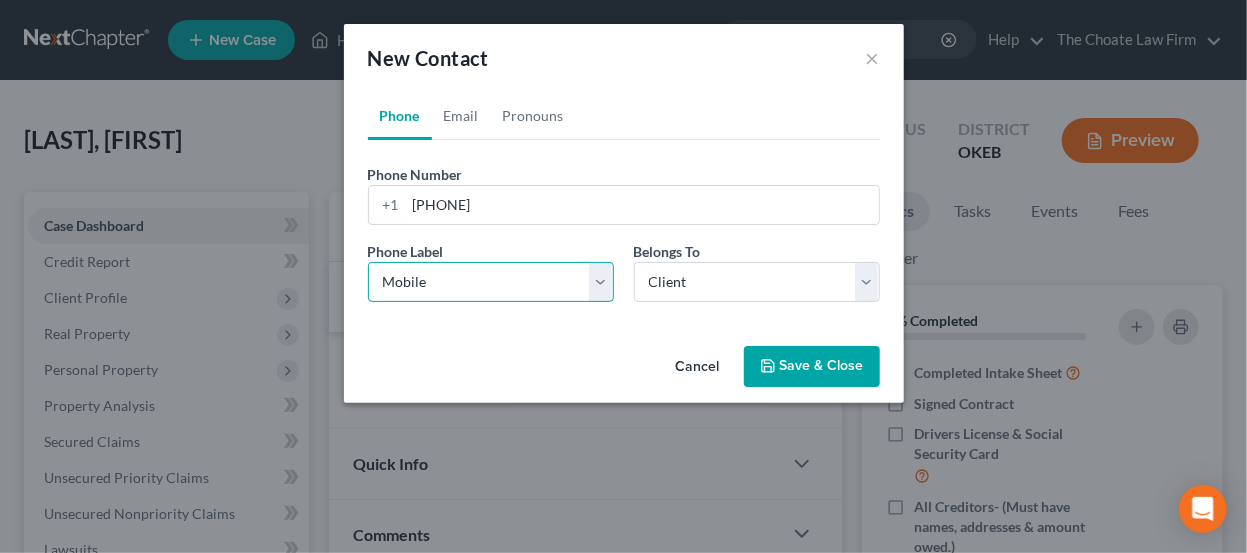 click on "Select Mobile Home Work Other" at bounding box center [491, 282] 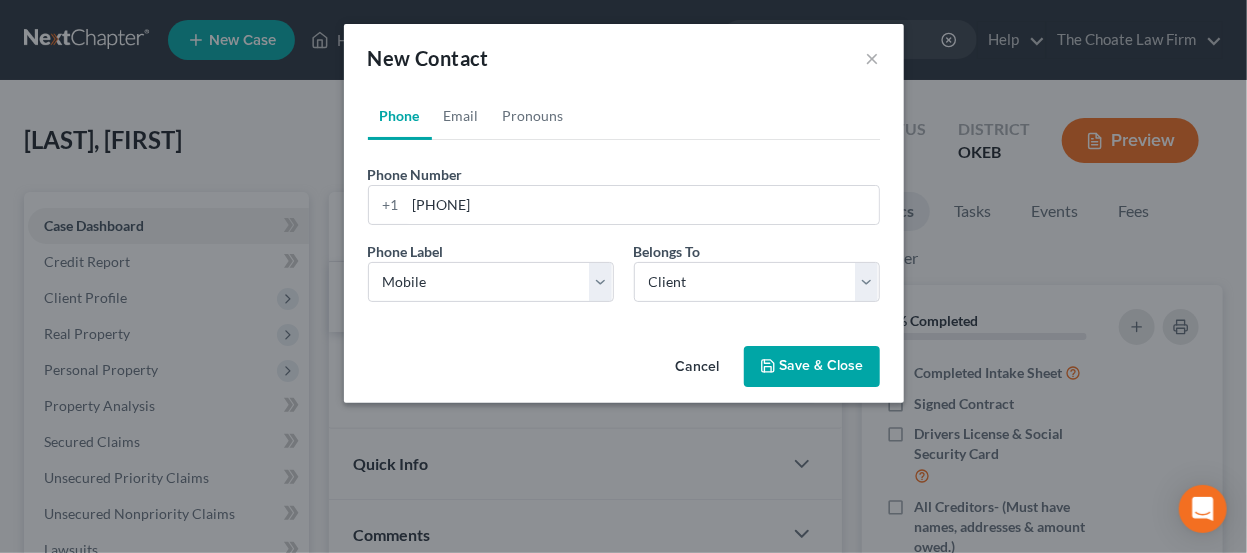 click on "Save & Close" at bounding box center (812, 367) 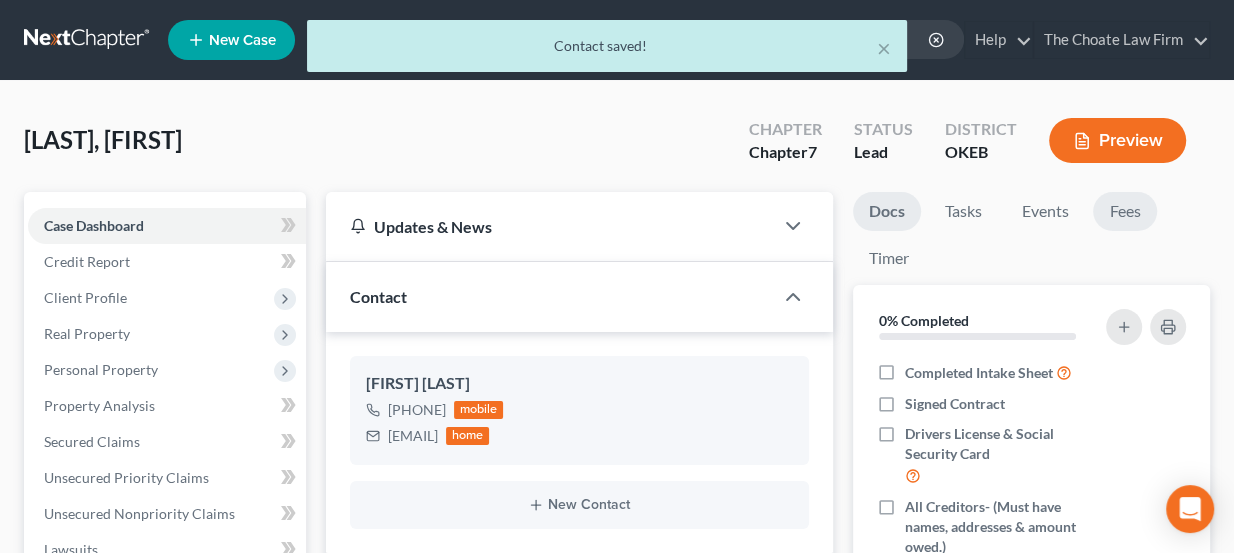 click on "Fees" at bounding box center [1125, 211] 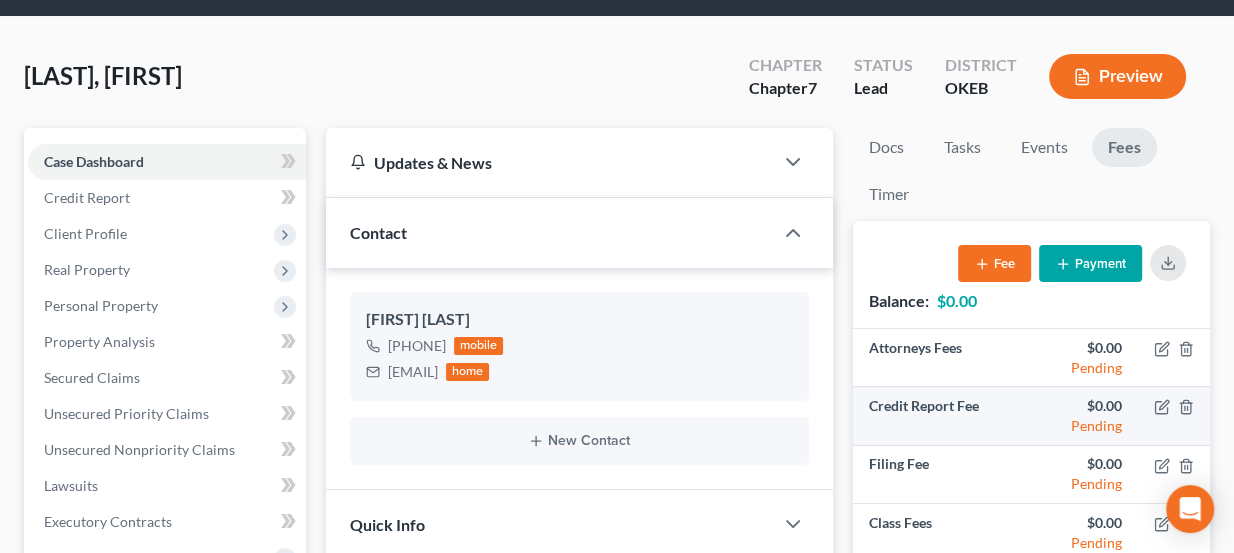 scroll, scrollTop: 90, scrollLeft: 0, axis: vertical 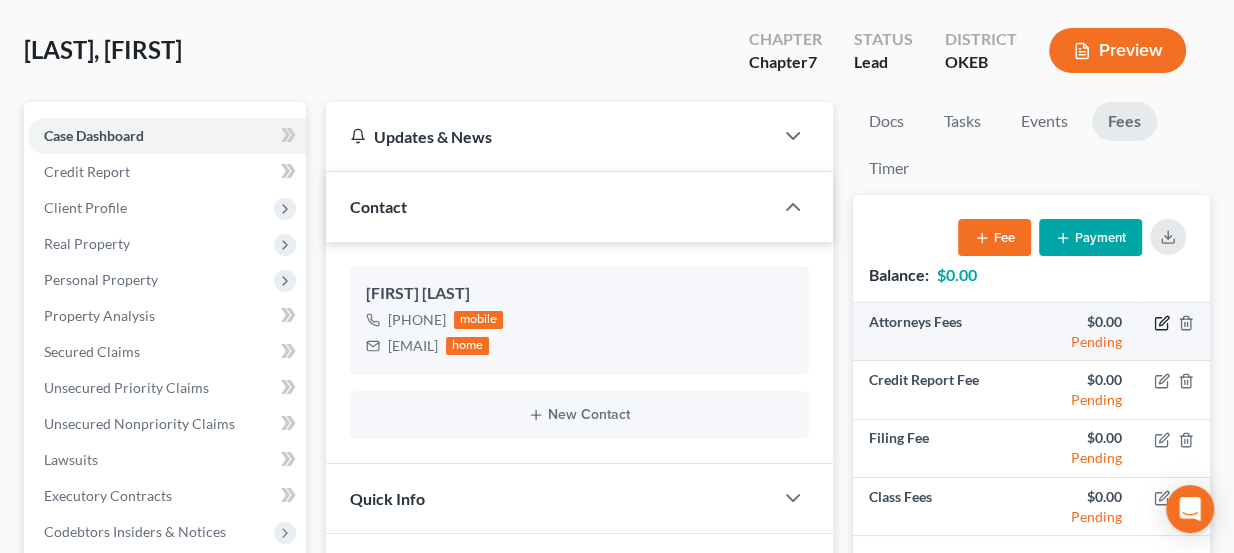 click 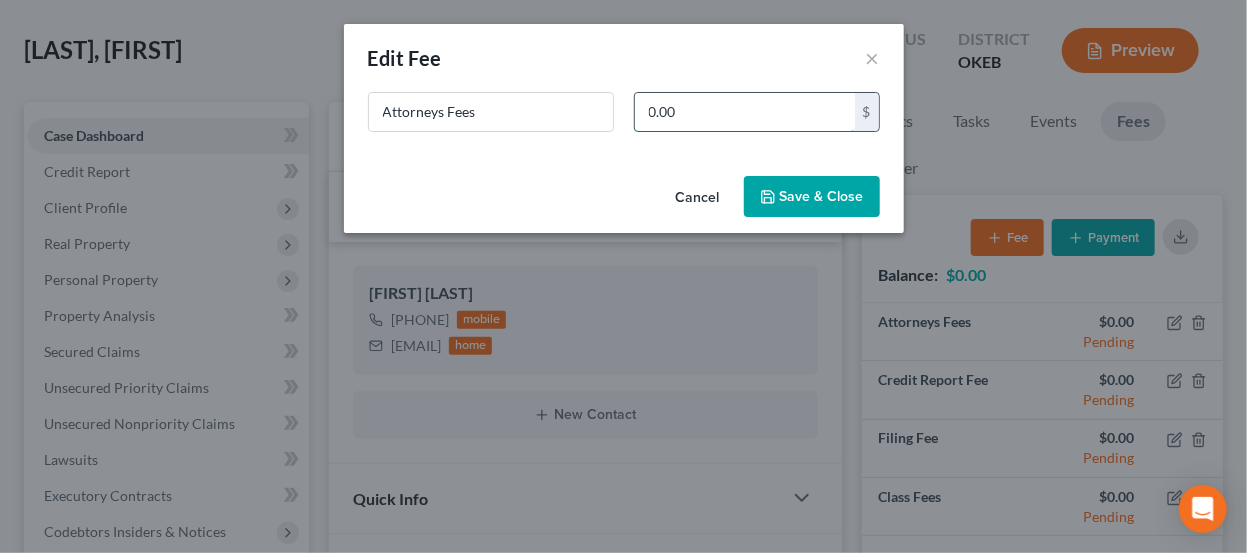 click on "0.00" at bounding box center [745, 112] 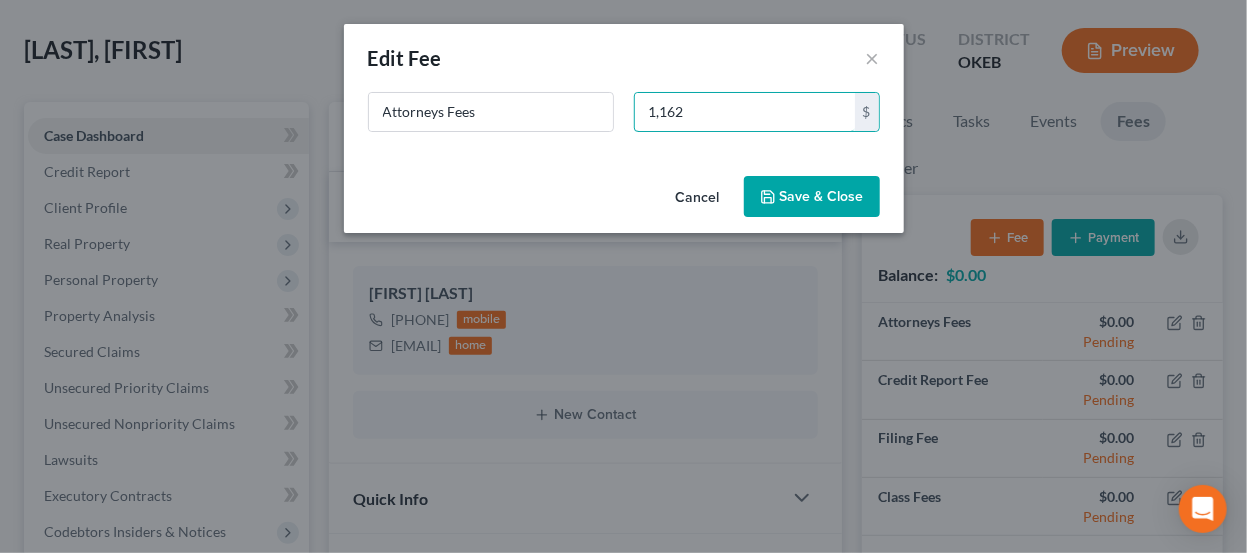 type on "1,162" 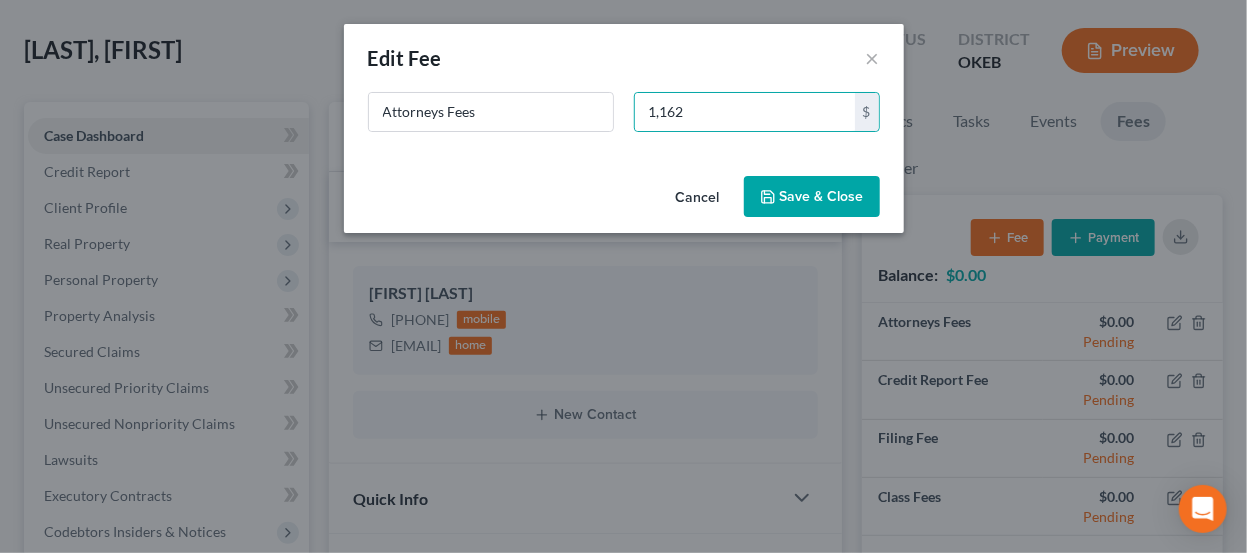 click on "Save & Close" at bounding box center [812, 197] 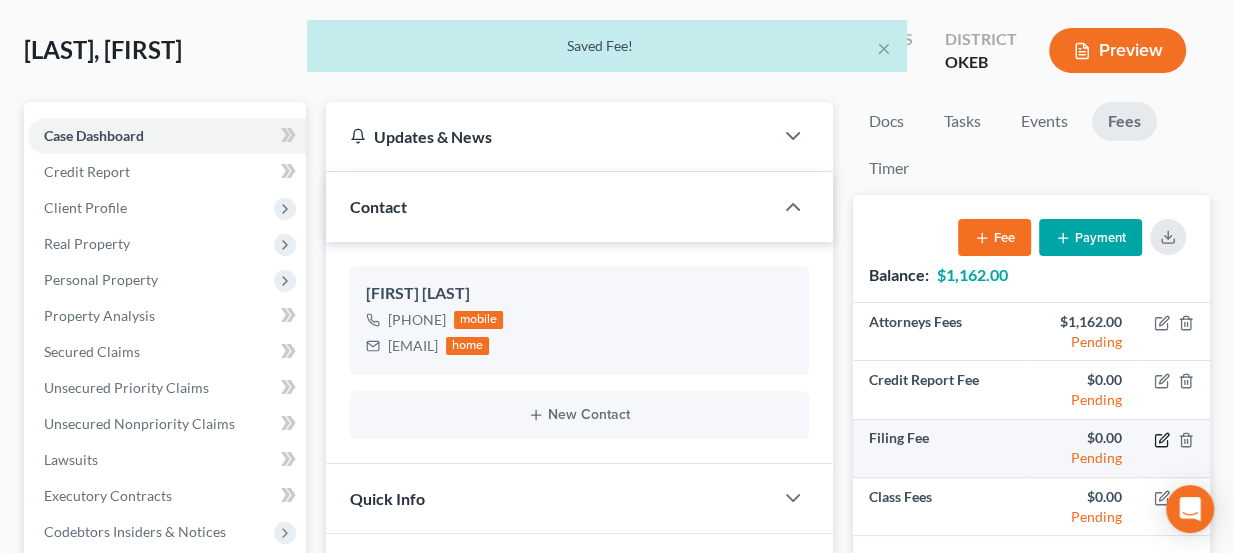click 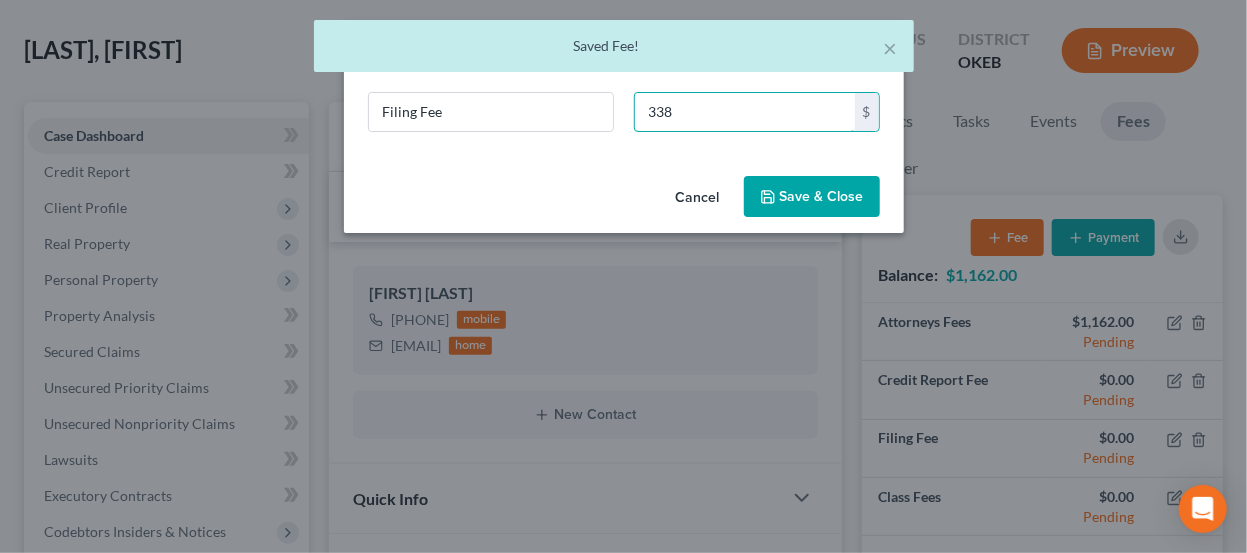 type on "338" 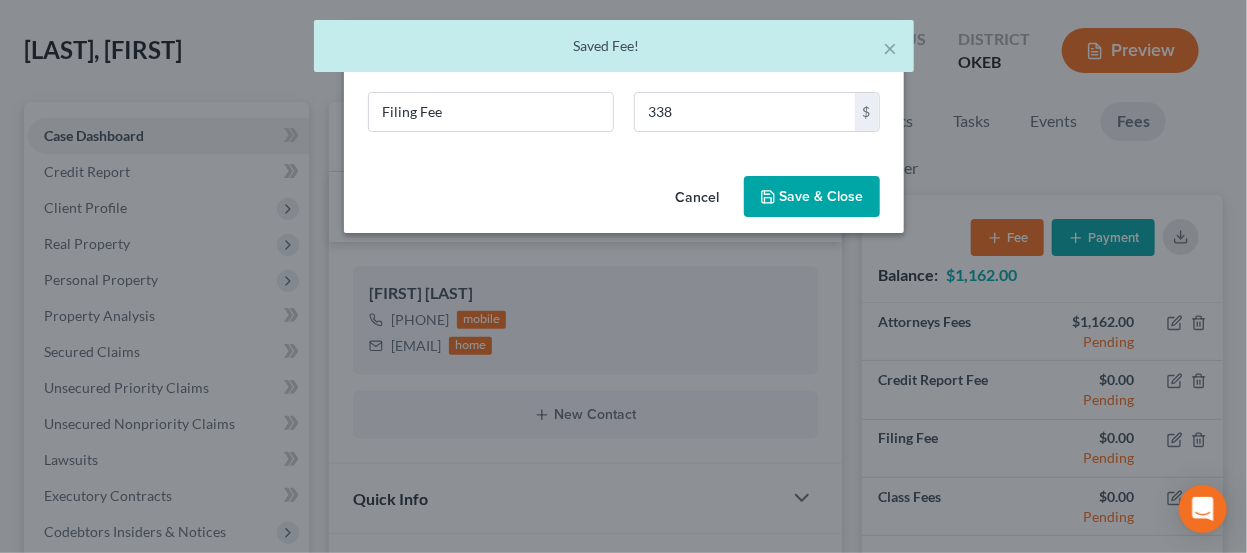click on "Save & Close" at bounding box center [812, 197] 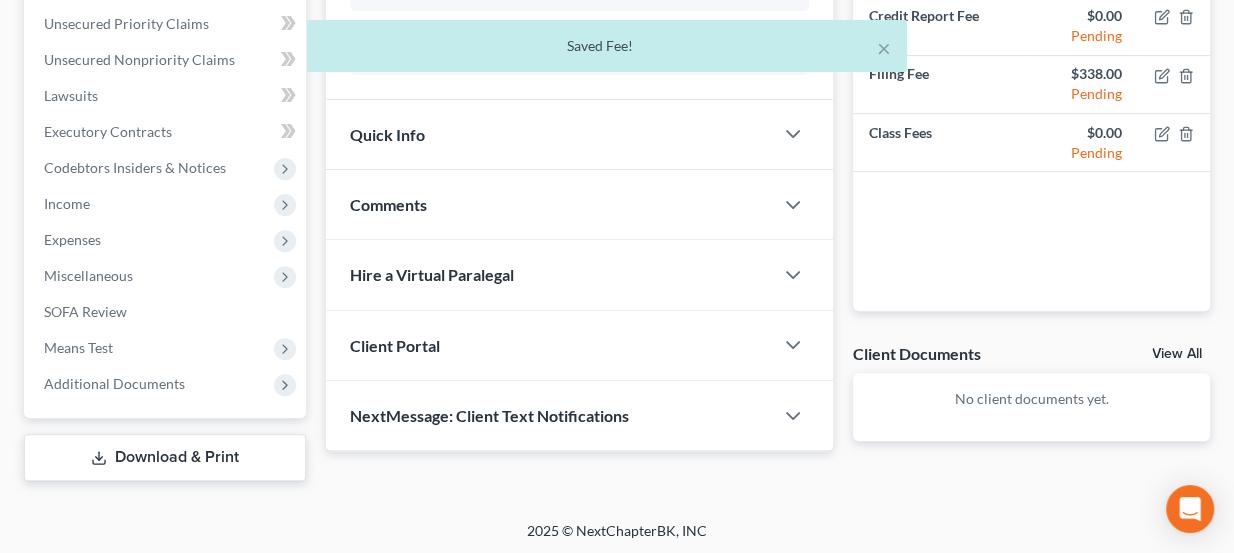 scroll, scrollTop: 455, scrollLeft: 0, axis: vertical 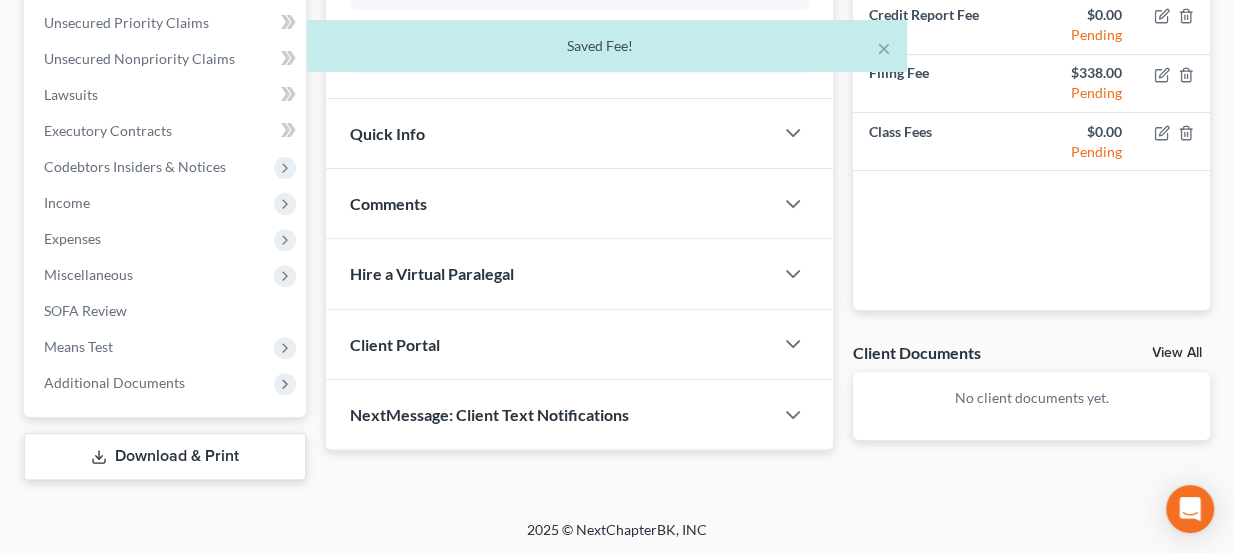 click on "Quick Info" at bounding box center (550, 133) 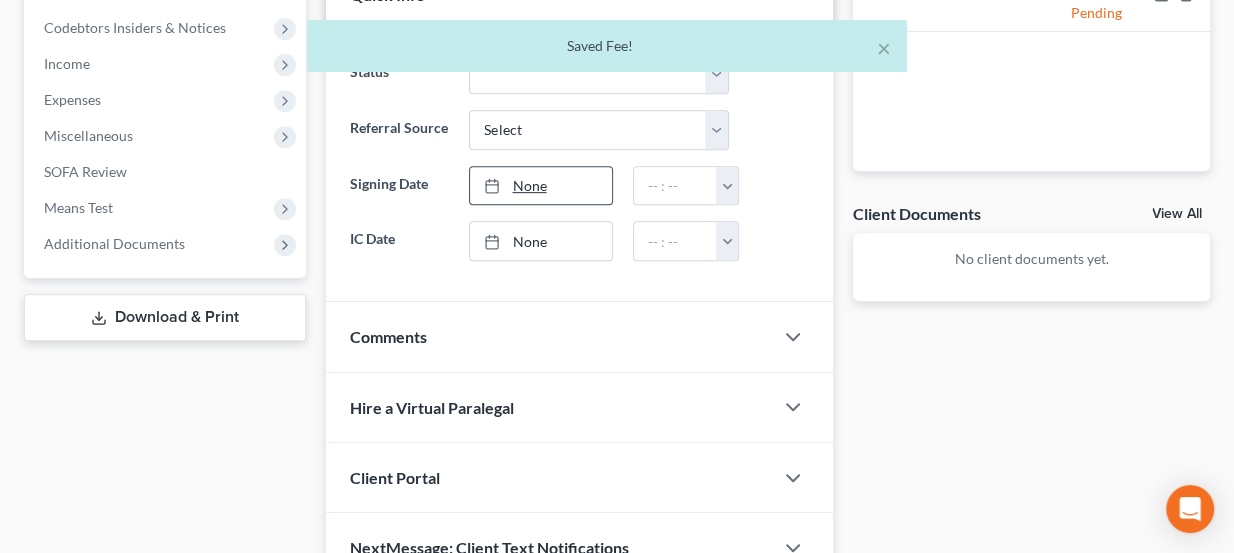 scroll, scrollTop: 546, scrollLeft: 0, axis: vertical 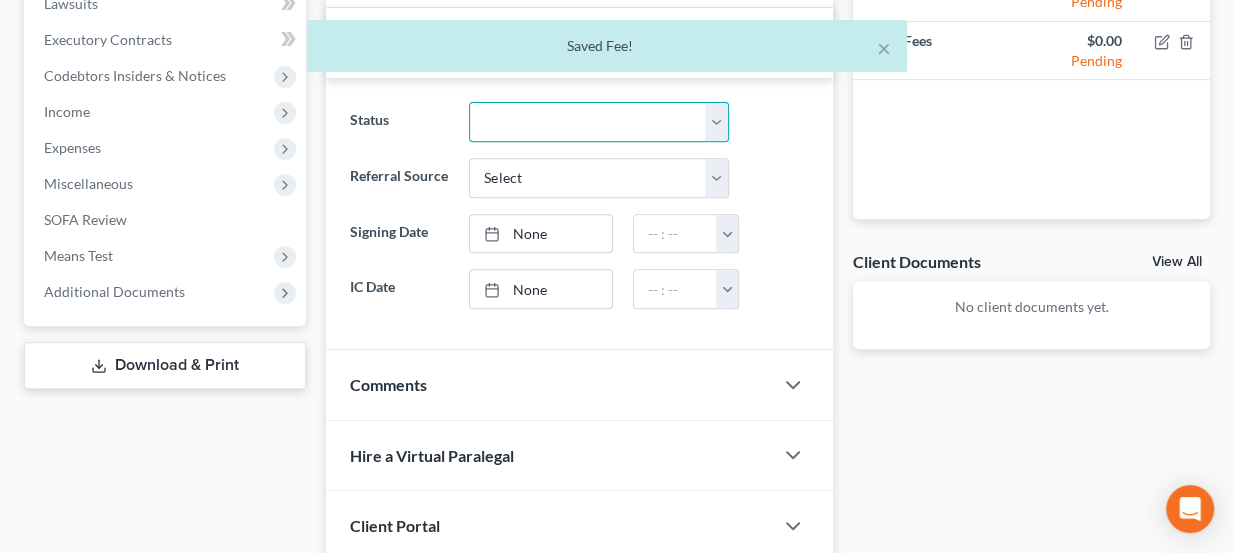 click on "Discharged Dismissed Filed Info Sent In Progress Lead Lost Lead Ready to File Retained To Review" at bounding box center (599, 122) 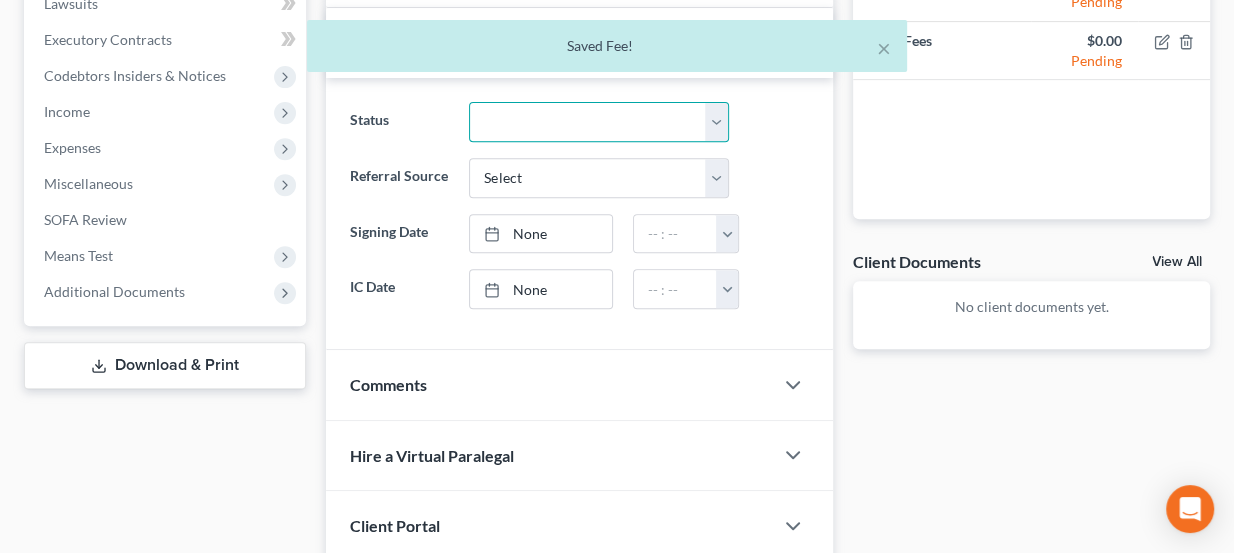 click on "Discharged Dismissed Filed Info Sent In Progress Lead Lost Lead Ready to File Retained To Review" at bounding box center [599, 122] 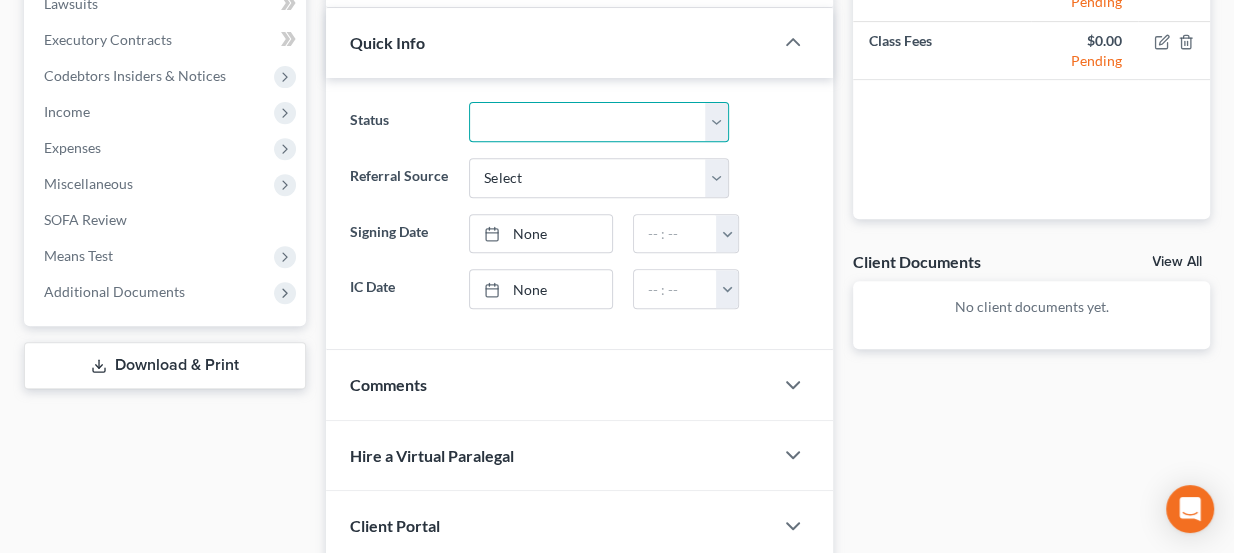 select on "3" 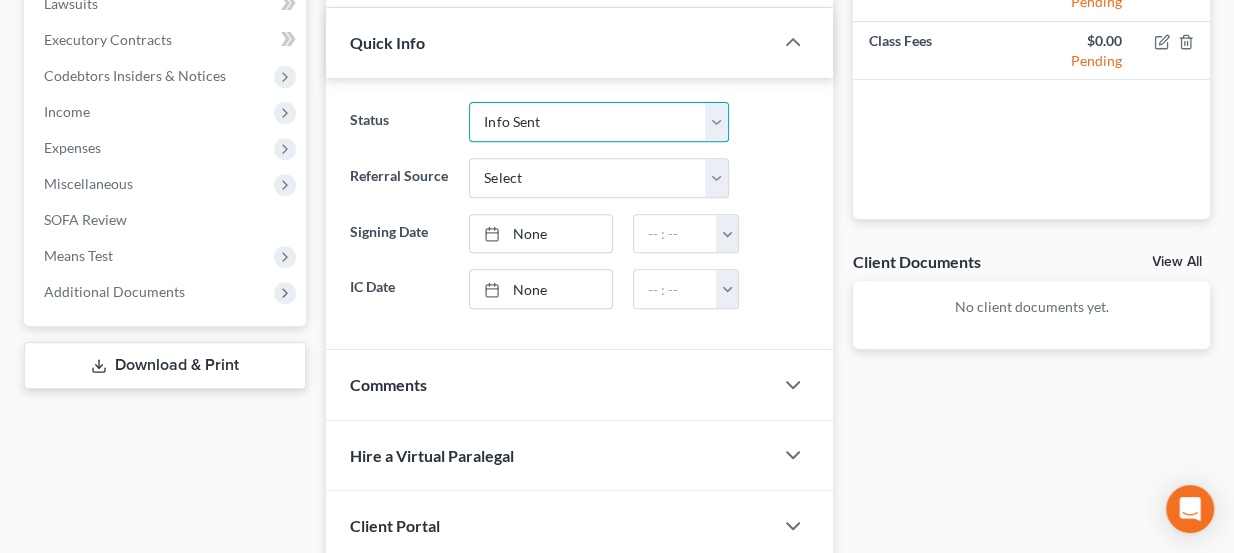 click on "Discharged Dismissed Filed Info Sent In Progress Lead Lost Lead Ready to File Retained To Review" at bounding box center (599, 122) 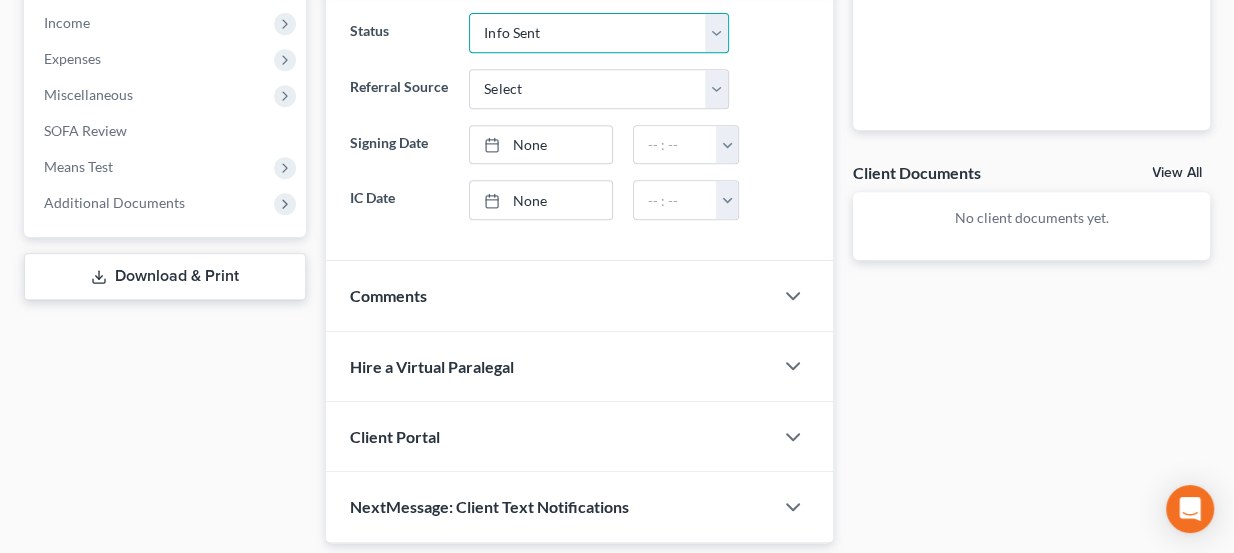 scroll, scrollTop: 637, scrollLeft: 0, axis: vertical 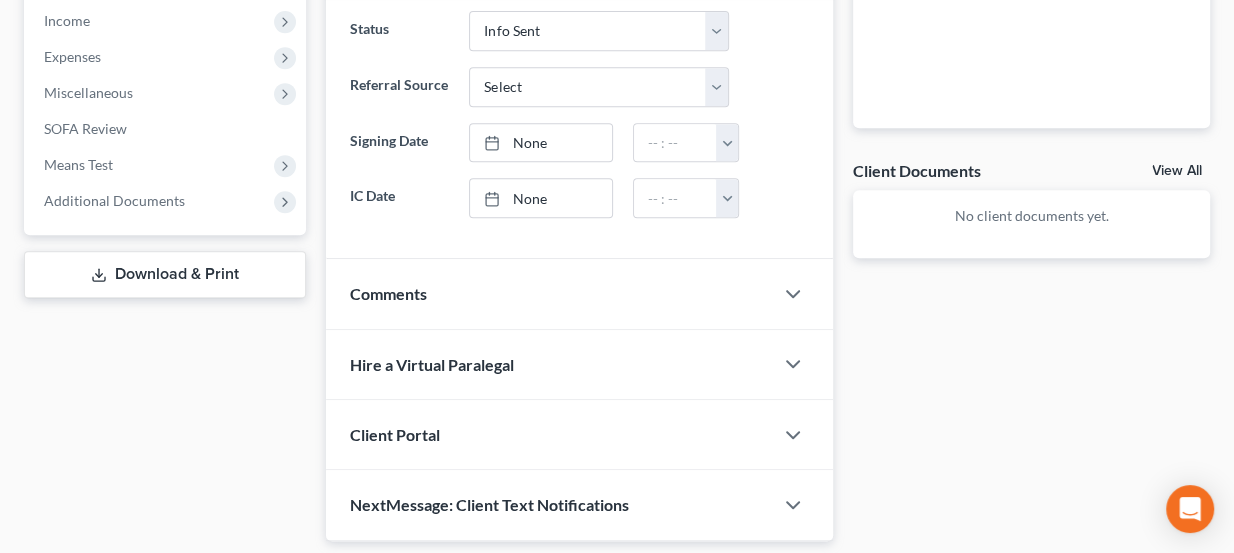 click on "Comments" at bounding box center [550, 293] 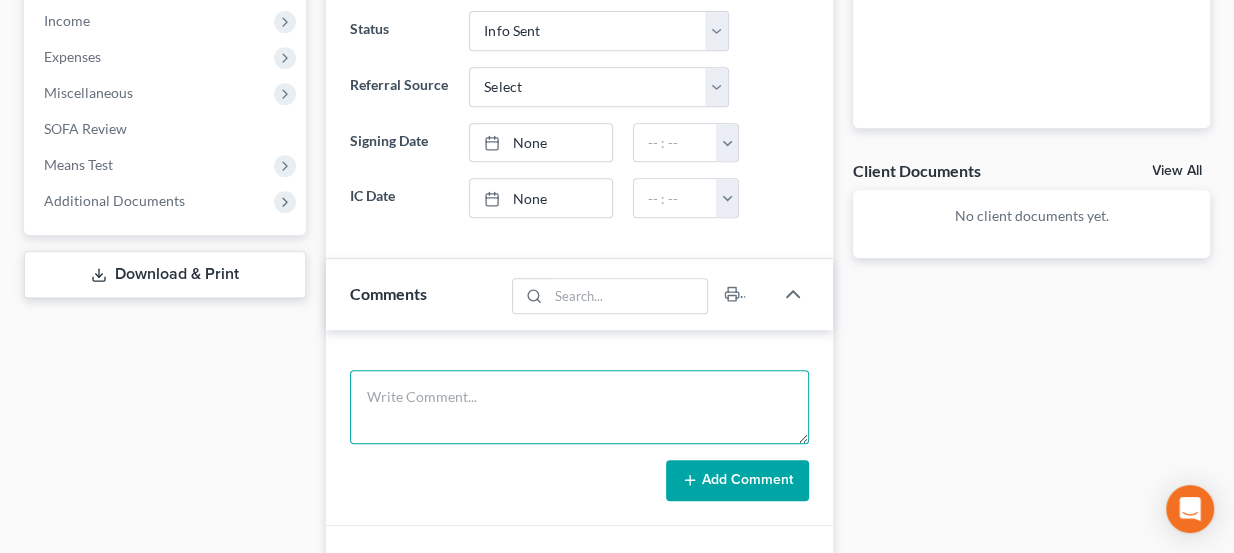 click at bounding box center (580, 407) 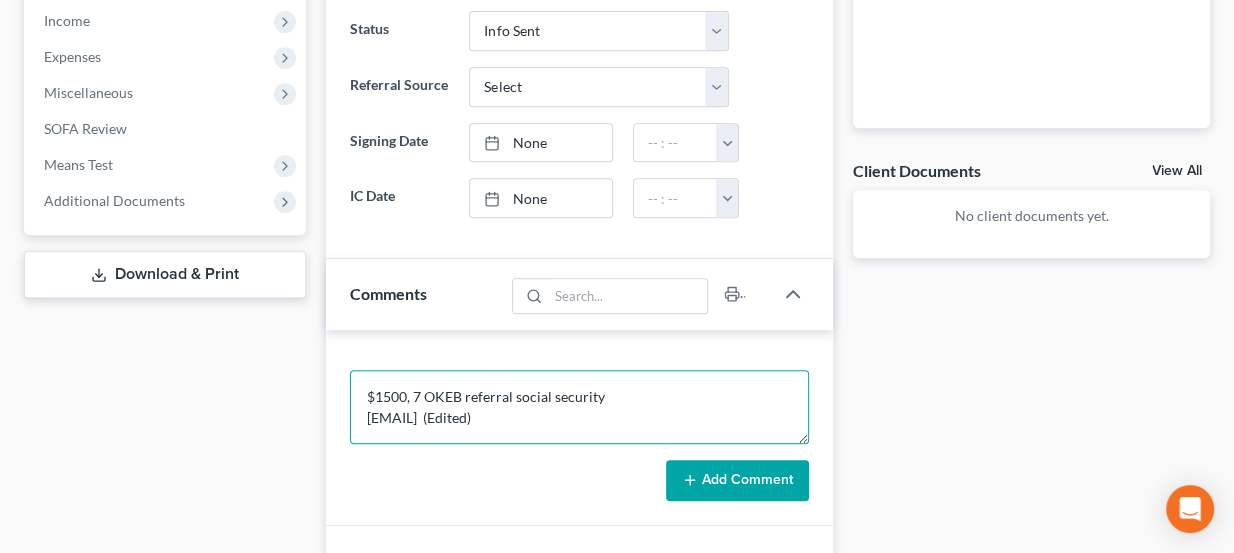 drag, startPoint x: 621, startPoint y: 417, endPoint x: 340, endPoint y: 417, distance: 281 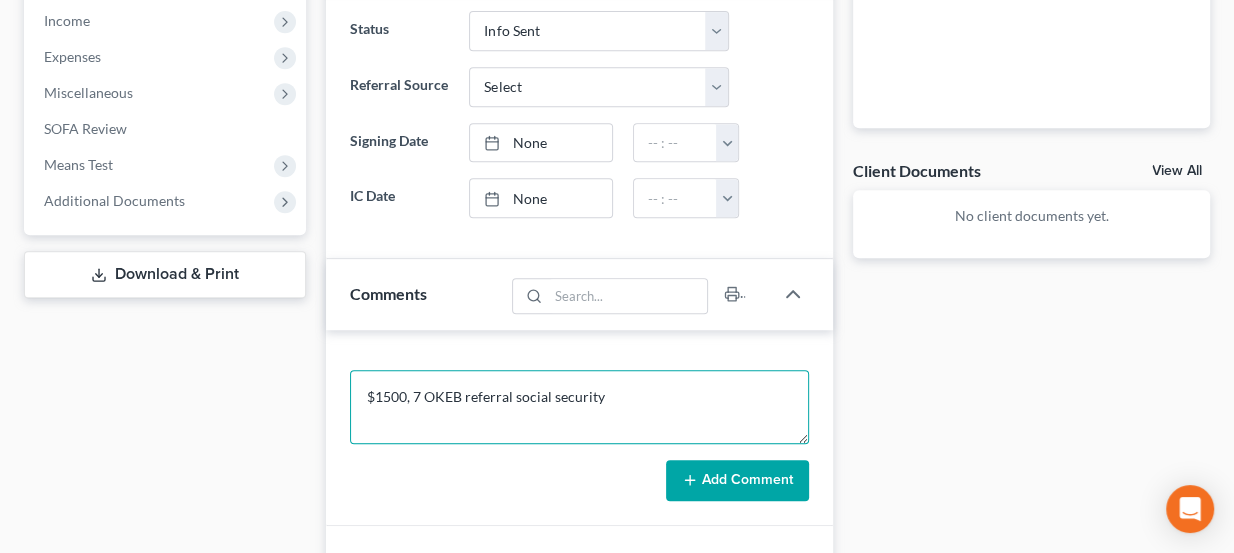 click on "$1500, 7 OKEB referral social security" at bounding box center (580, 407) 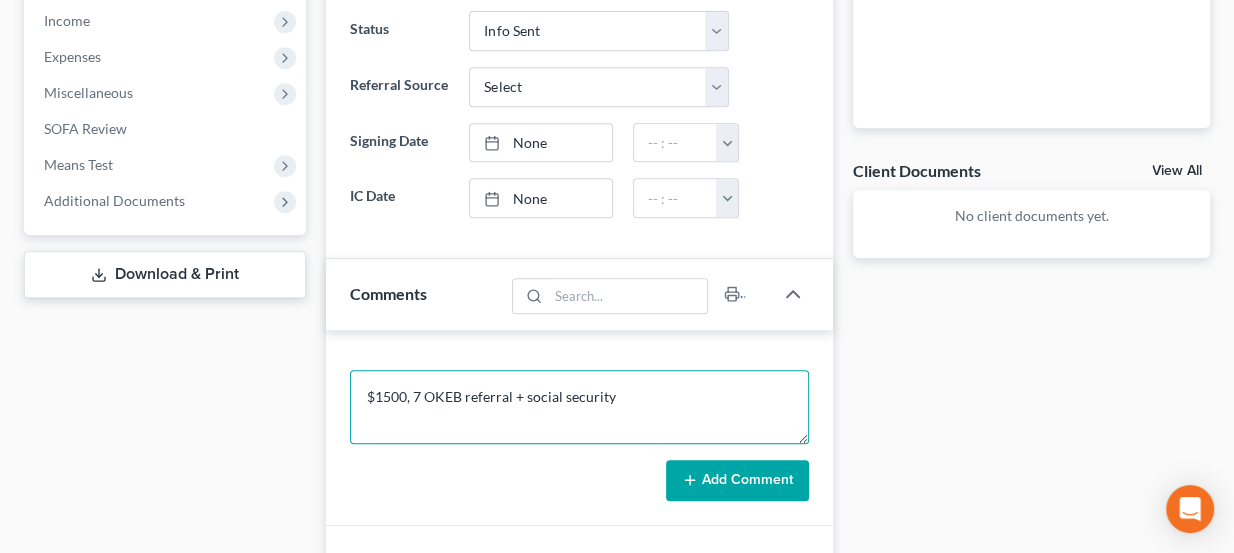drag, startPoint x: 645, startPoint y: 404, endPoint x: 728, endPoint y: 397, distance: 83.294655 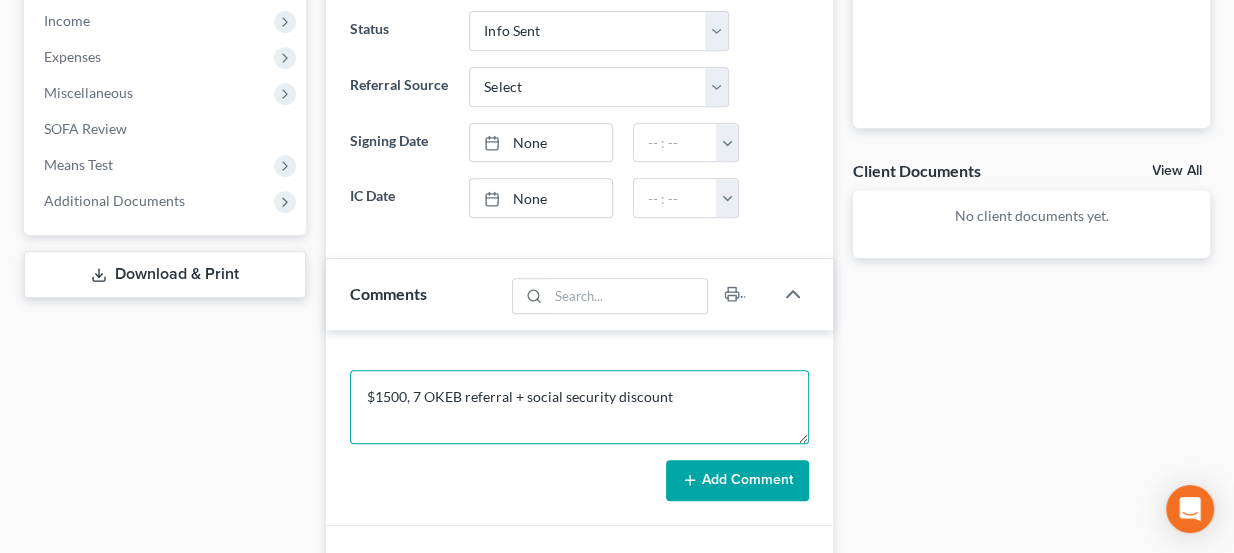 click on "$1500, 7 OKEB referral + social security discount" at bounding box center [580, 407] 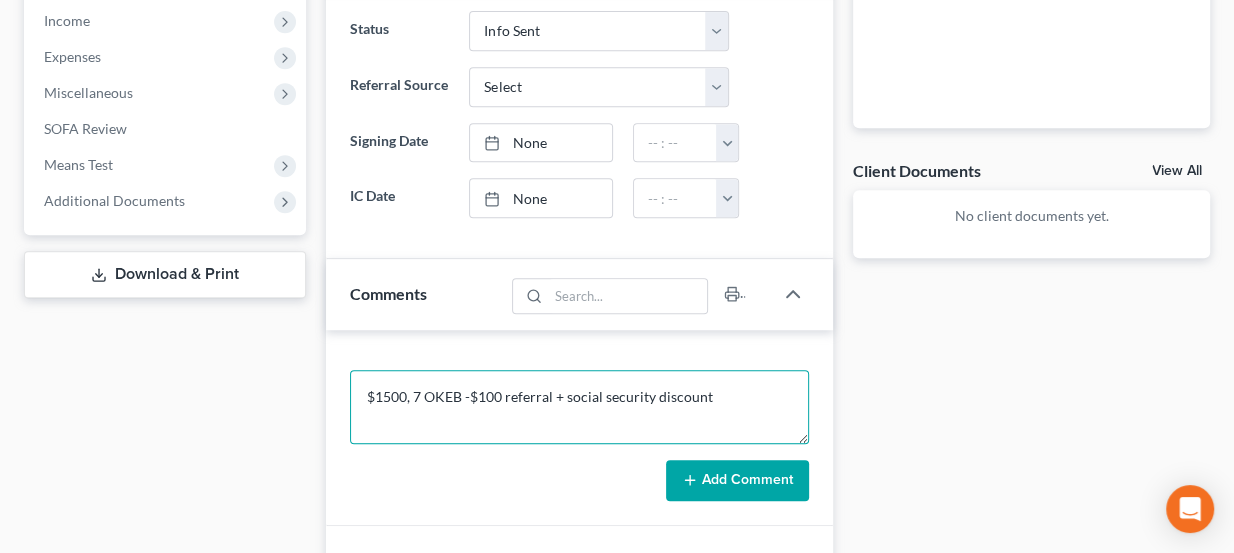 click on "$1500, 7 OKEB -$100 referral + social security discount" at bounding box center (580, 407) 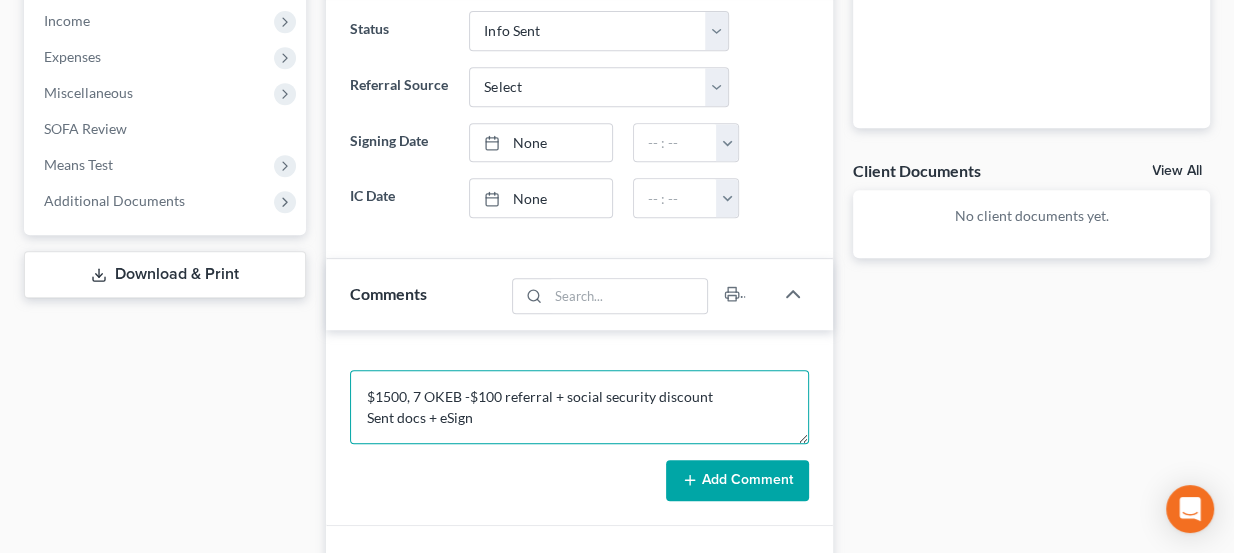 type on "$1500, 7 OKEB -$100 referral + social security discount
Sent docs + eSign" 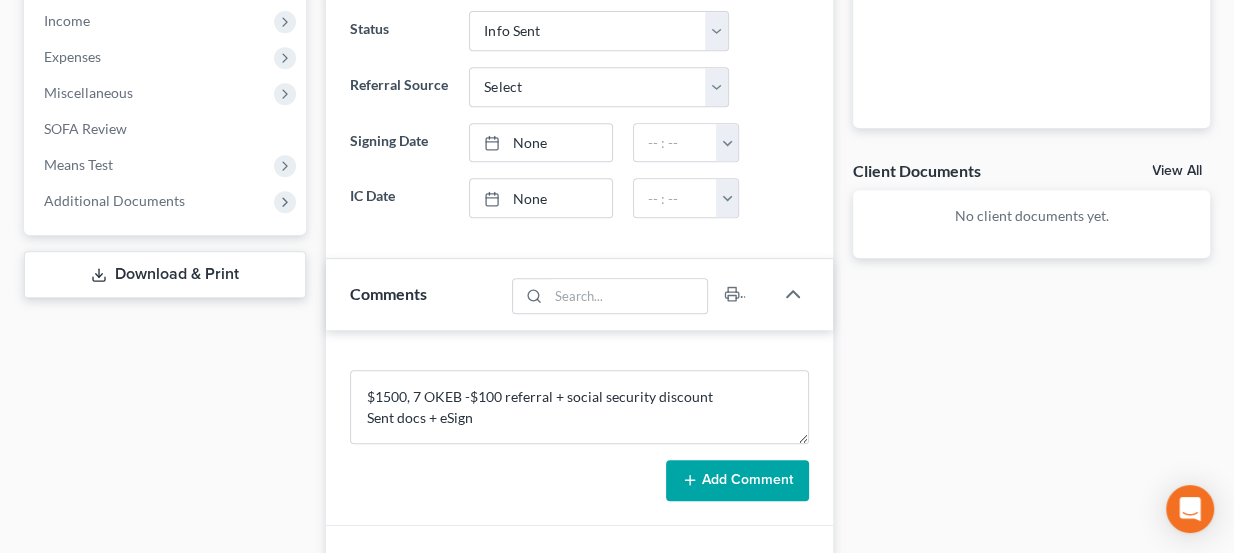 click on "Add Comment" at bounding box center [737, 481] 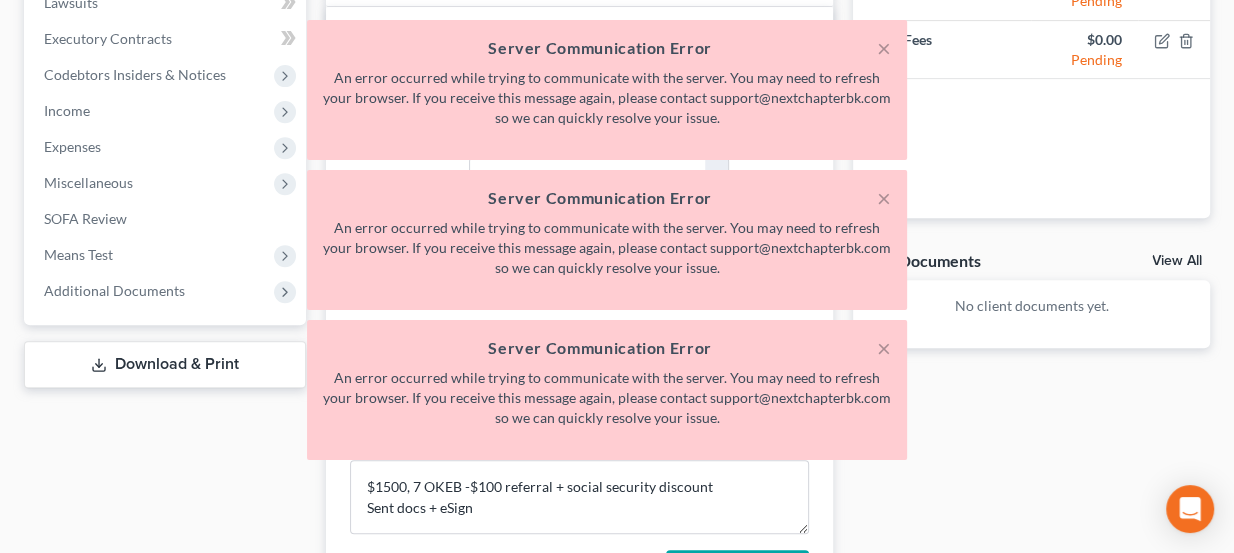 scroll, scrollTop: 546, scrollLeft: 0, axis: vertical 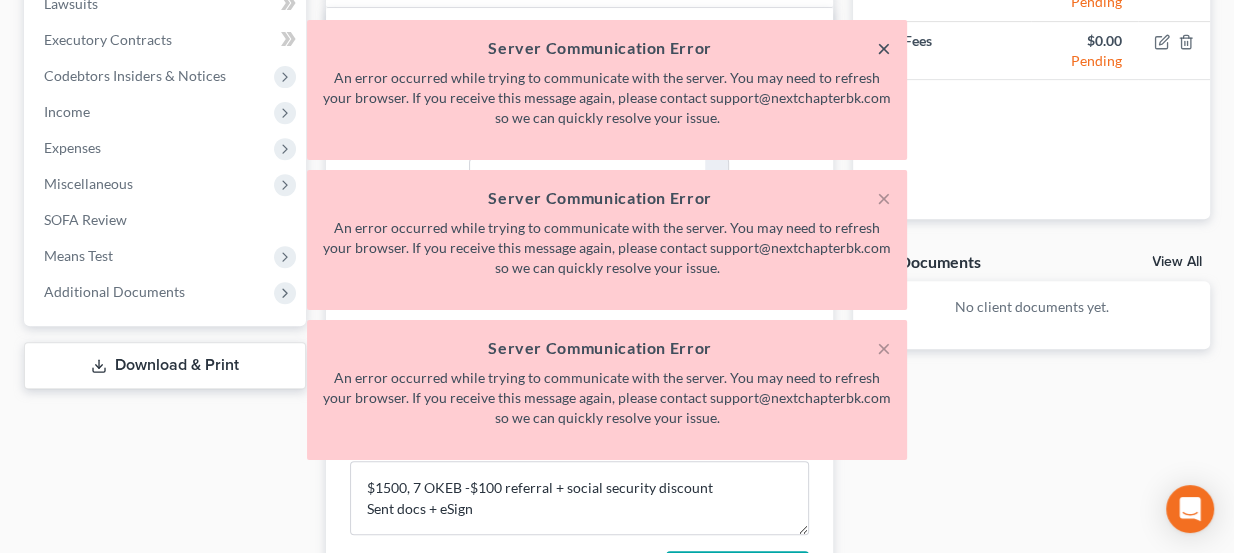 click on "×" at bounding box center [884, 48] 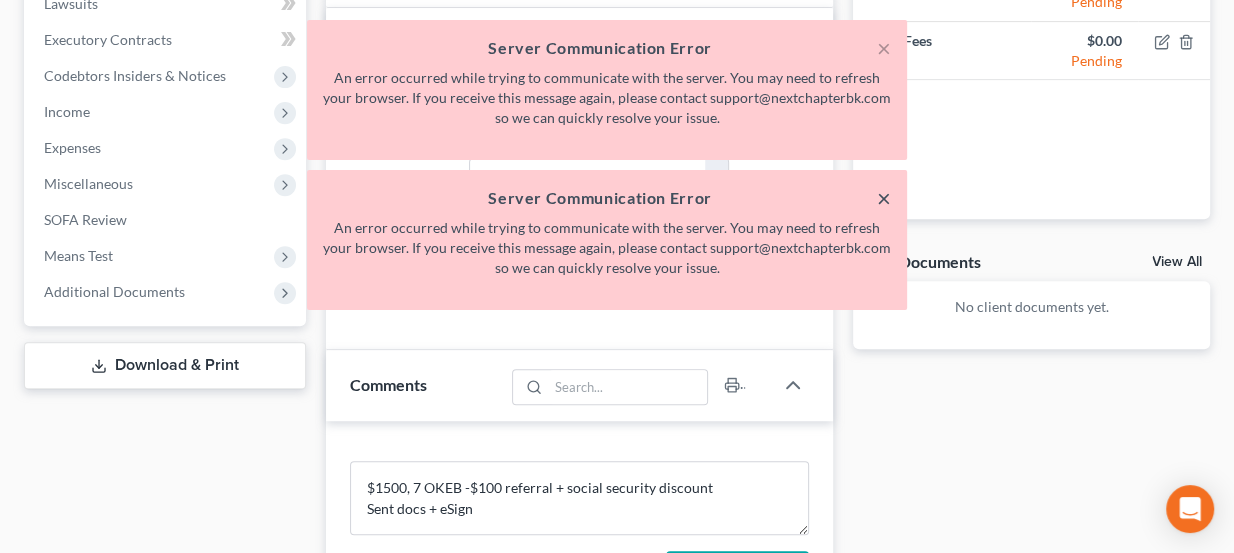 click on "×" at bounding box center (884, 198) 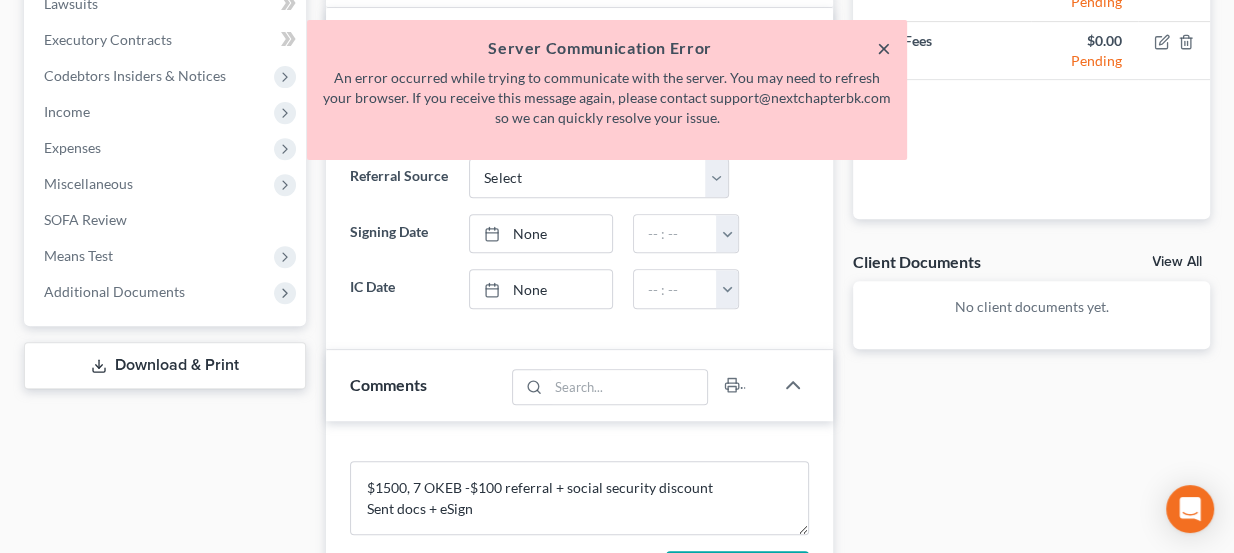 click on "×" at bounding box center (884, 48) 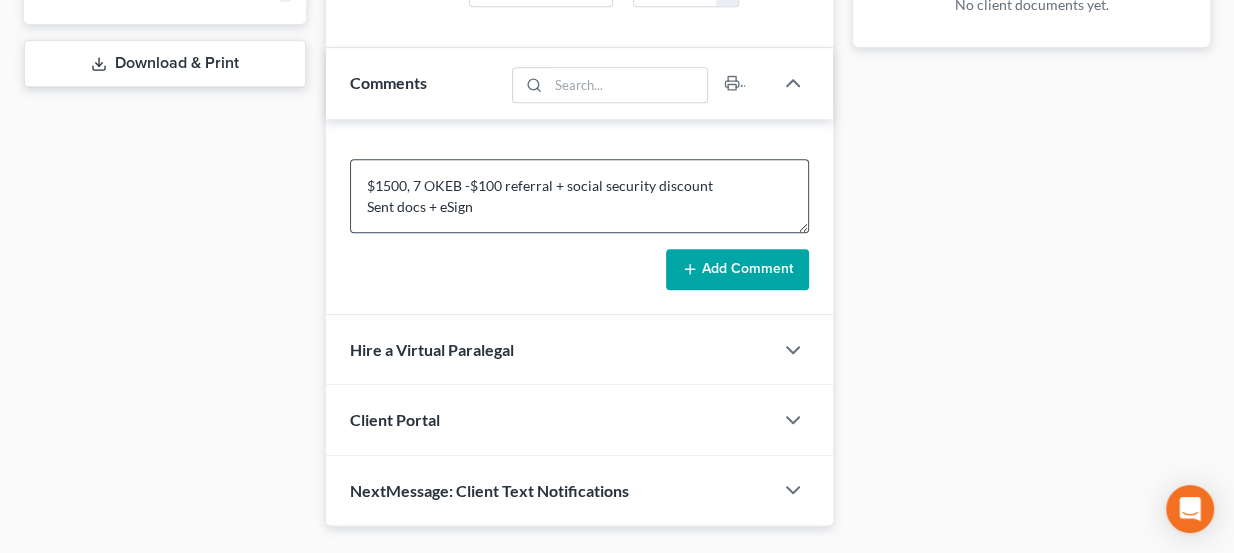 scroll, scrollTop: 888, scrollLeft: 0, axis: vertical 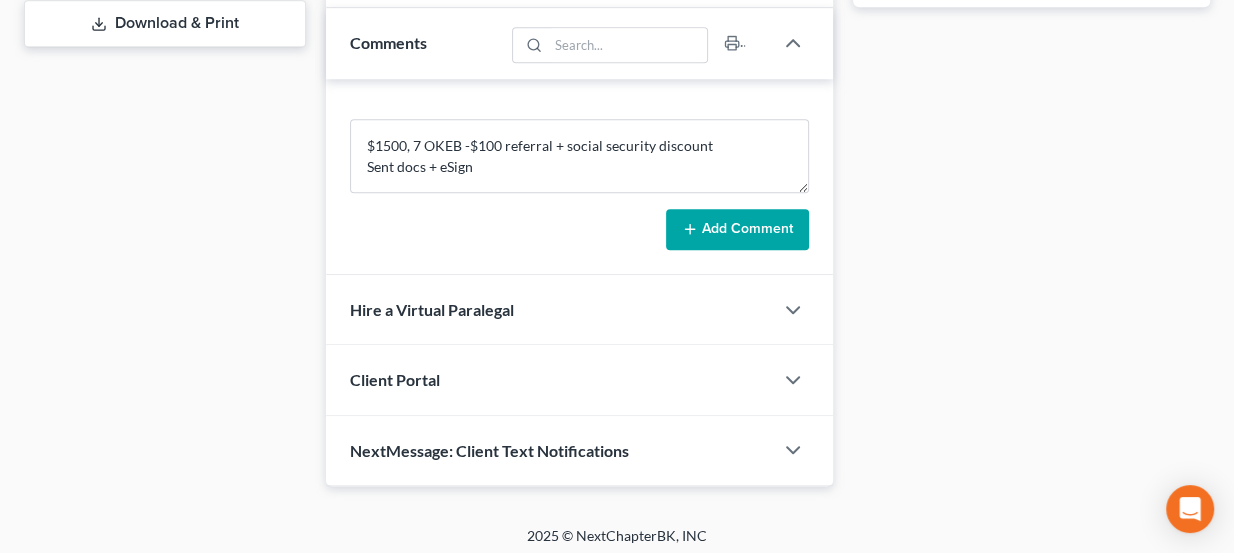 click on "Add Comment" at bounding box center (737, 230) 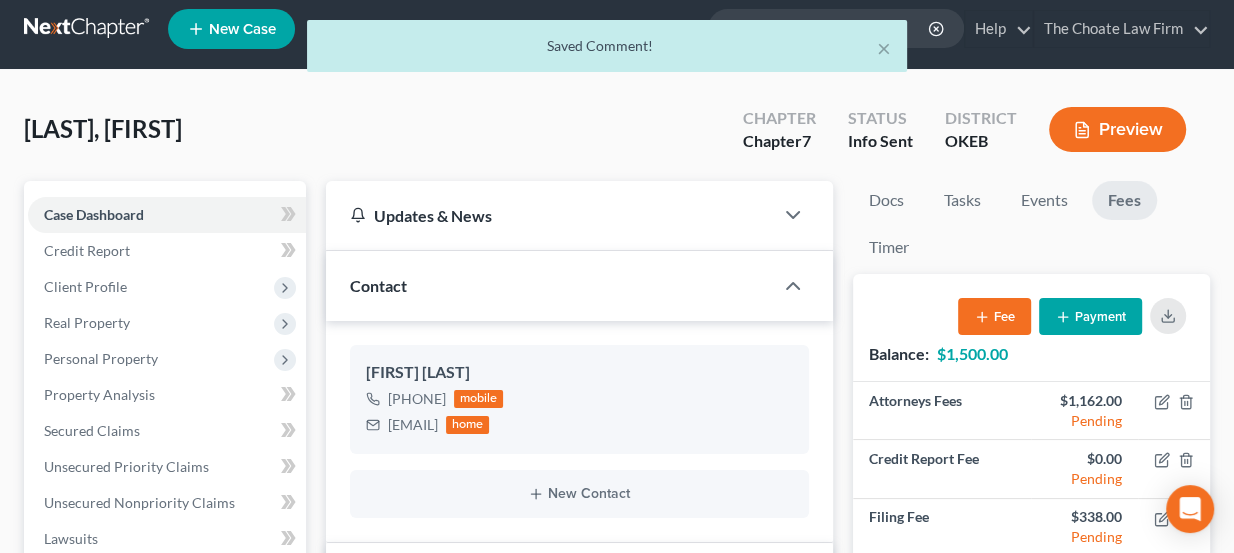 scroll, scrollTop: 0, scrollLeft: 0, axis: both 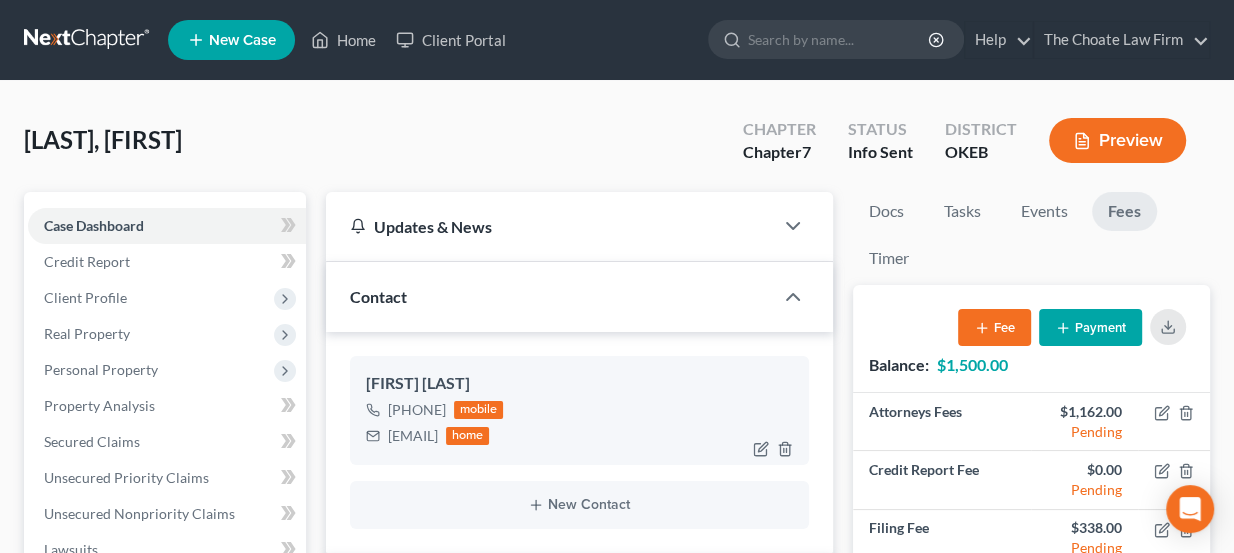click on "Gamys.phone@gmail.com" at bounding box center [413, 436] 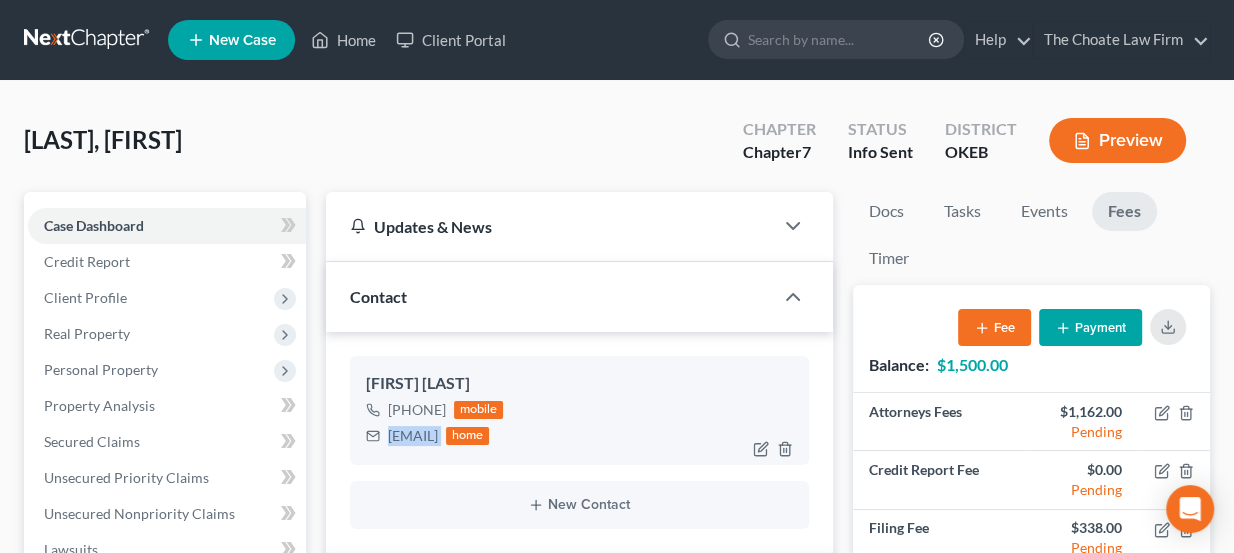 click on "Gamys.phone@gmail.com" at bounding box center [413, 436] 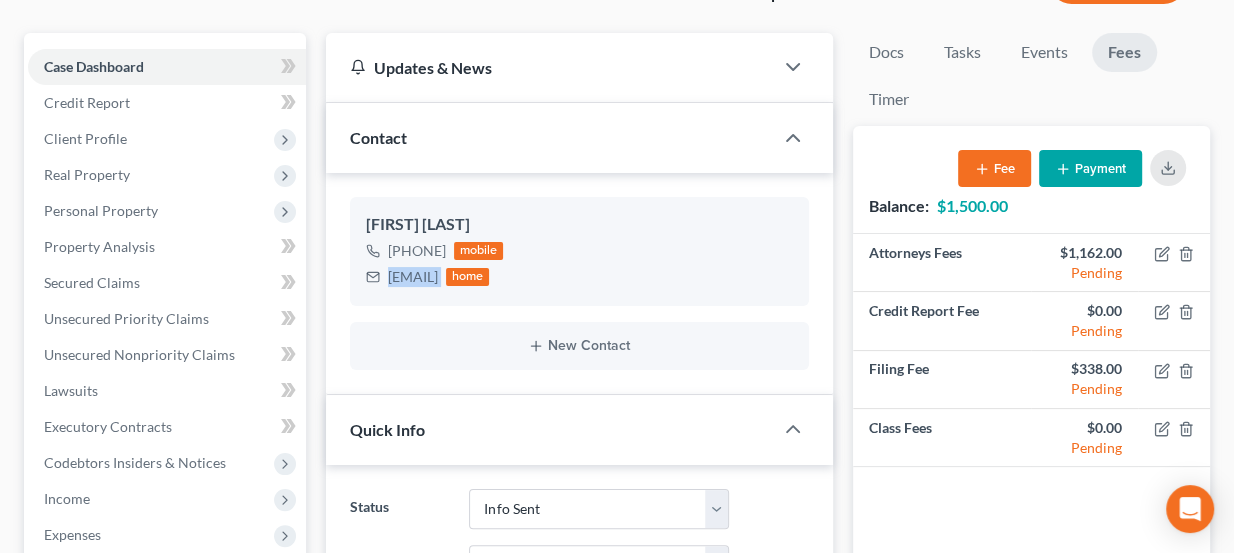 scroll, scrollTop: 181, scrollLeft: 0, axis: vertical 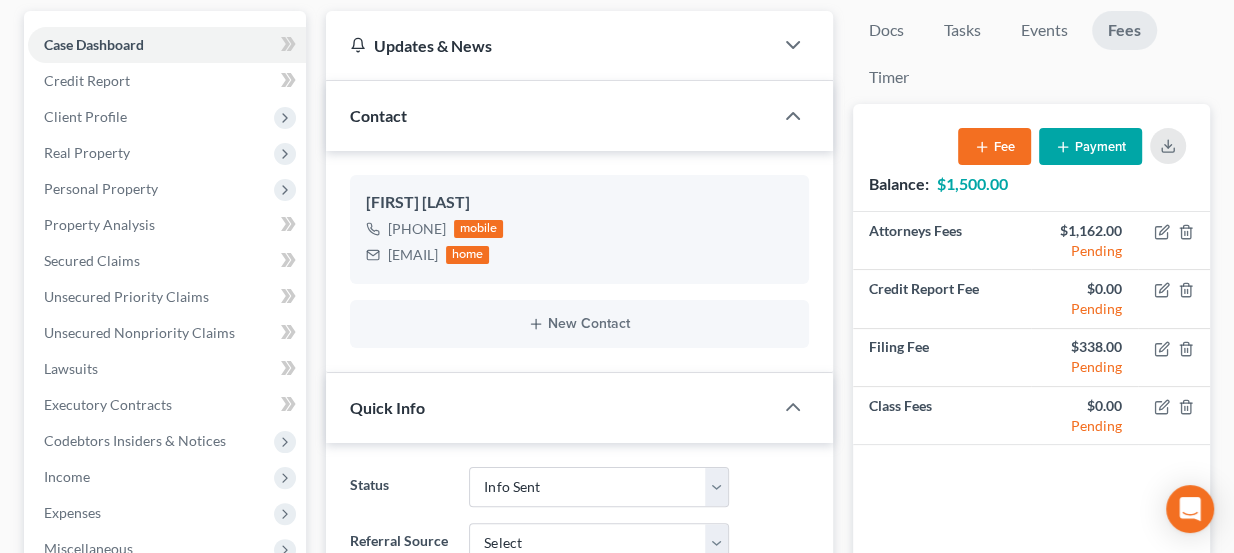 click on "Quick Info" at bounding box center [550, 407] 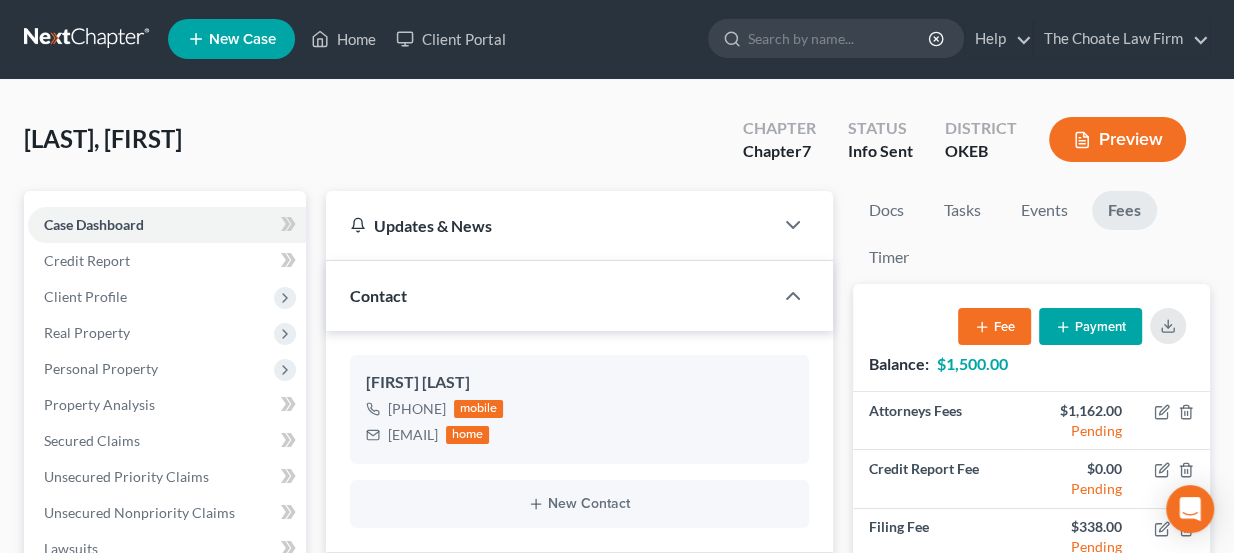 scroll, scrollTop: 0, scrollLeft: 0, axis: both 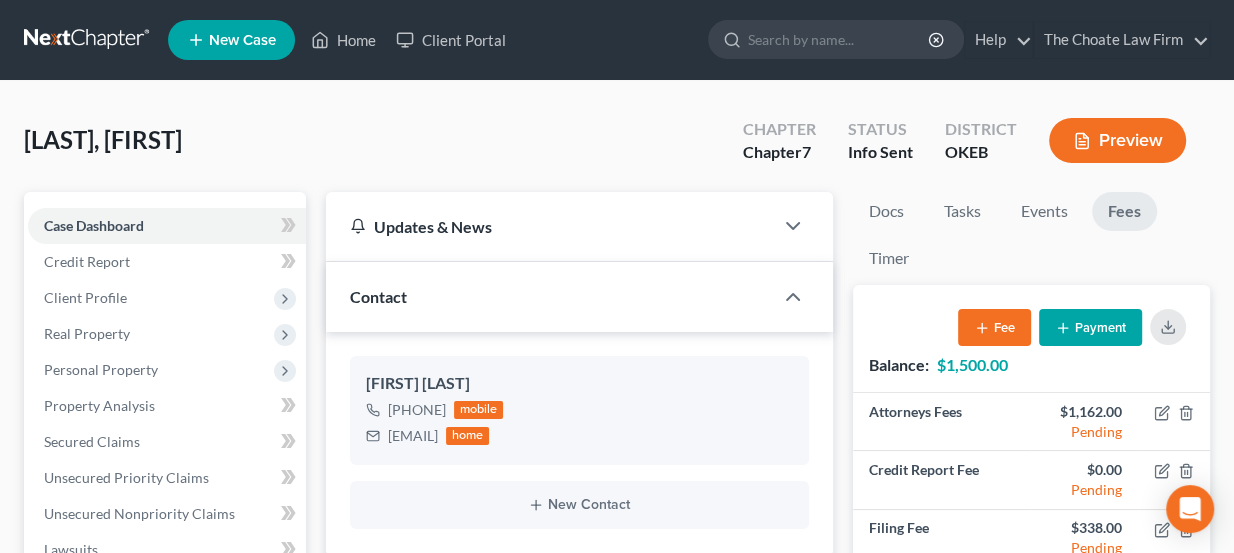 click at bounding box center [88, 40] 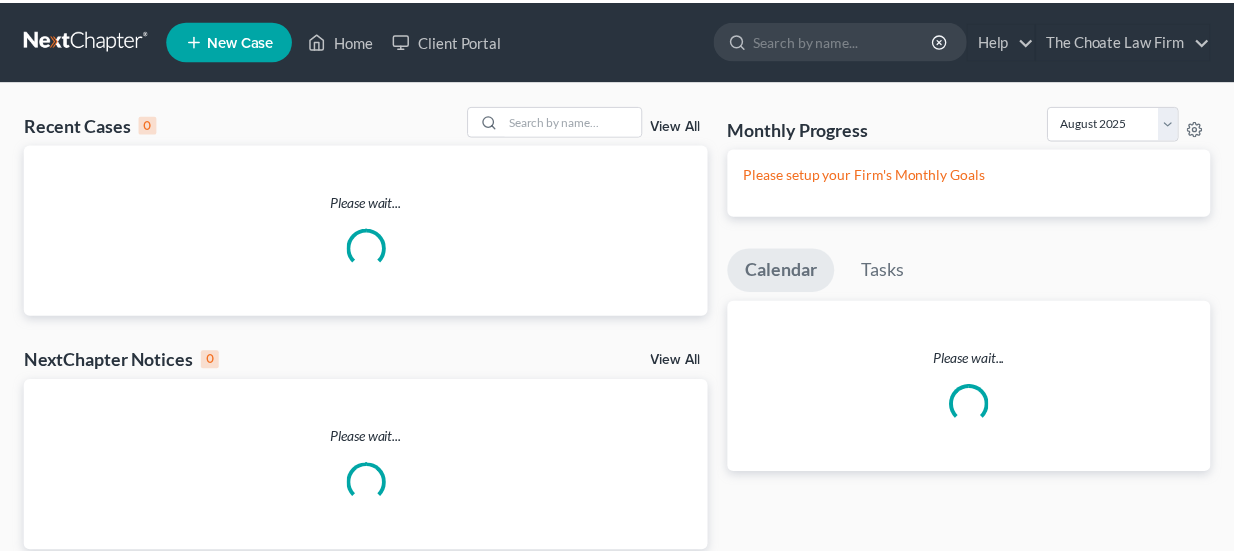 scroll, scrollTop: 0, scrollLeft: 0, axis: both 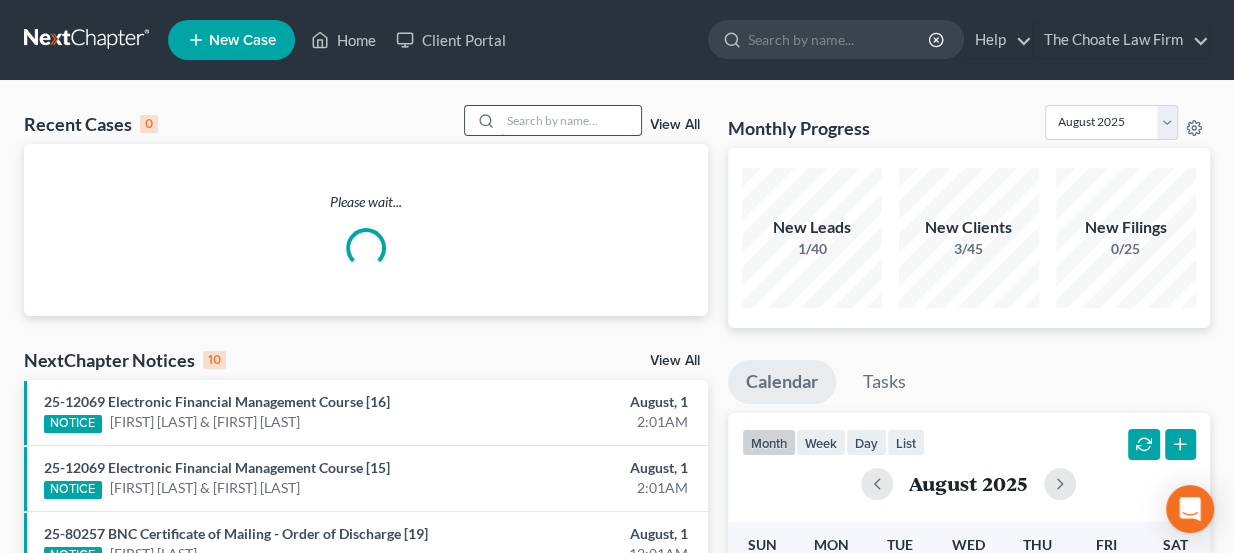 click at bounding box center (571, 120) 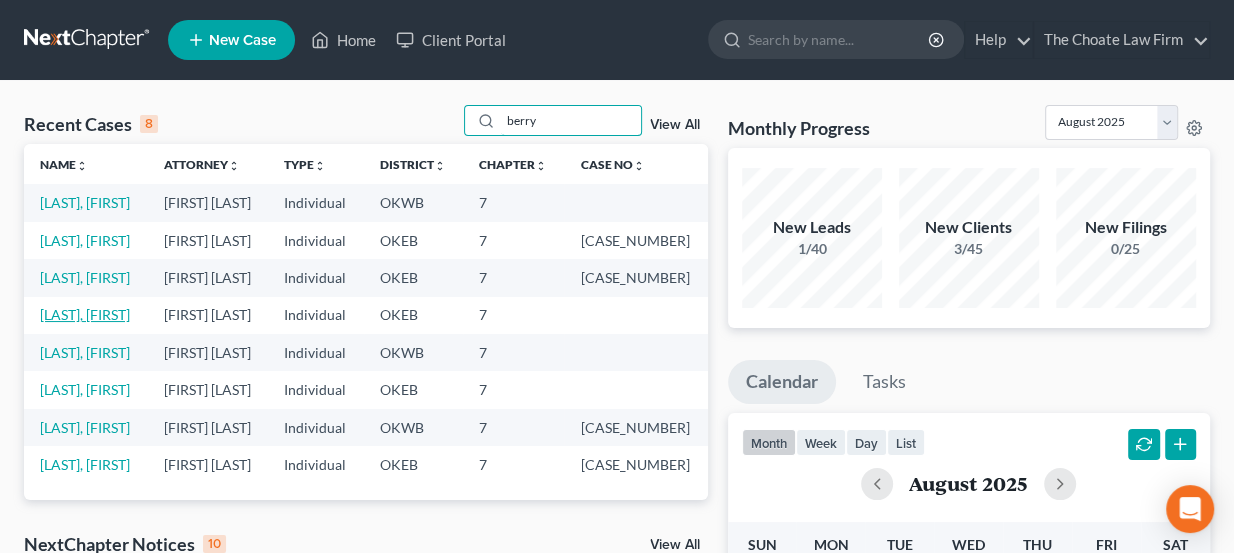 type on "berry" 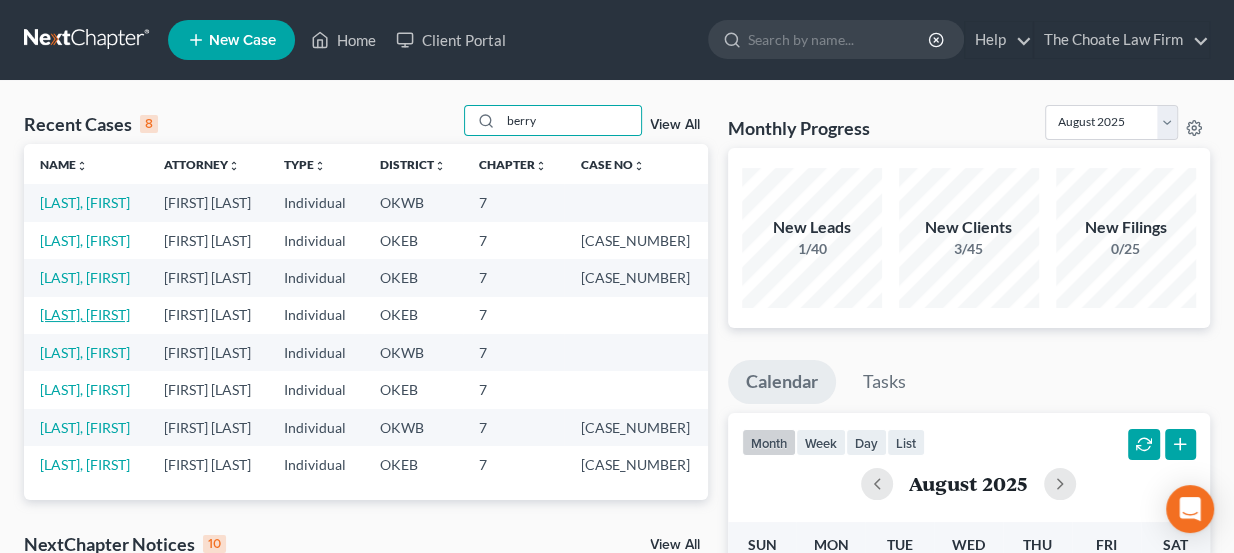 click on "[LAST], [FIRST]" at bounding box center (85, 314) 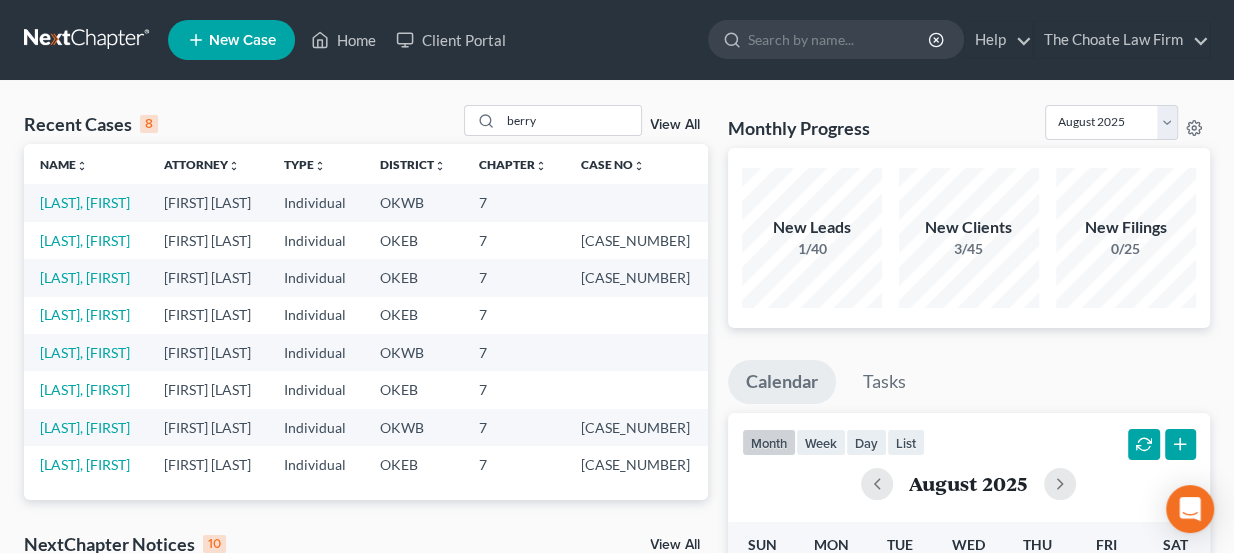 select on "0" 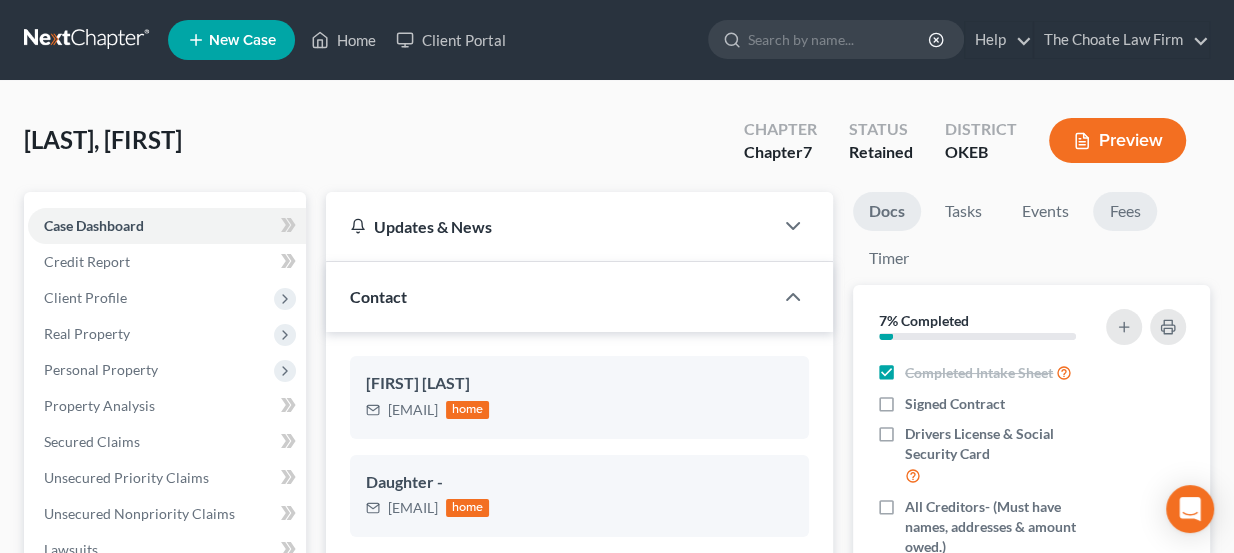 scroll, scrollTop: 590, scrollLeft: 0, axis: vertical 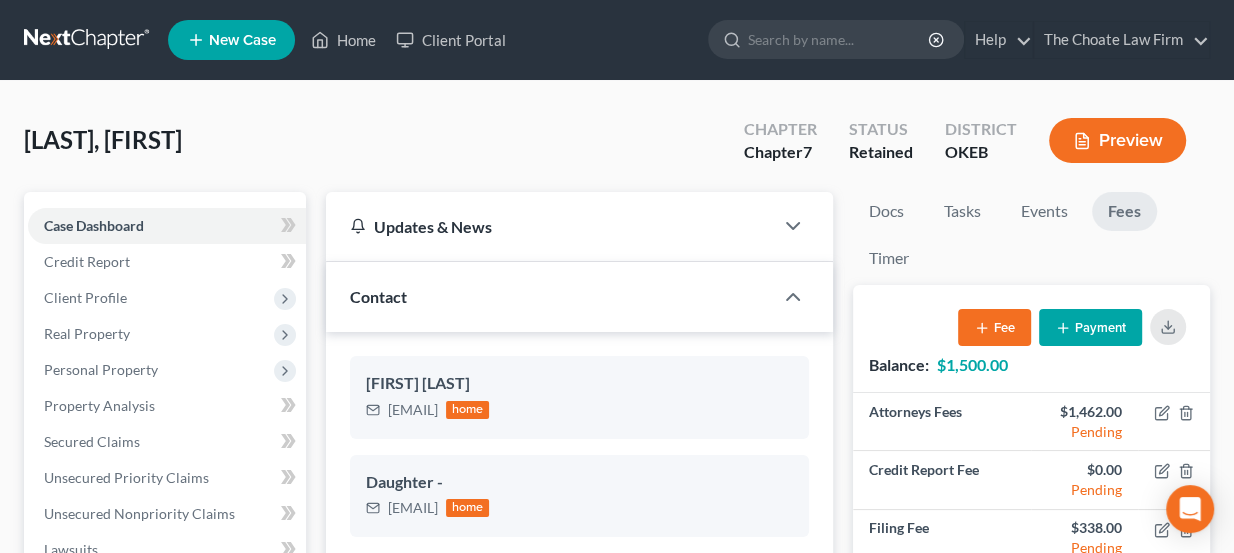 click on "Payment" at bounding box center [1090, 327] 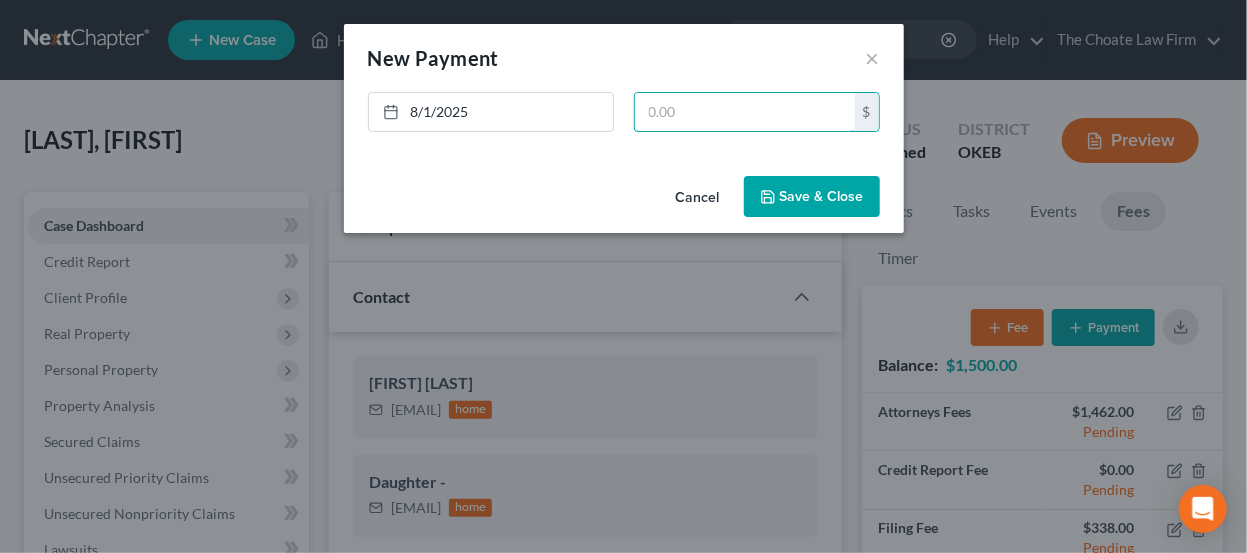 drag, startPoint x: 675, startPoint y: 109, endPoint x: 731, endPoint y: 132, distance: 60.53924 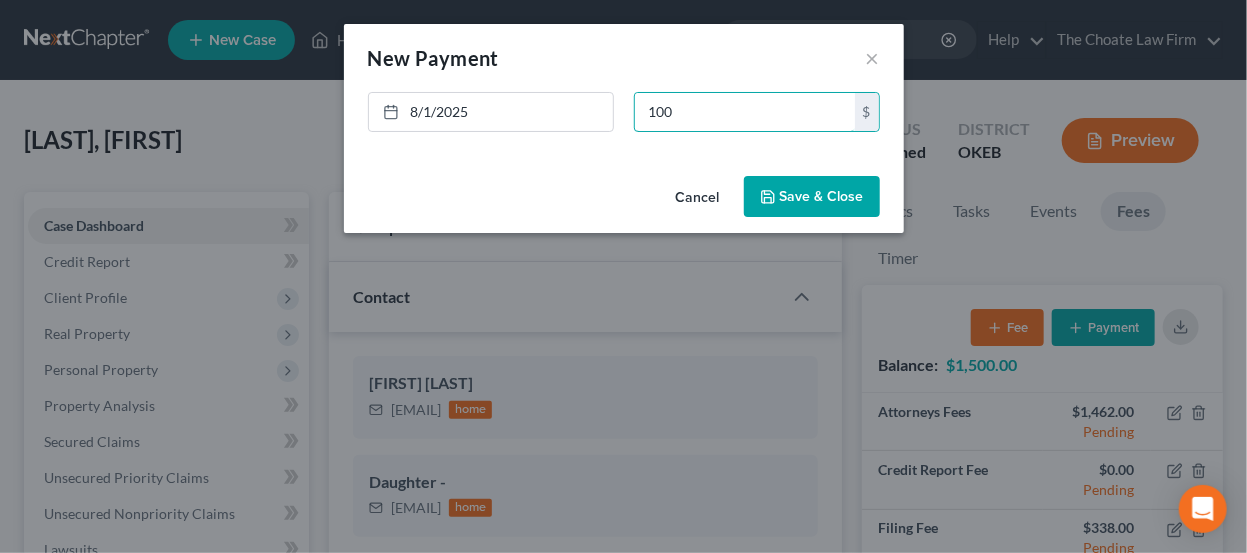 type on "100" 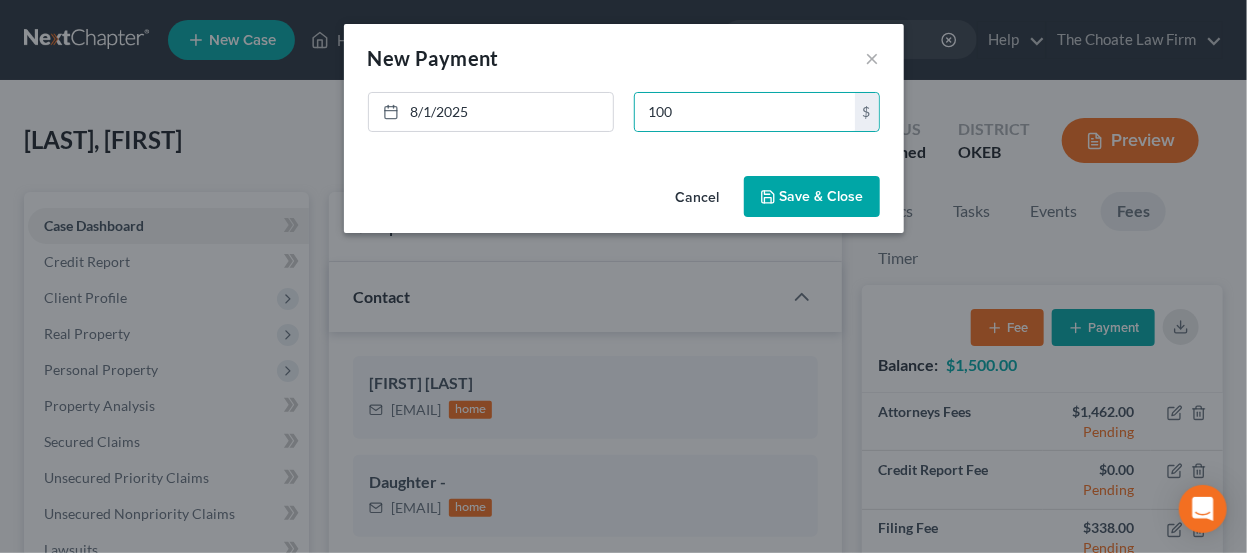 click on "Save & Close" at bounding box center (812, 197) 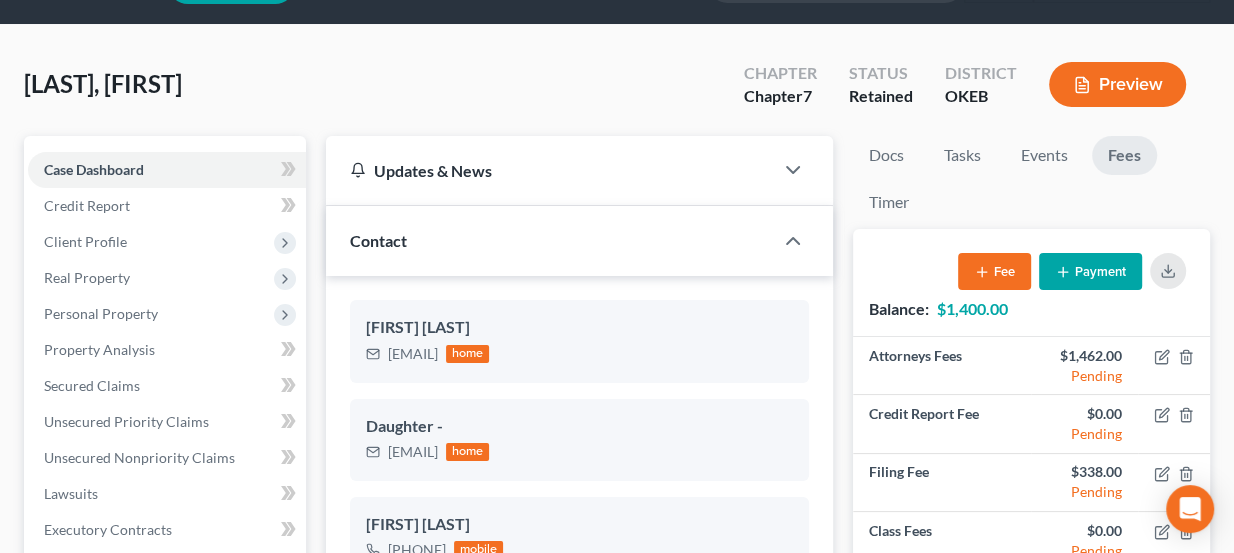 scroll, scrollTop: 0, scrollLeft: 0, axis: both 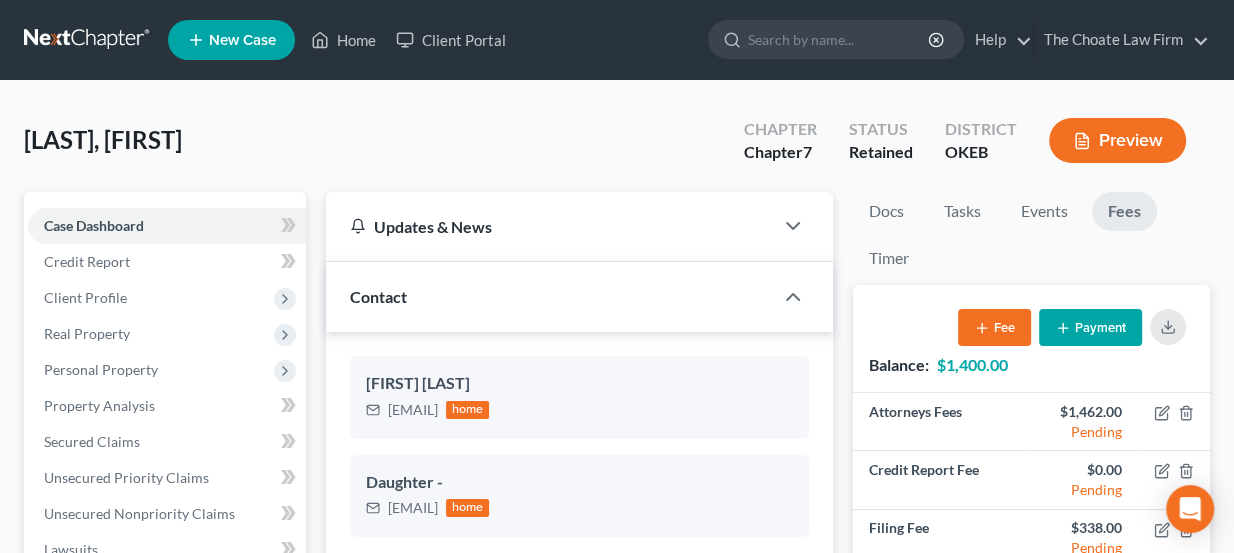 click at bounding box center (88, 40) 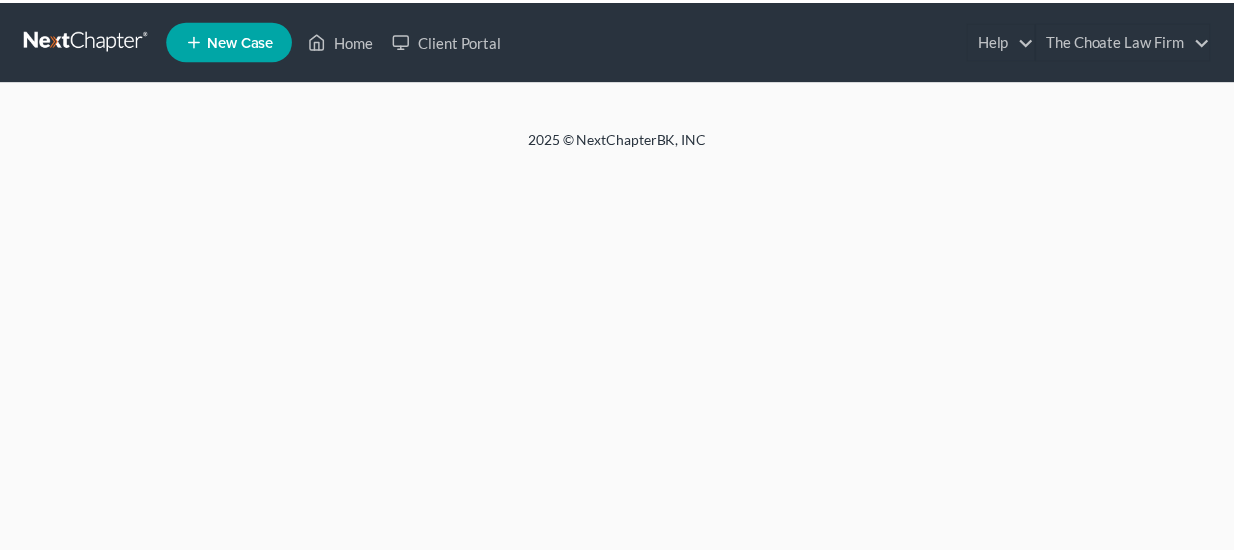 scroll, scrollTop: 0, scrollLeft: 0, axis: both 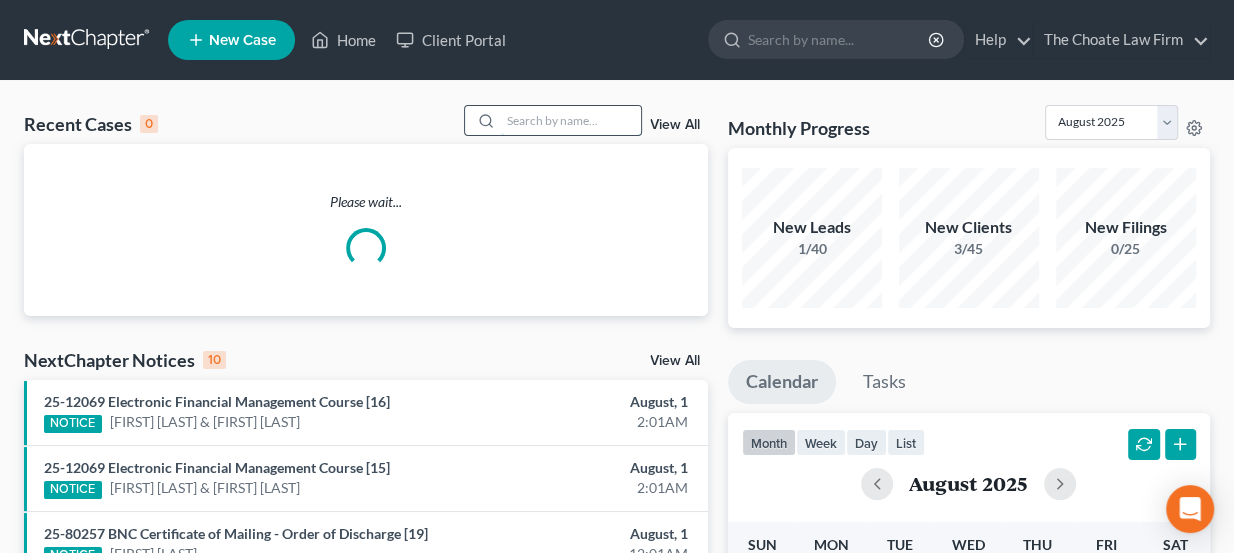click at bounding box center [571, 120] 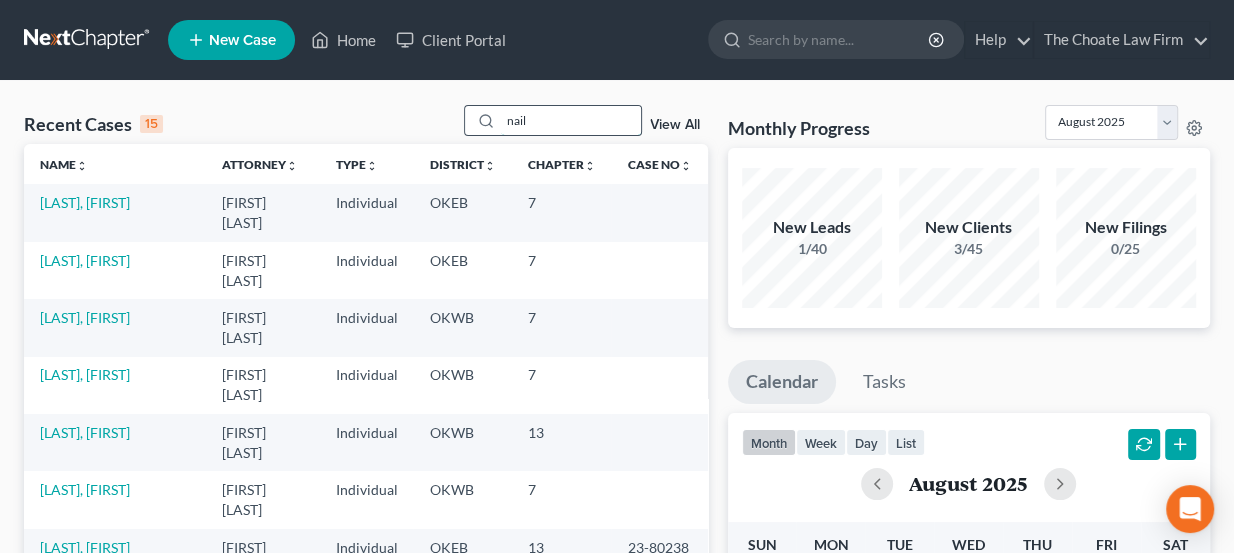 type on "nail" 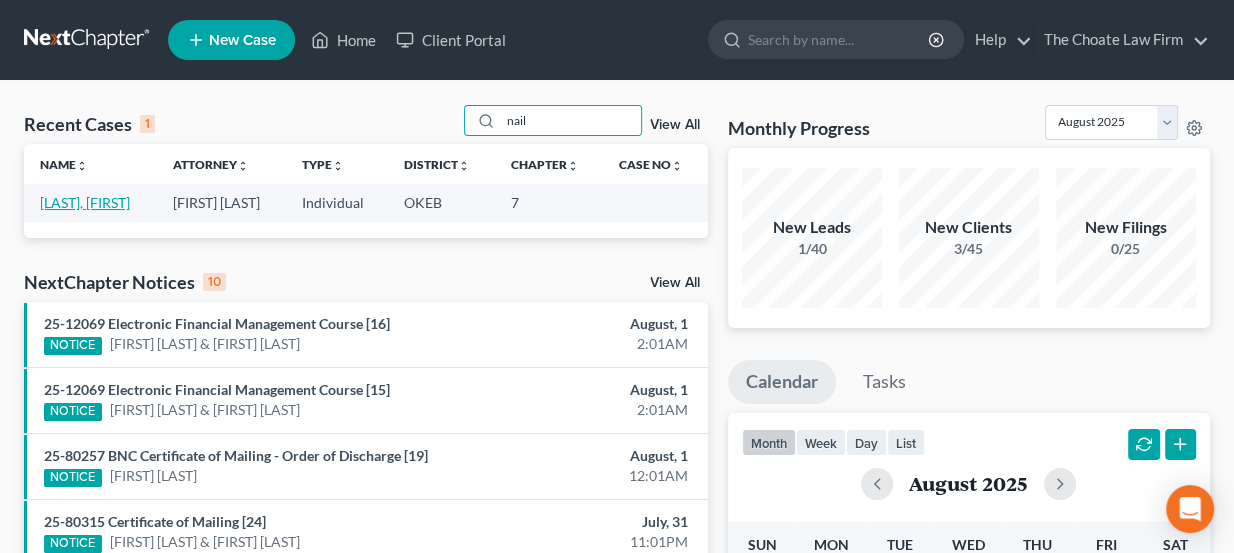 click on "[LAST], [FIRST]" at bounding box center (85, 202) 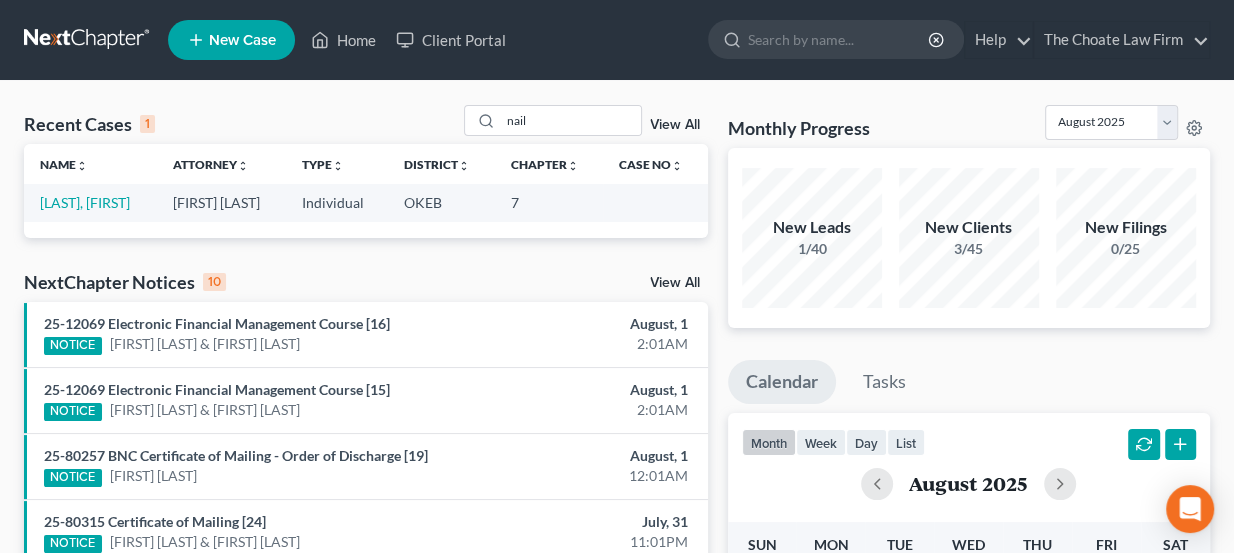 select on "4" 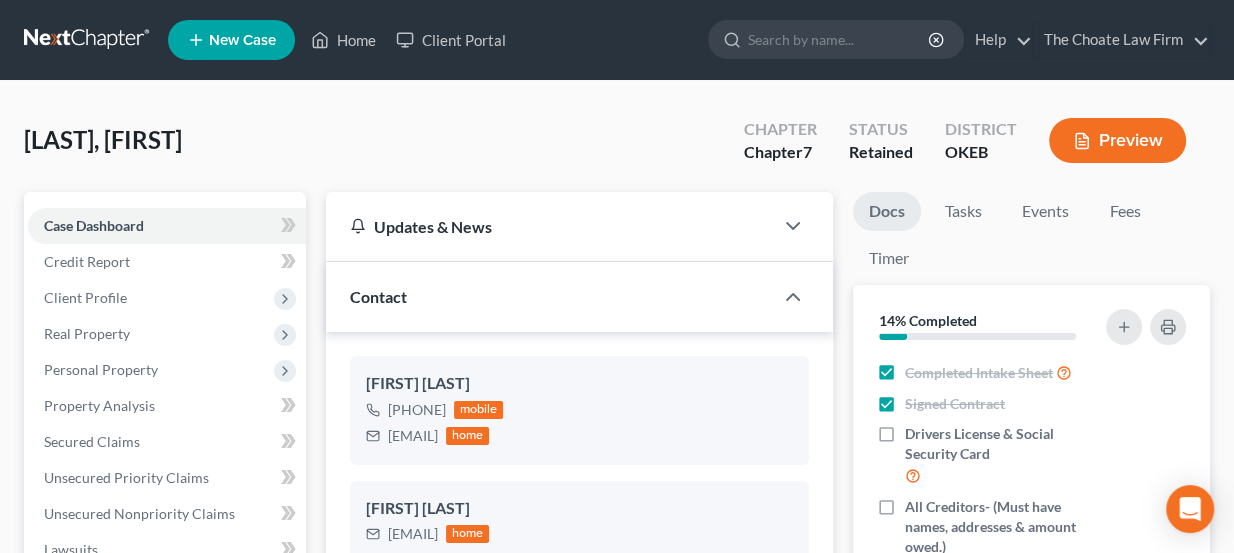 scroll, scrollTop: 250, scrollLeft: 0, axis: vertical 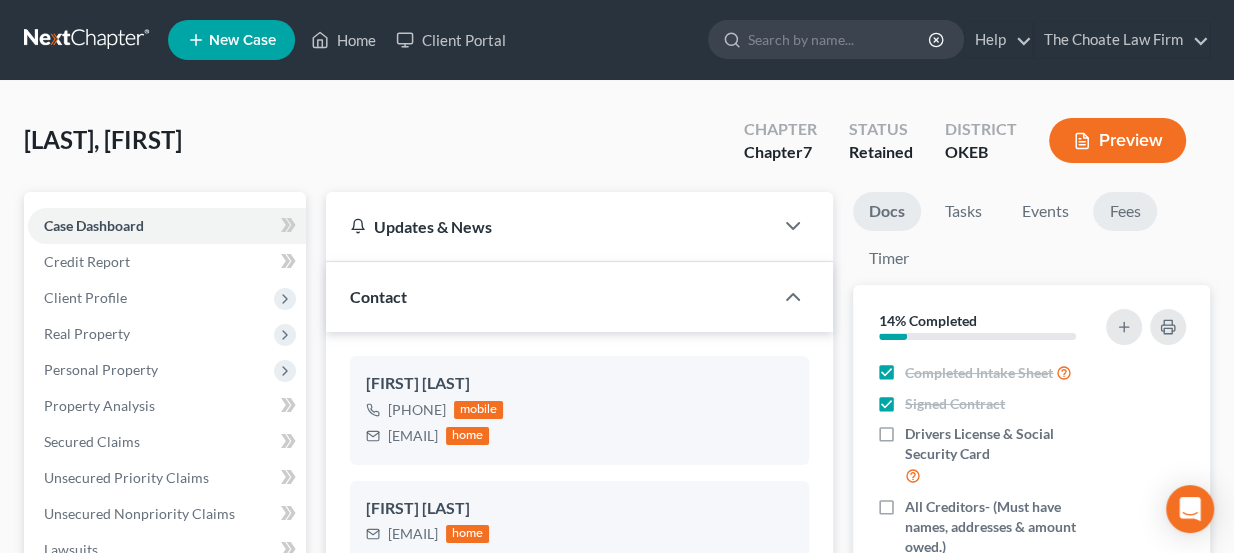 click on "Fees" at bounding box center (1125, 211) 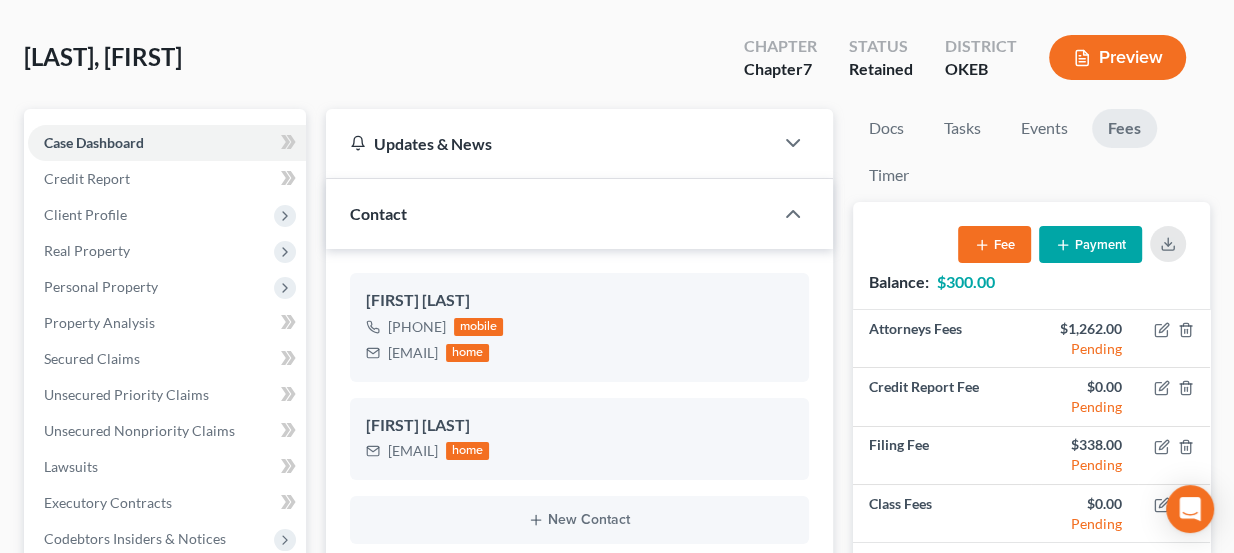 scroll, scrollTop: 90, scrollLeft: 0, axis: vertical 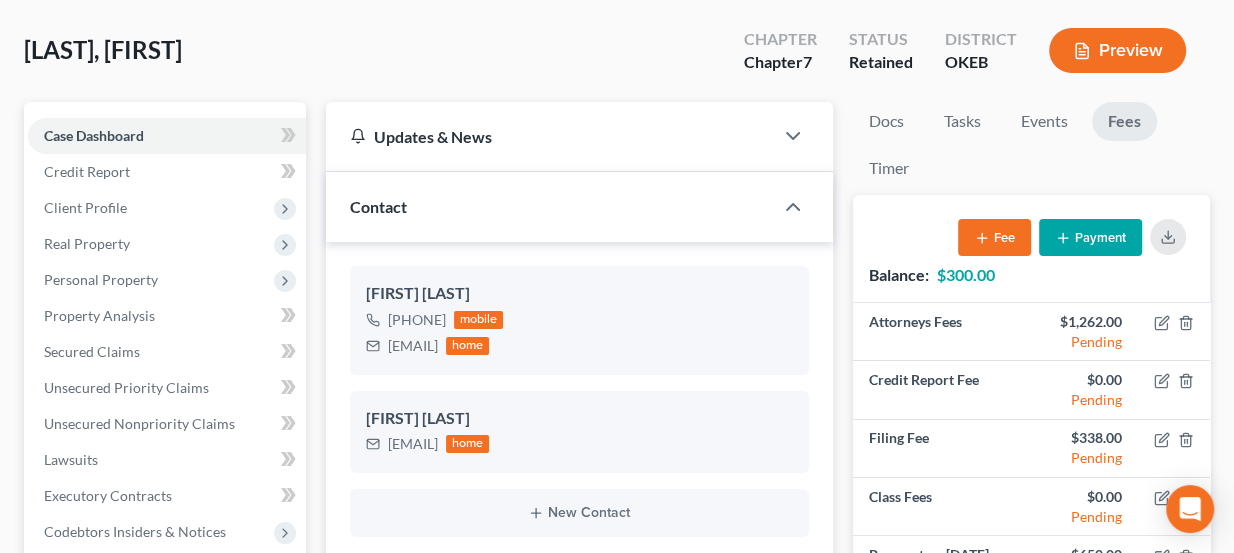 click on "Payment" at bounding box center [1090, 237] 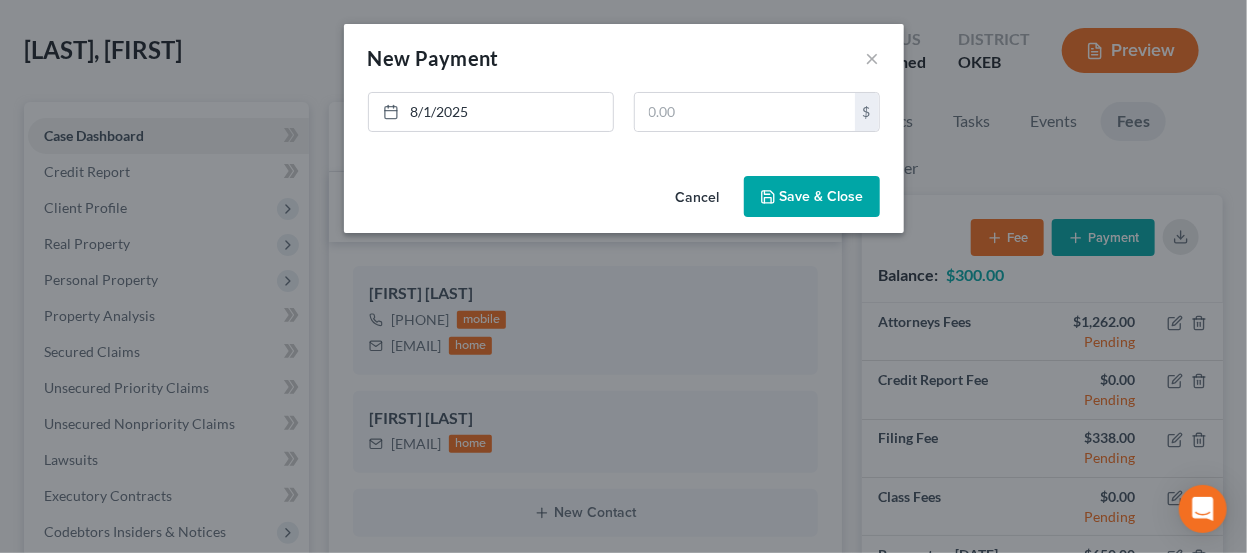 click on "New Payment Edit Payment ×" at bounding box center [624, 58] 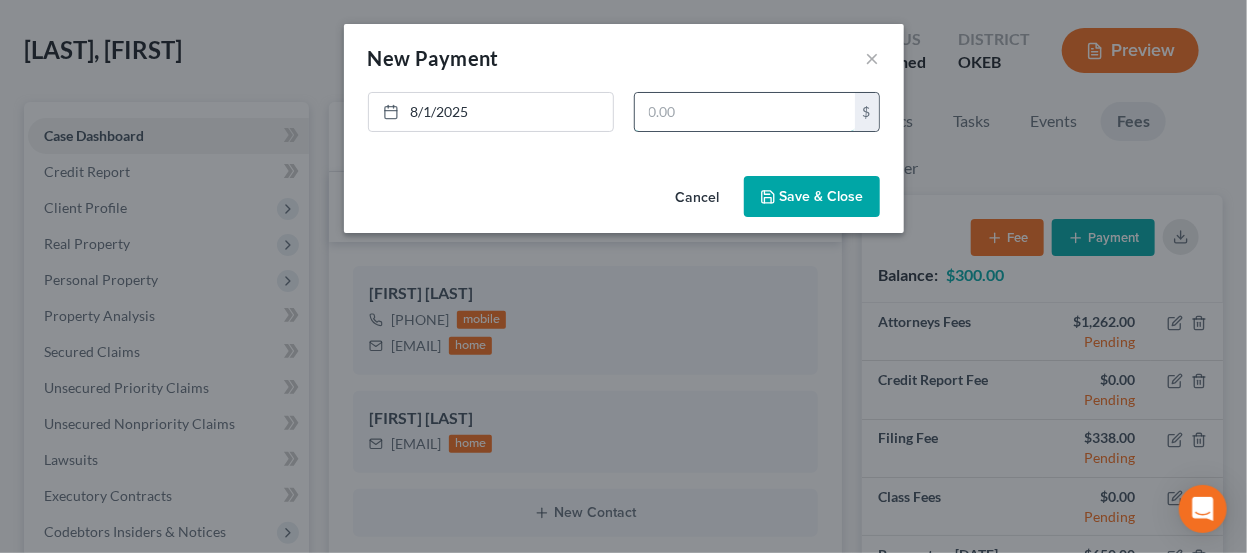click at bounding box center [745, 112] 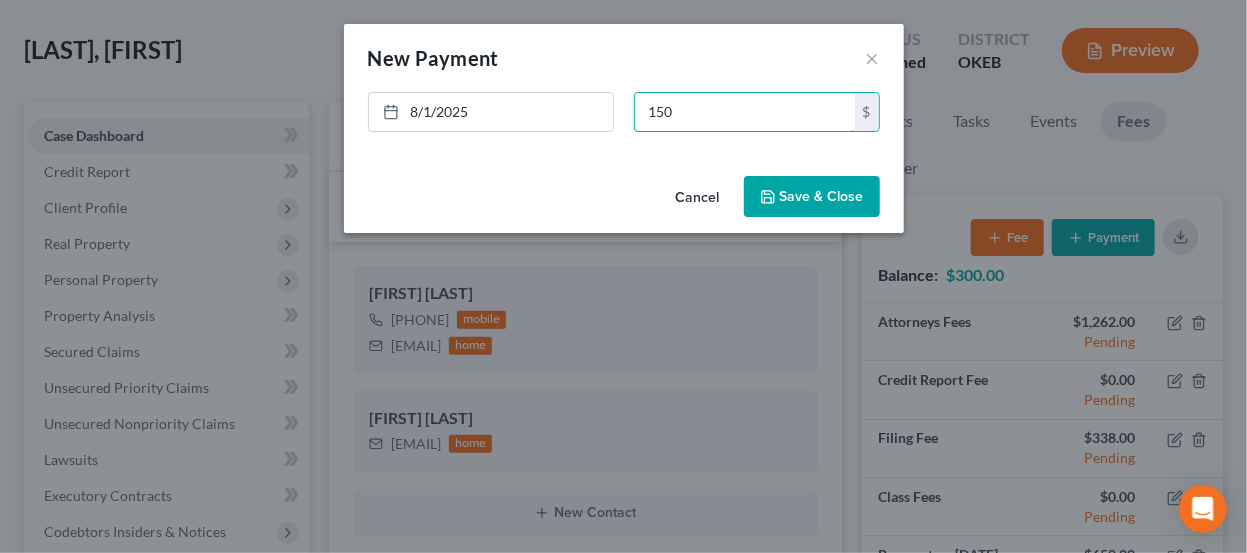 type on "150" 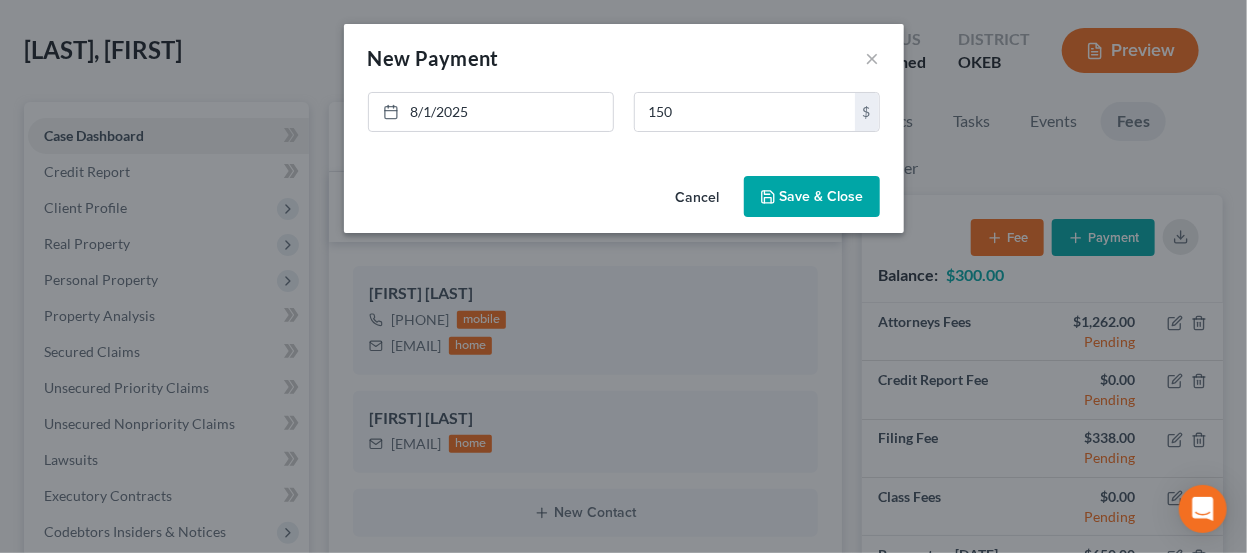 click on "Save & Close" at bounding box center [812, 197] 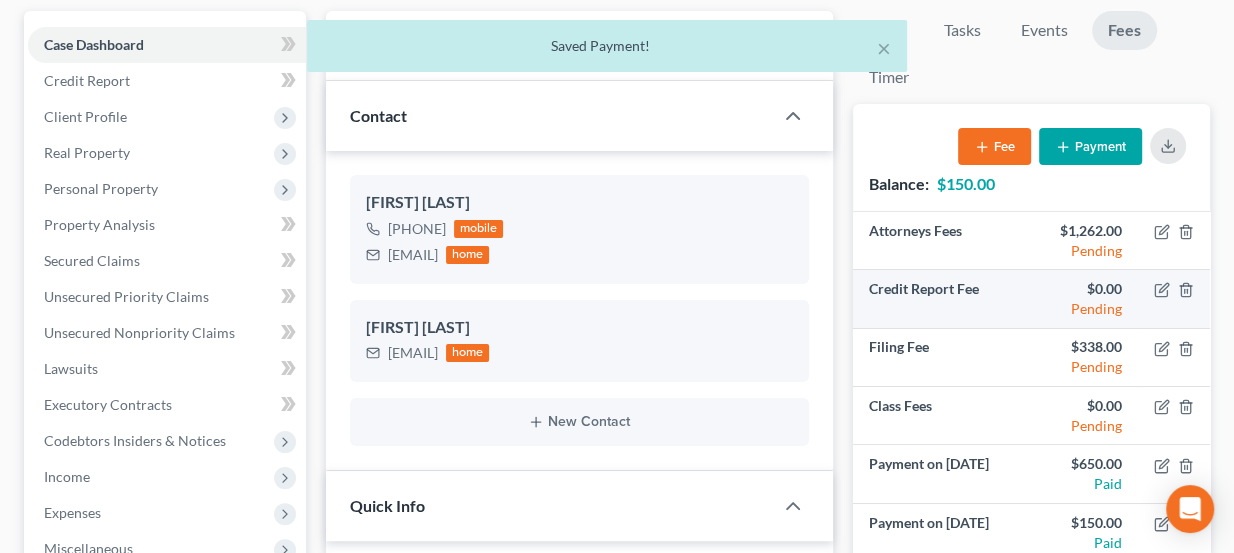 scroll, scrollTop: 181, scrollLeft: 0, axis: vertical 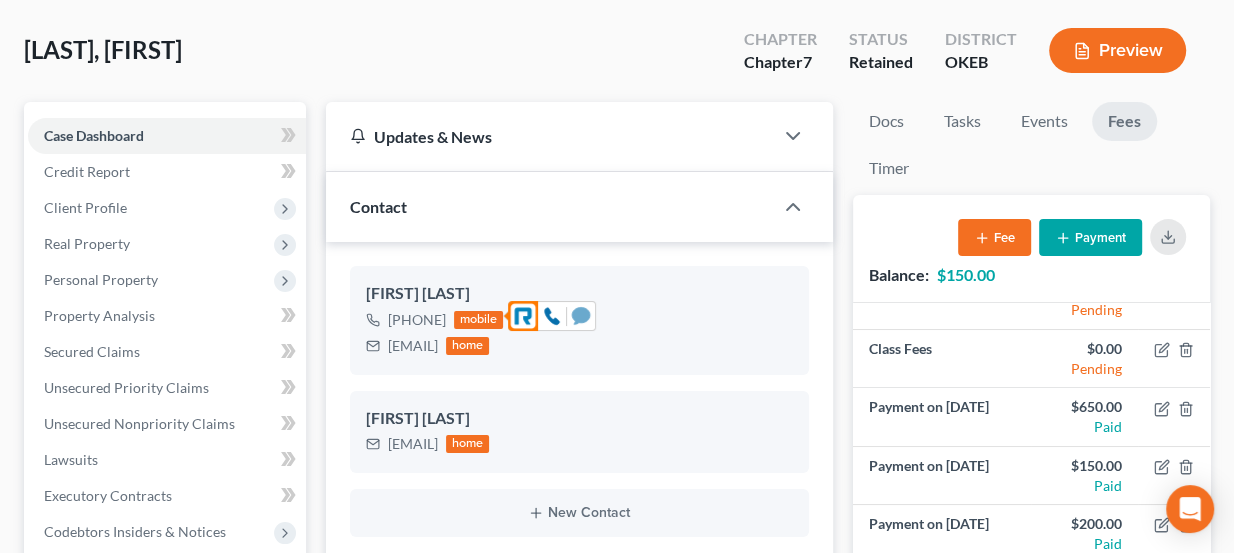 click at bounding box center [581, 316] 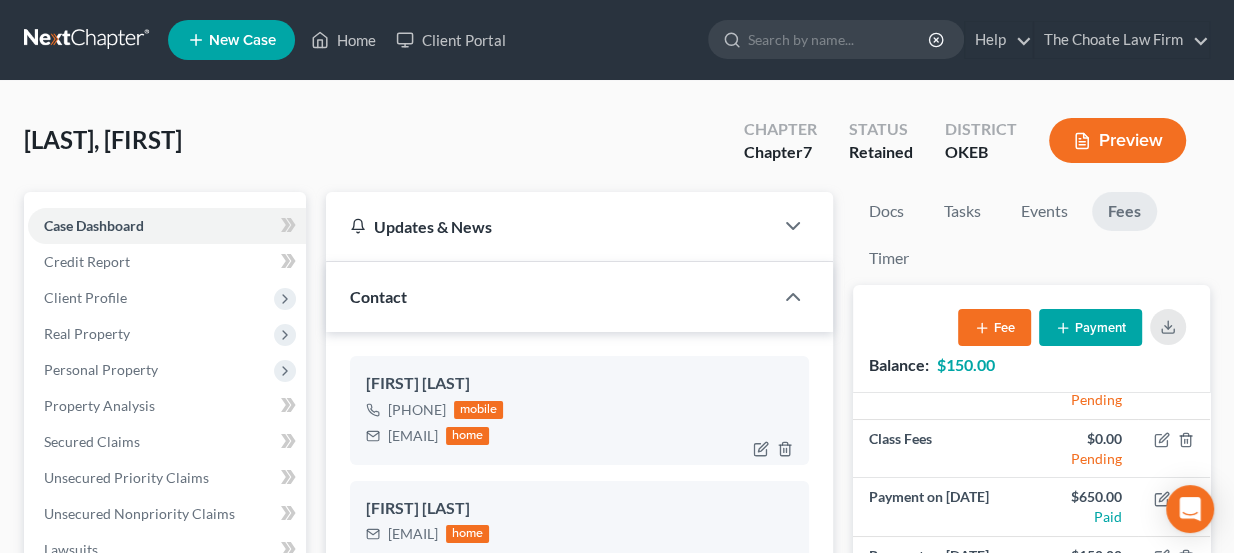 scroll, scrollTop: 0, scrollLeft: 0, axis: both 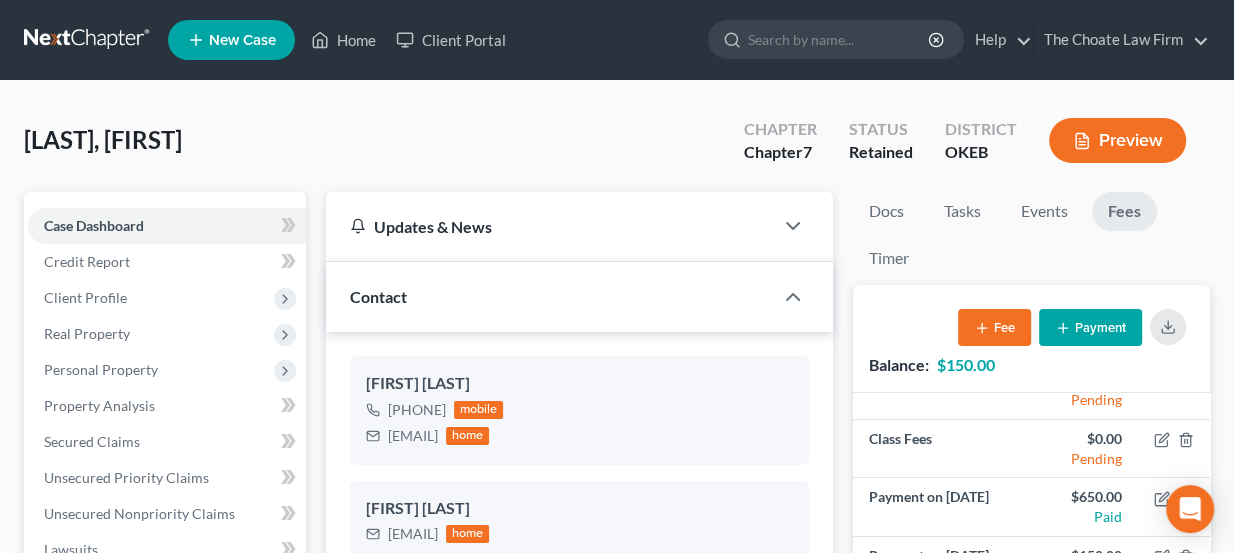 click at bounding box center [88, 40] 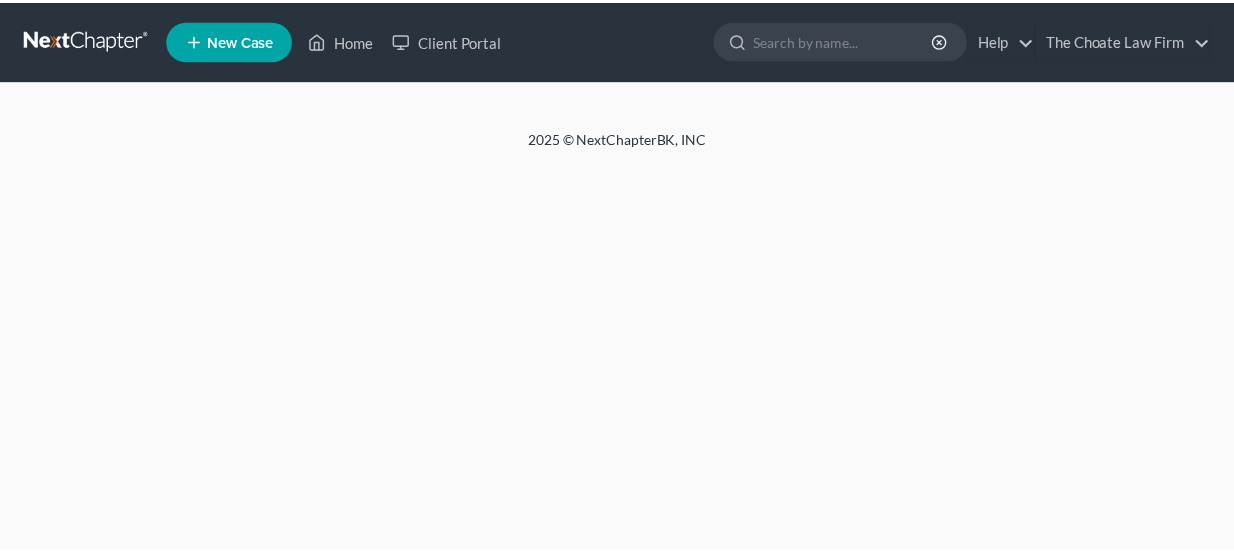 scroll, scrollTop: 0, scrollLeft: 0, axis: both 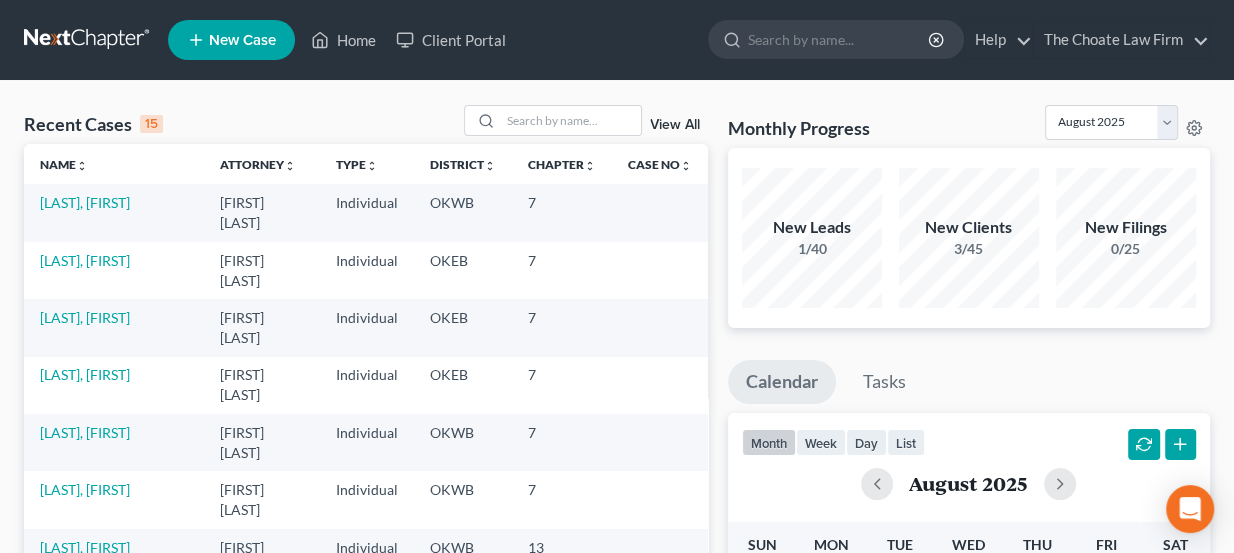 click at bounding box center (88, 40) 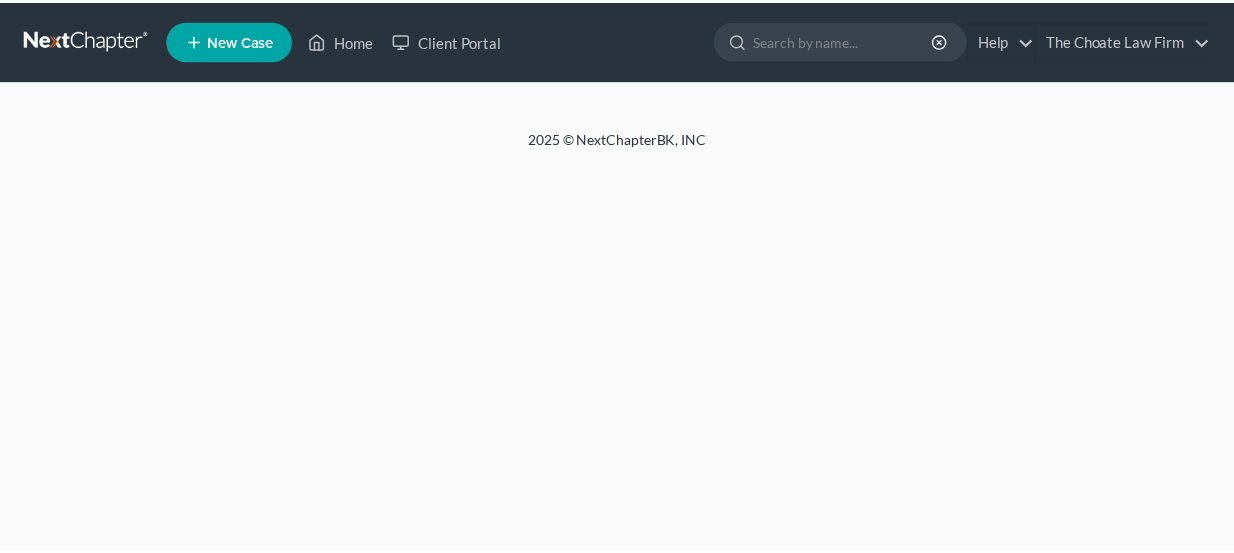 scroll, scrollTop: 0, scrollLeft: 0, axis: both 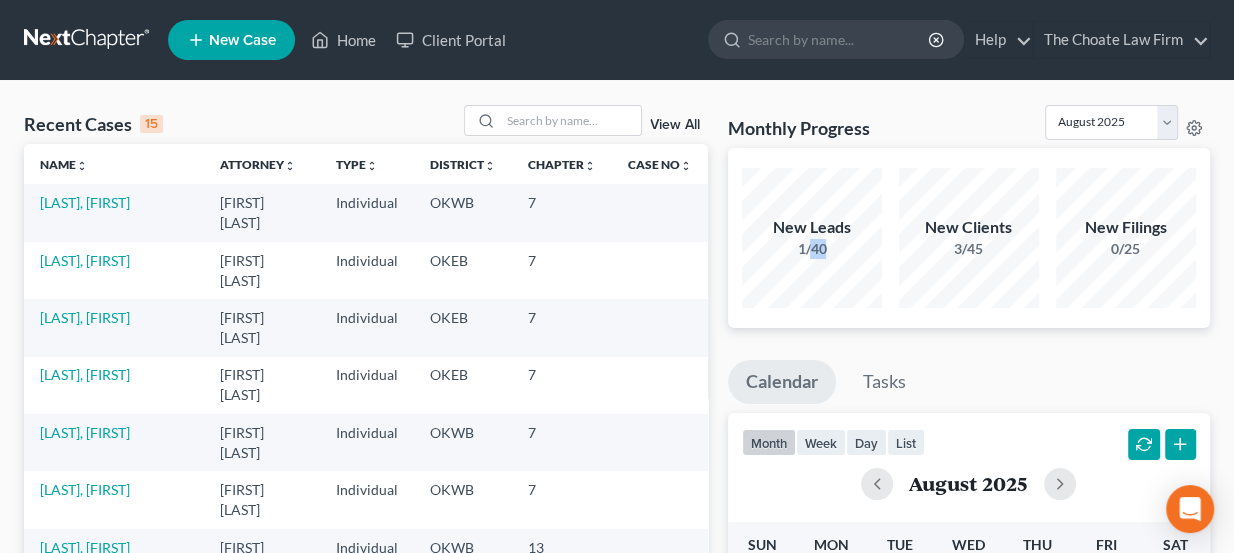 drag, startPoint x: 811, startPoint y: 249, endPoint x: 844, endPoint y: 252, distance: 33.13608 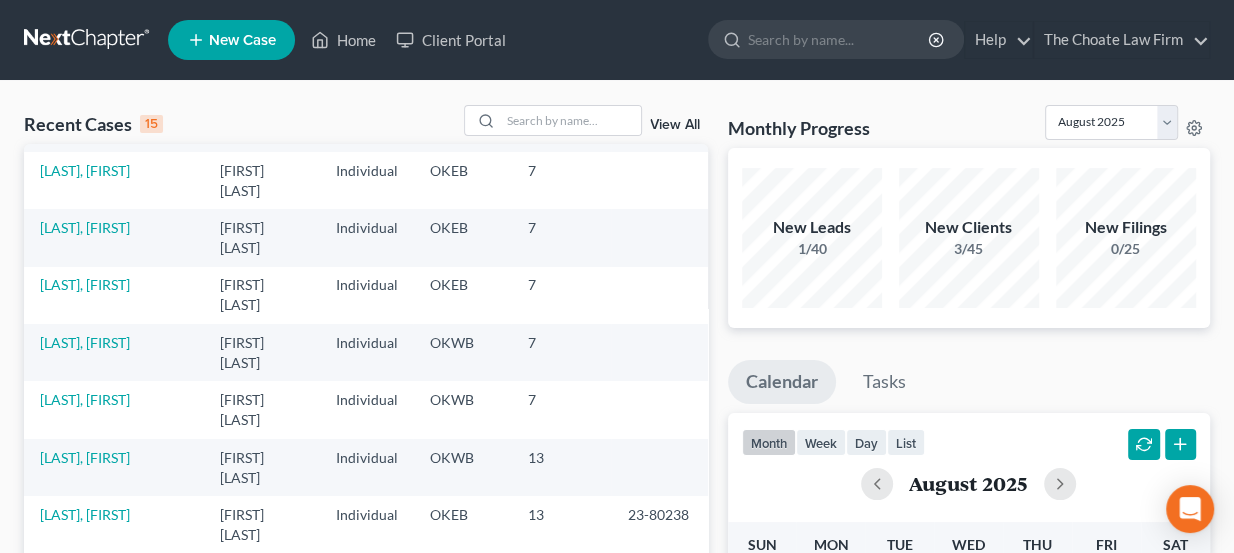 scroll, scrollTop: 176, scrollLeft: 0, axis: vertical 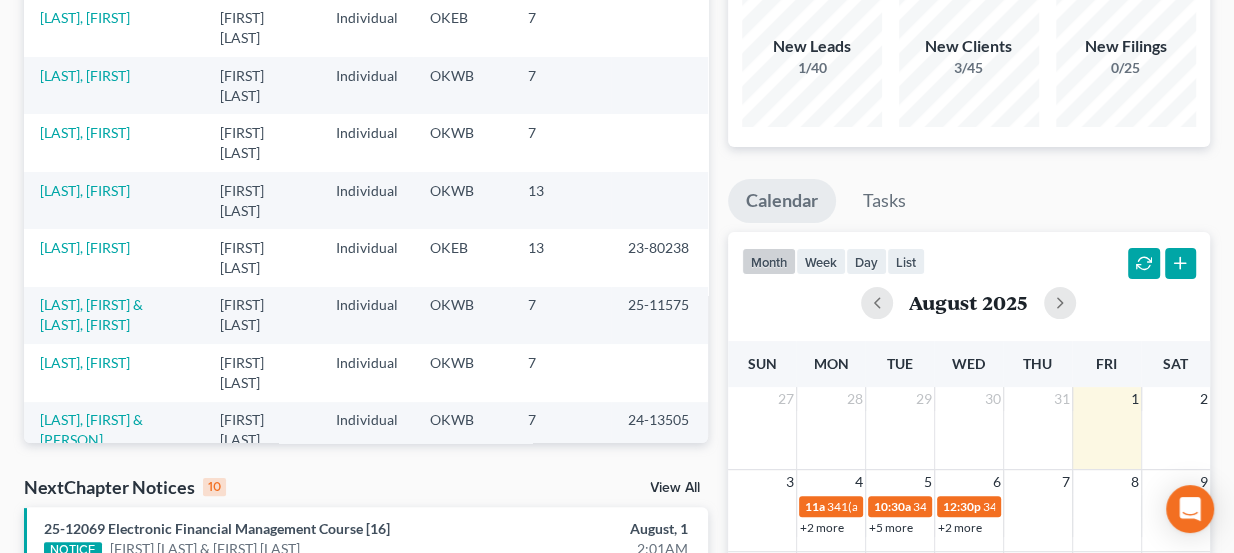 click on "[LAST], [PERSON]" at bounding box center (94, 591) 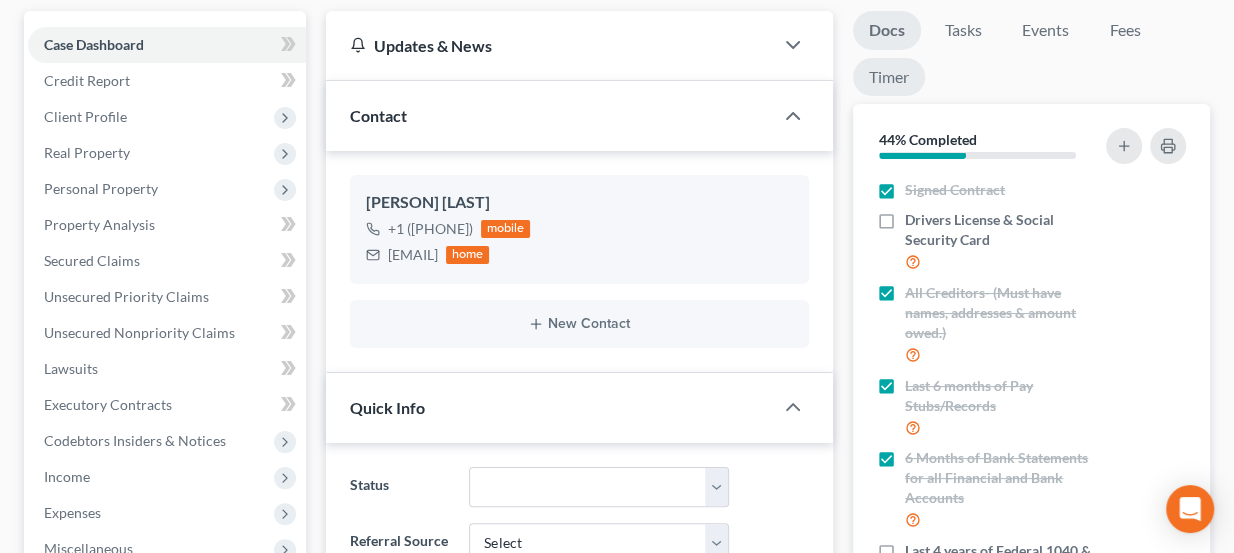 scroll, scrollTop: 185, scrollLeft: 0, axis: vertical 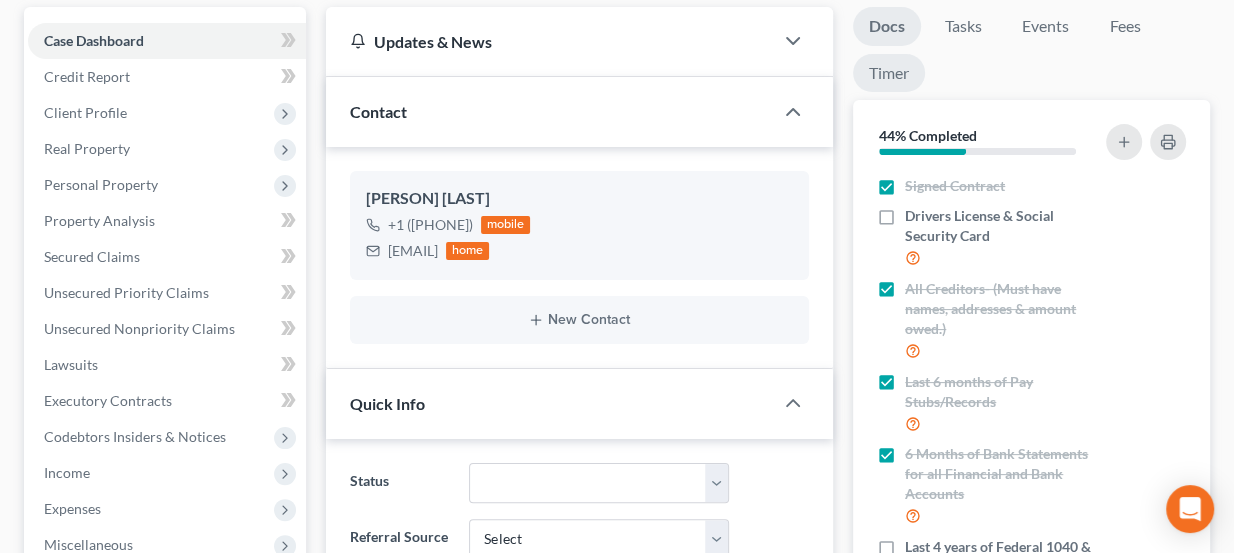 click on "Timer" at bounding box center [889, 73] 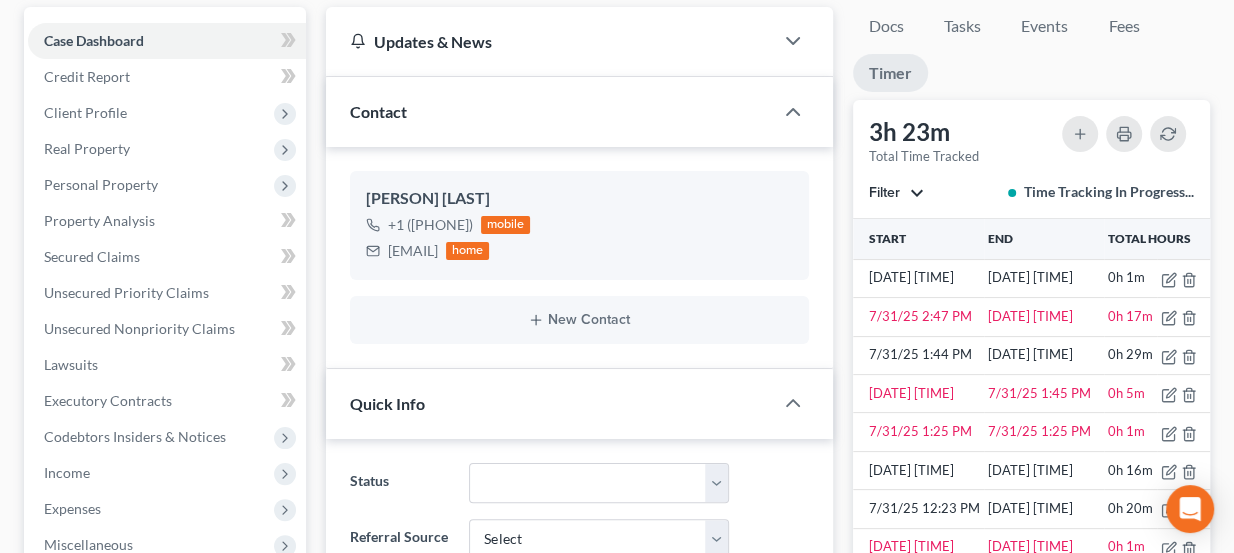 scroll, scrollTop: 411, scrollLeft: 0, axis: vertical 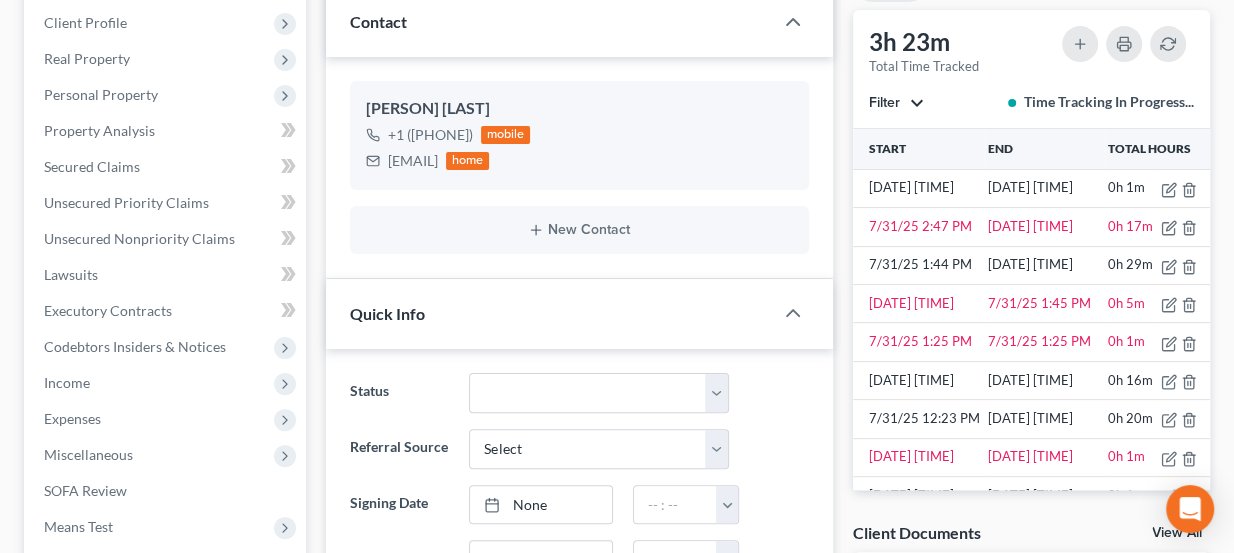 click on "Filter" at bounding box center (896, 103) 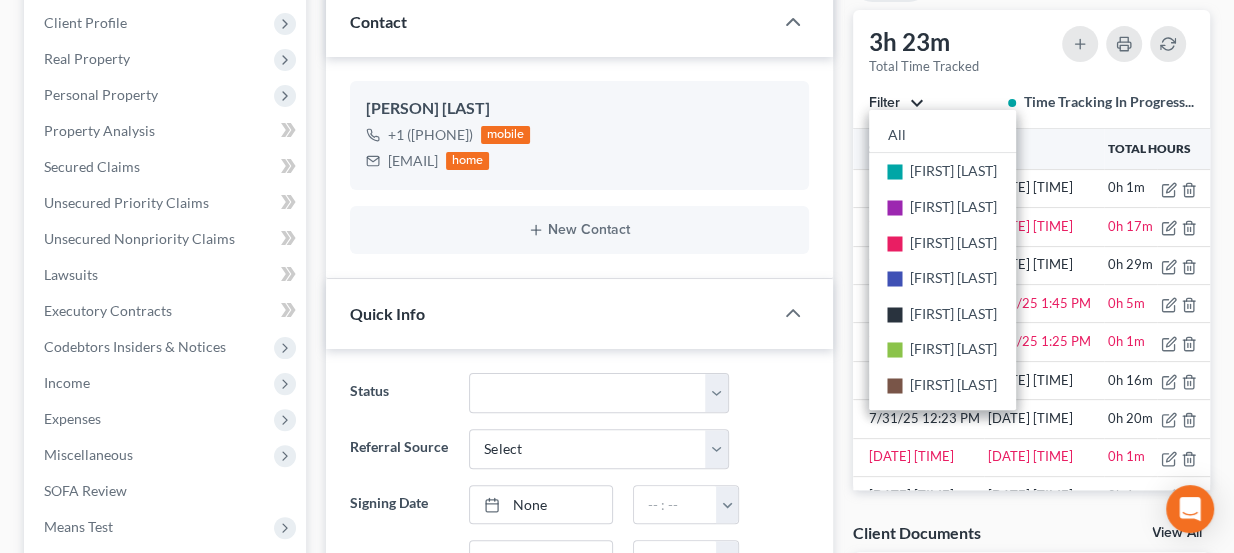click on "Filter" at bounding box center (896, 103) 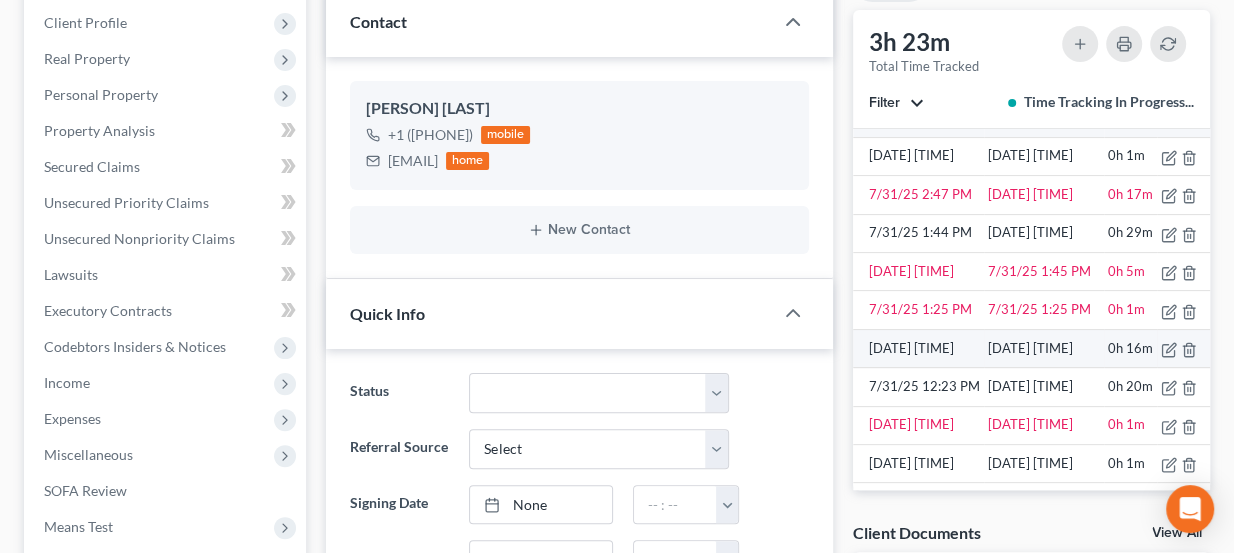 scroll, scrollTop: 0, scrollLeft: 0, axis: both 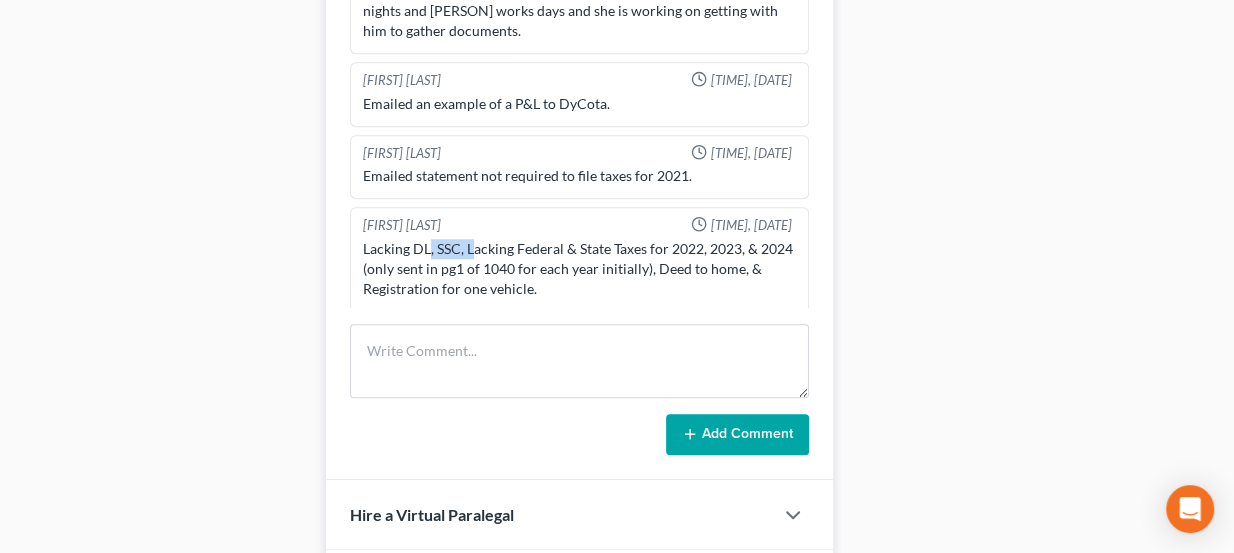 drag, startPoint x: 426, startPoint y: 239, endPoint x: 470, endPoint y: 240, distance: 44.011364 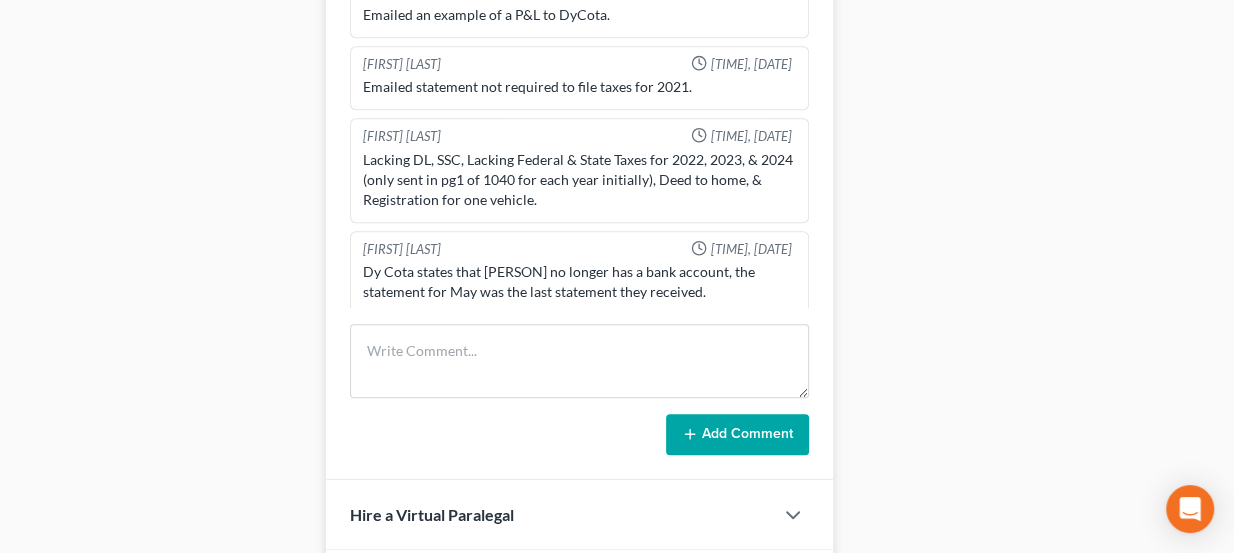 scroll, scrollTop: 411, scrollLeft: 0, axis: vertical 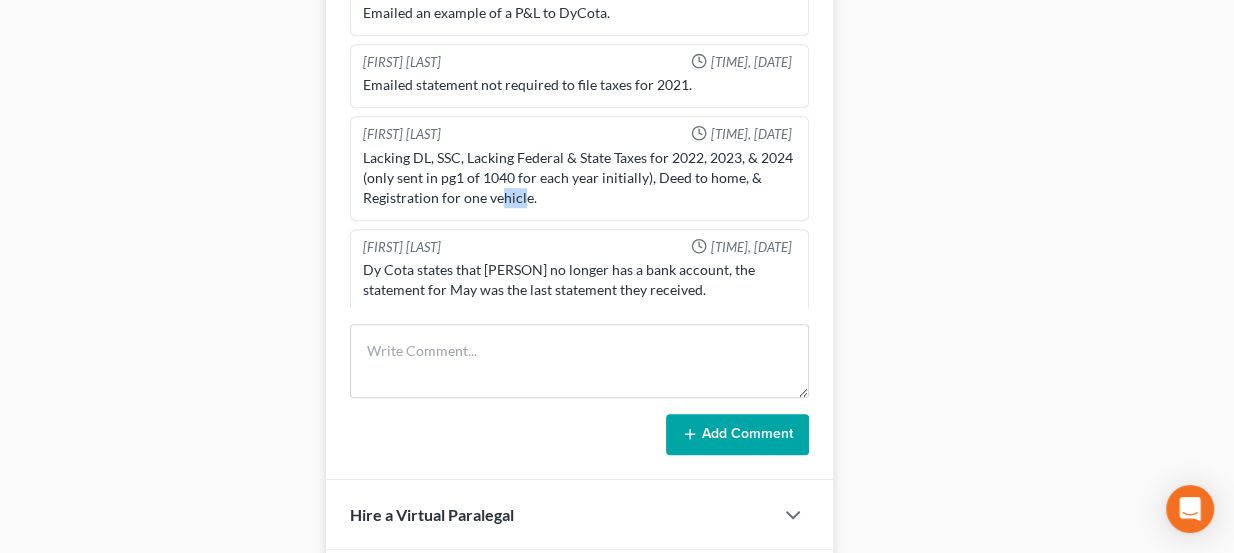 drag, startPoint x: 511, startPoint y: 189, endPoint x: 534, endPoint y: 191, distance: 23.086792 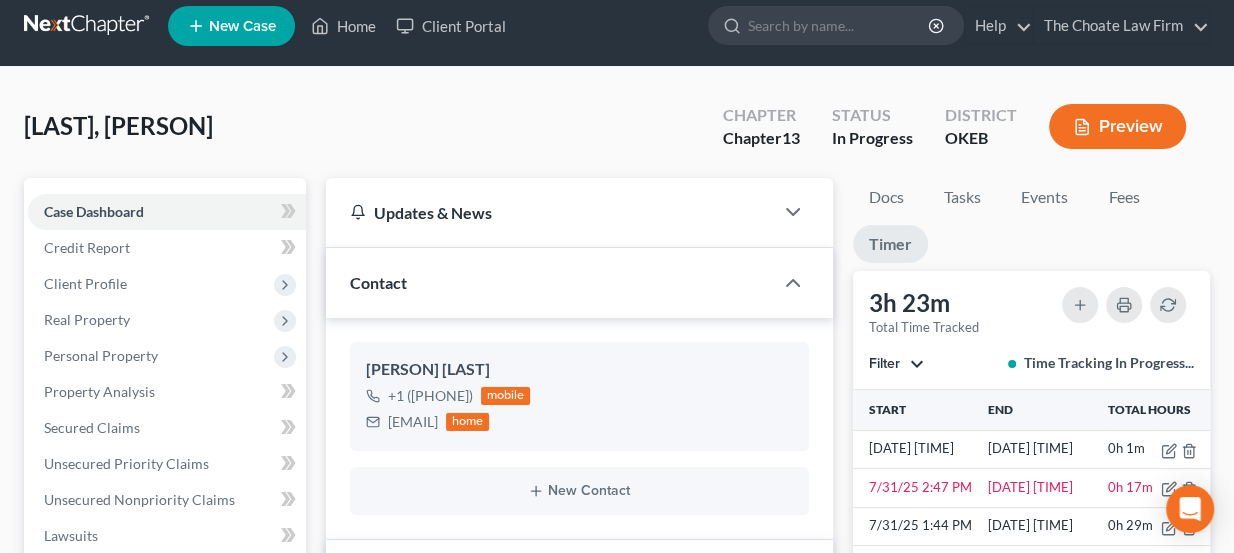 scroll, scrollTop: 0, scrollLeft: 0, axis: both 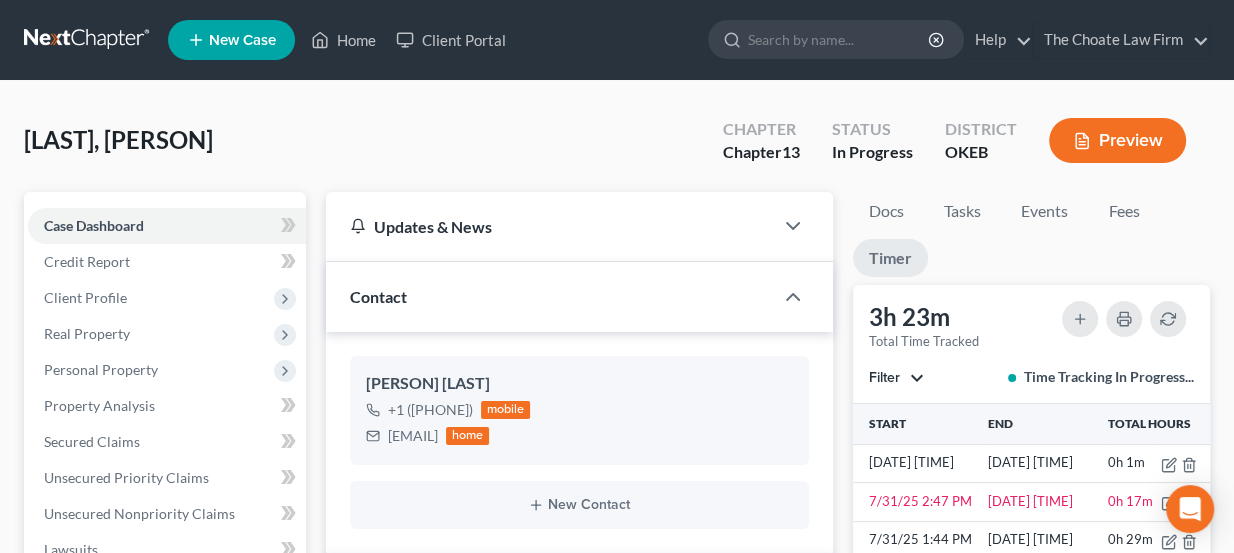 click at bounding box center [88, 40] 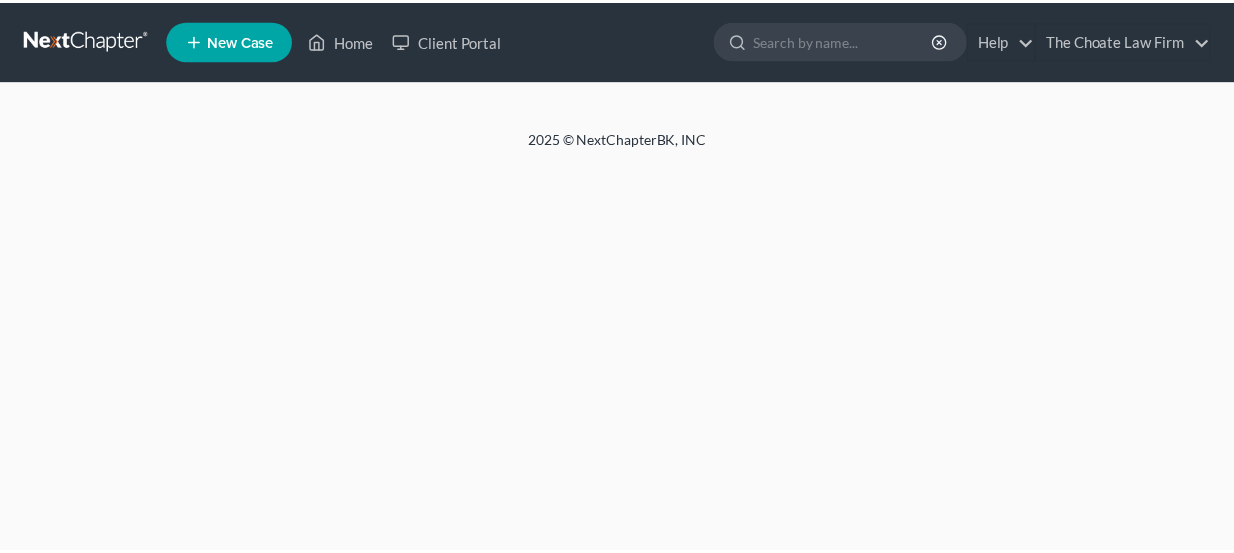 scroll, scrollTop: 0, scrollLeft: 0, axis: both 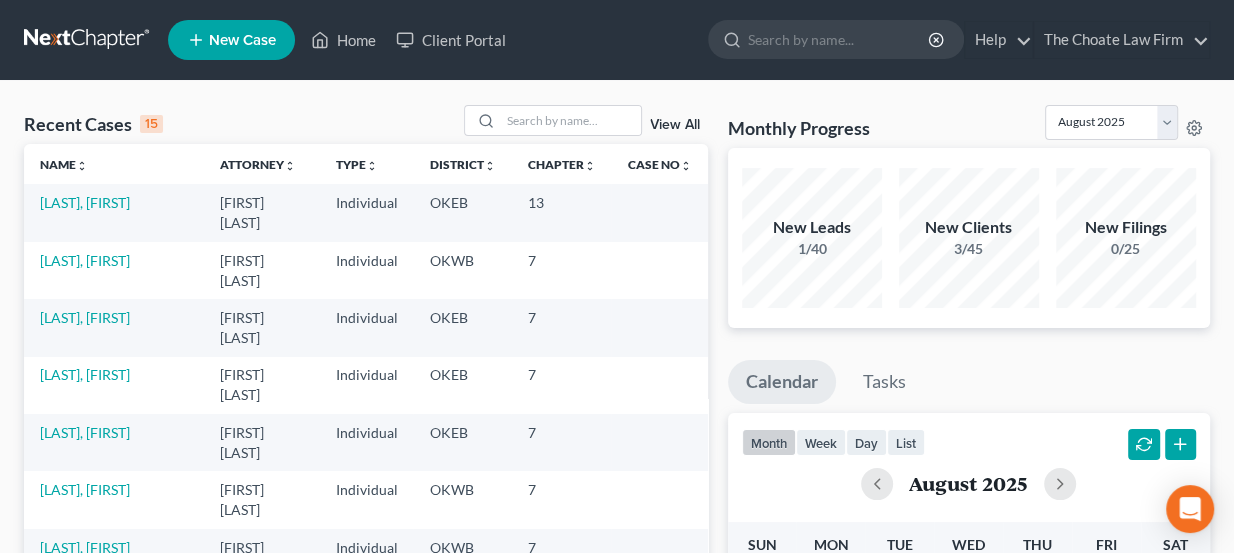 click at bounding box center [88, 40] 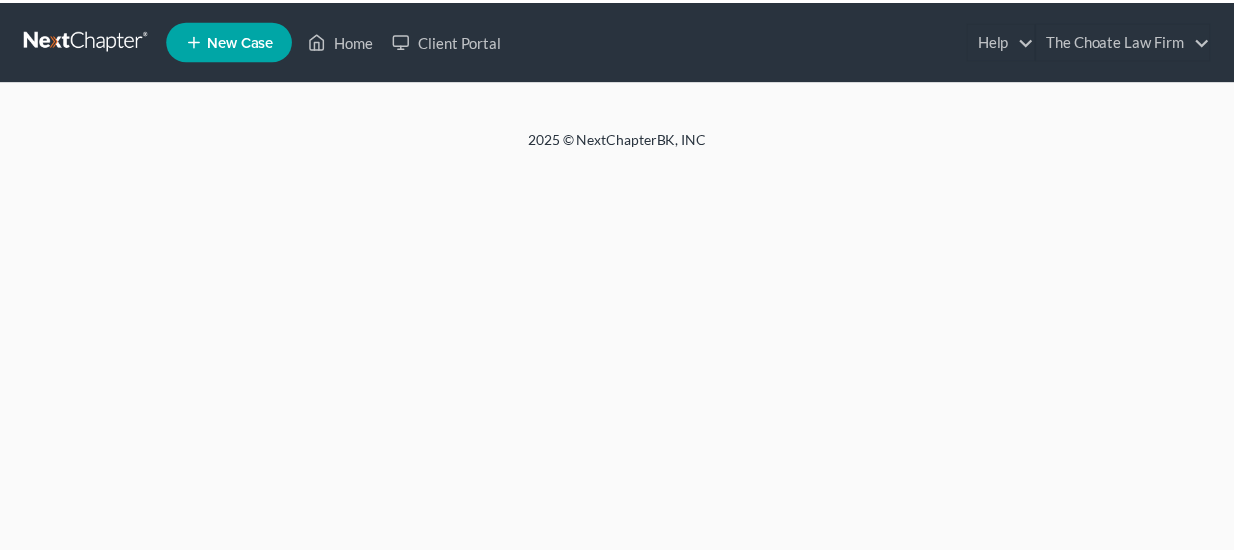 scroll, scrollTop: 0, scrollLeft: 0, axis: both 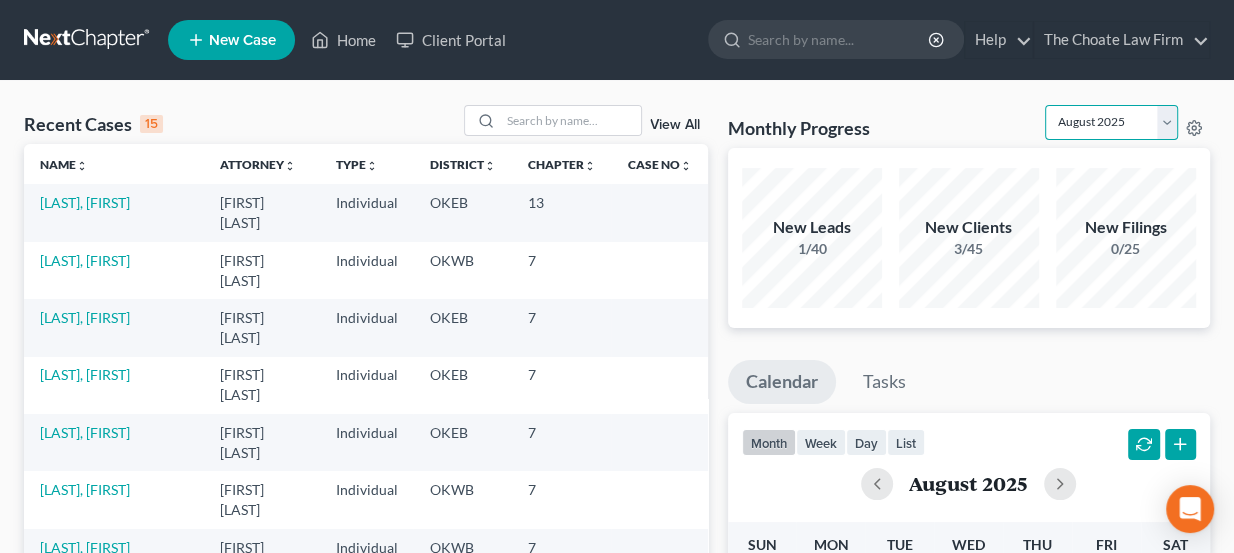 click on "August 2025 July 2025 June 2025 May 2025 April 2025 March 2025 February 2025 January 2025 December 2024 November 2024 October 2024 September 2024" at bounding box center [1111, 122] 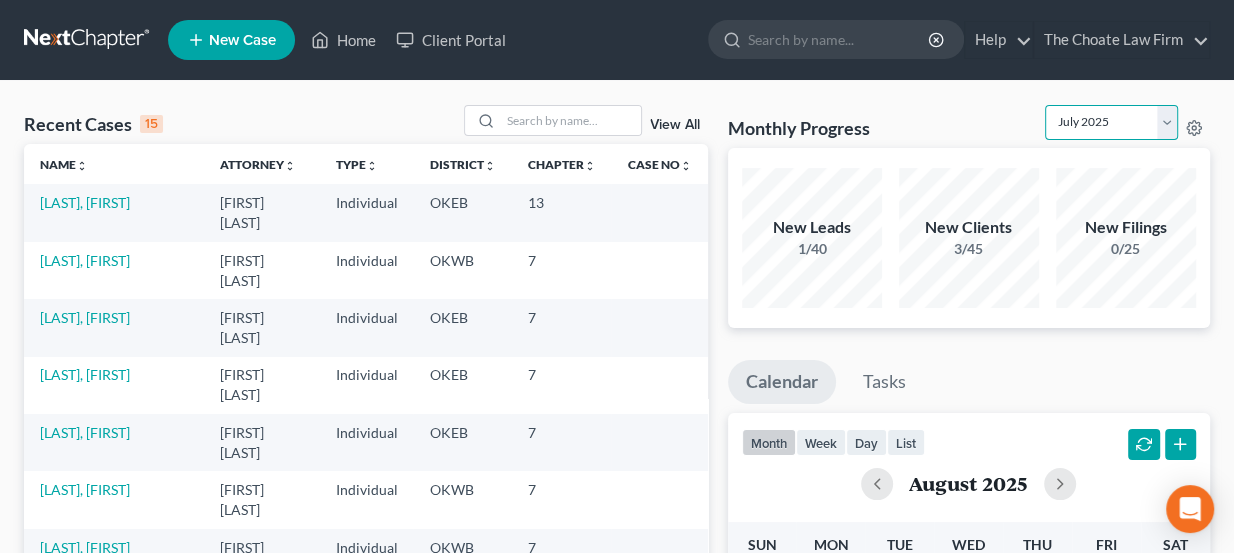 click on "August 2025 July 2025 June 2025 May 2025 April 2025 March 2025 February 2025 January 2025 December 2024 November 2024 October 2024 September 2024" at bounding box center [1111, 122] 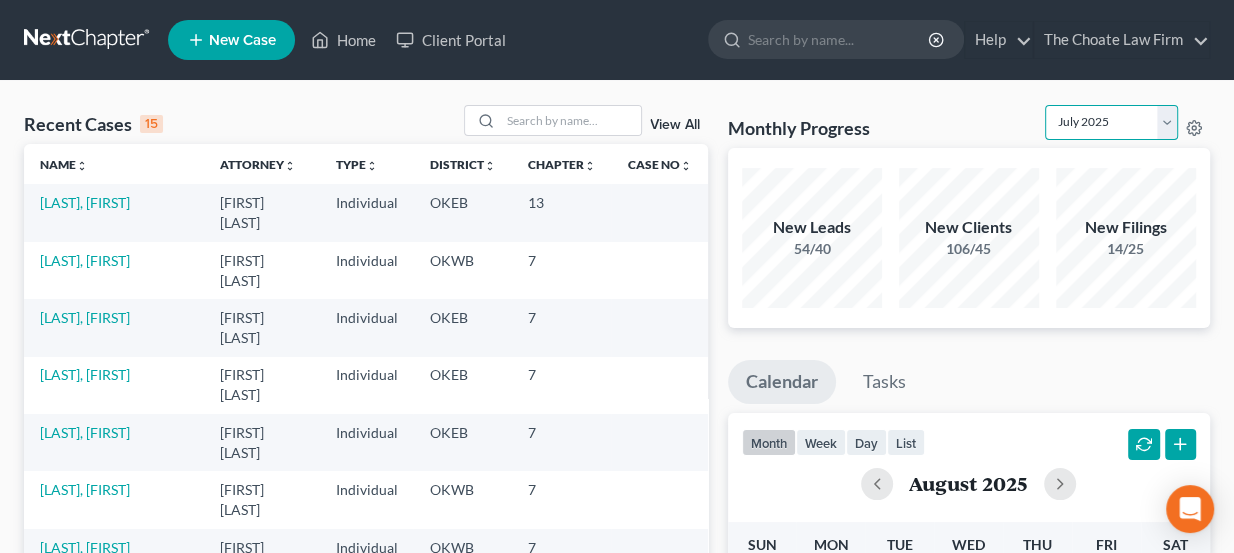 click on "August 2025 July 2025 June 2025 May 2025 April 2025 March 2025 February 2025 January 2025 December 2024 November 2024 October 2024 September 2024" at bounding box center [1111, 122] 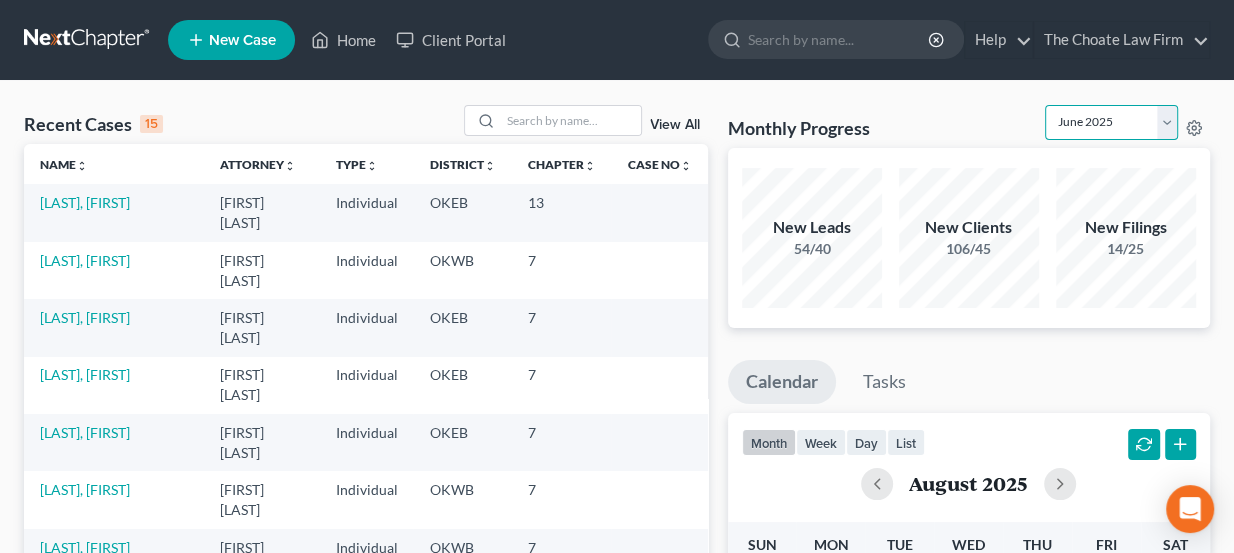 click on "August 2025 July 2025 June 2025 May 2025 April 2025 March 2025 February 2025 January 2025 December 2024 November 2024 October 2024 September 2024" at bounding box center [1111, 122] 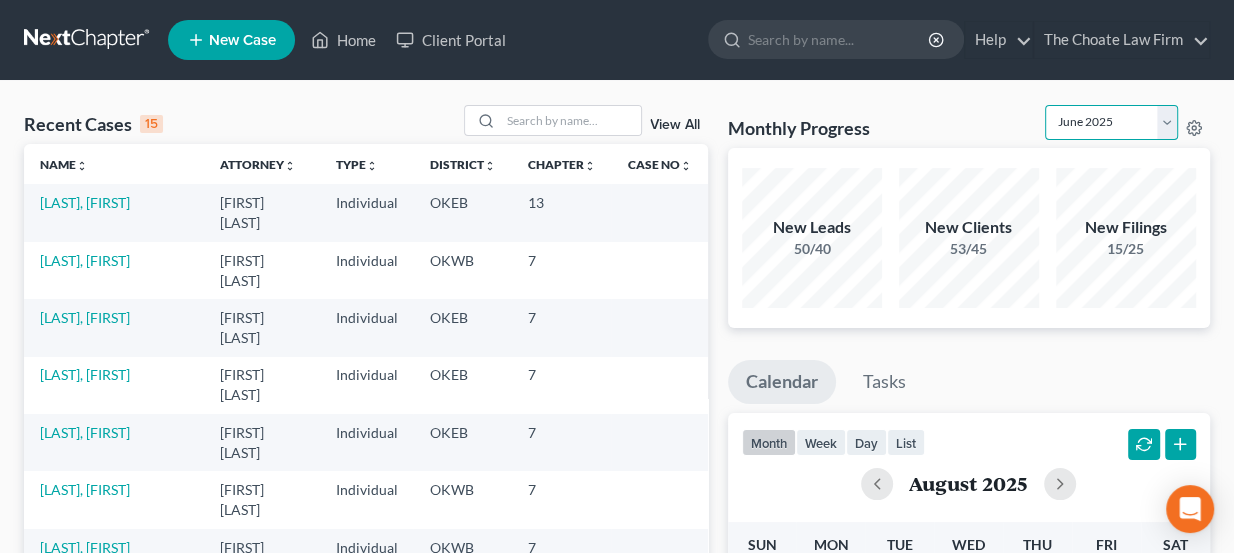 click on "August 2025 July 2025 June 2025 May 2025 April 2025 March 2025 February 2025 January 2025 December 2024 November 2024 October 2024 September 2024" at bounding box center [1111, 122] 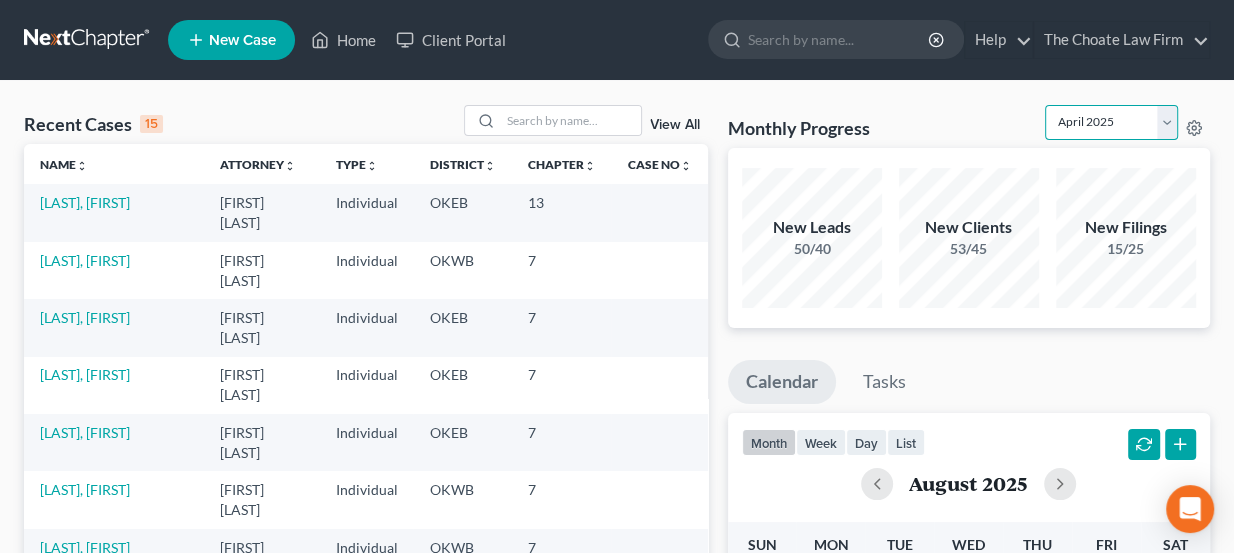 click on "August 2025 July 2025 June 2025 May 2025 April 2025 March 2025 February 2025 January 2025 December 2024 November 2024 October 2024 September 2024" at bounding box center [1111, 122] 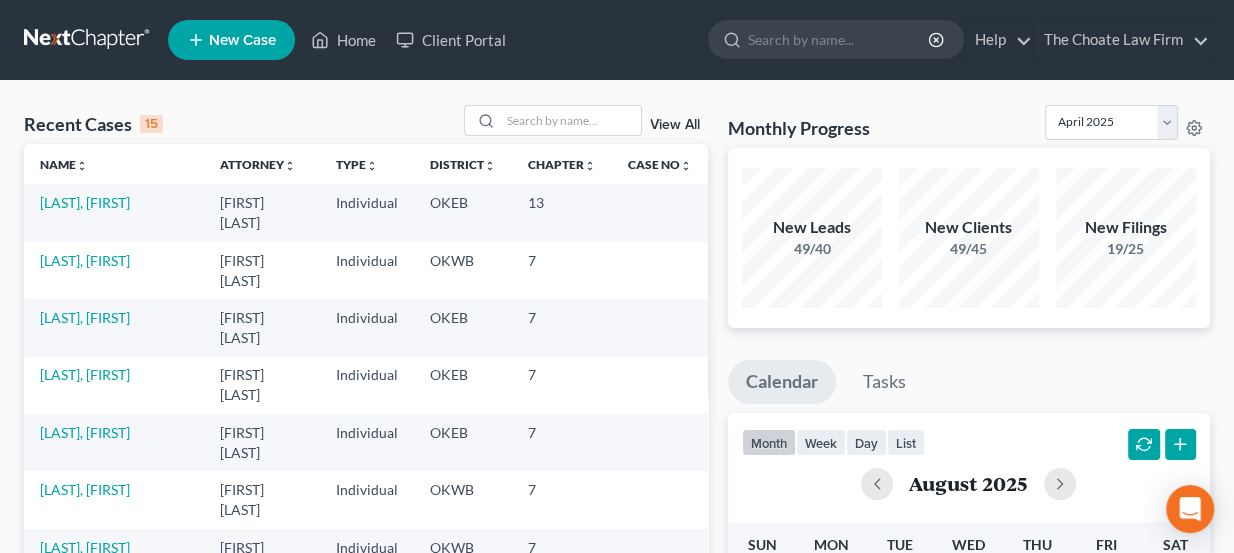 drag, startPoint x: 1092, startPoint y: 139, endPoint x: 1131, endPoint y: 102, distance: 53.75872 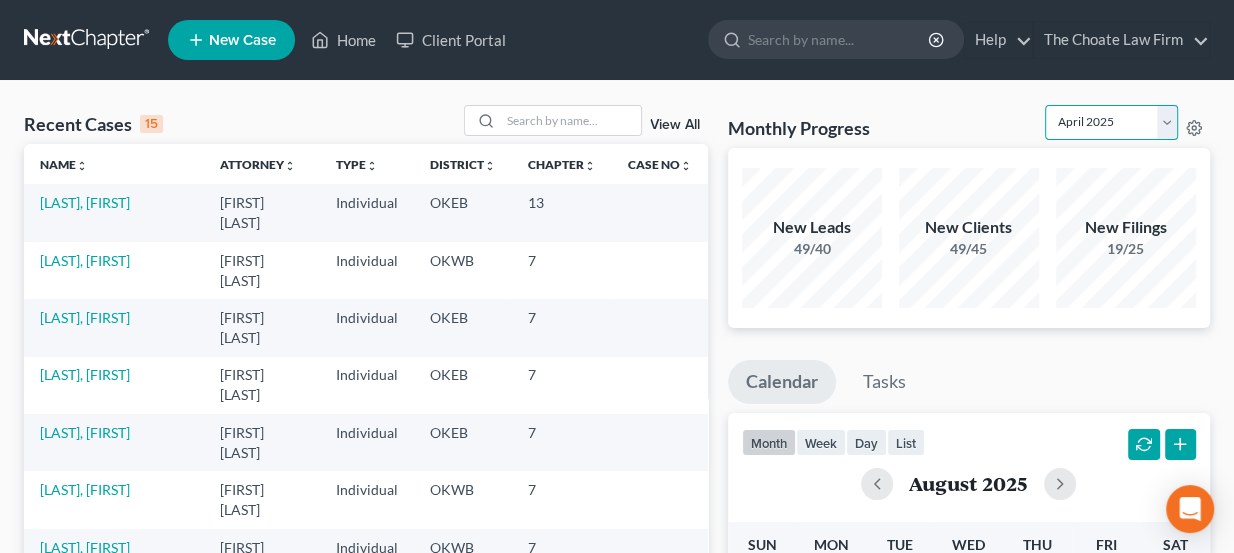 click on "August 2025 July 2025 June 2025 May 2025 April 2025 March 2025 February 2025 January 2025 December 2024 November 2024 October 2024 September 2024" at bounding box center [1111, 122] 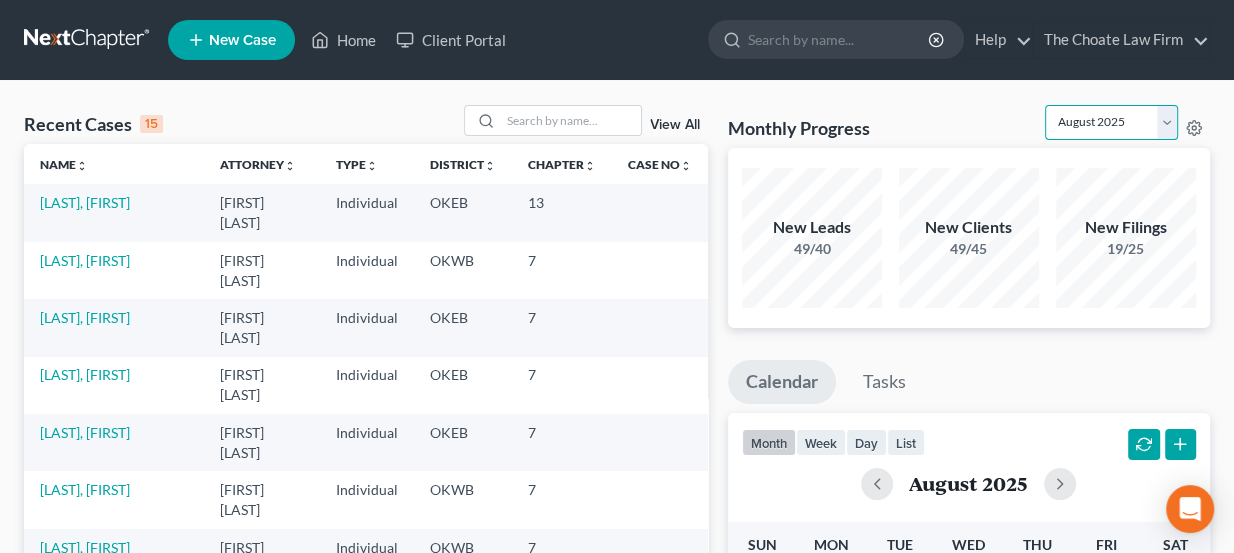 click on "August 2025 July 2025 June 2025 May 2025 April 2025 March 2025 February 2025 January 2025 December 2024 November 2024 October 2024 September 2024" at bounding box center [1111, 122] 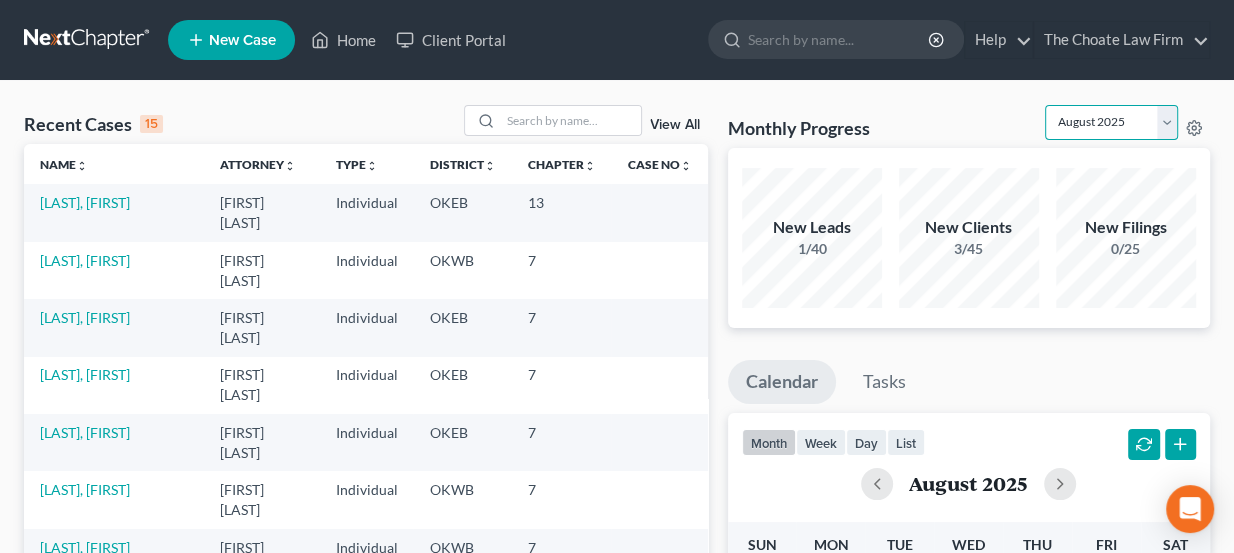 drag, startPoint x: 1098, startPoint y: 129, endPoint x: 1105, endPoint y: 107, distance: 23.086792 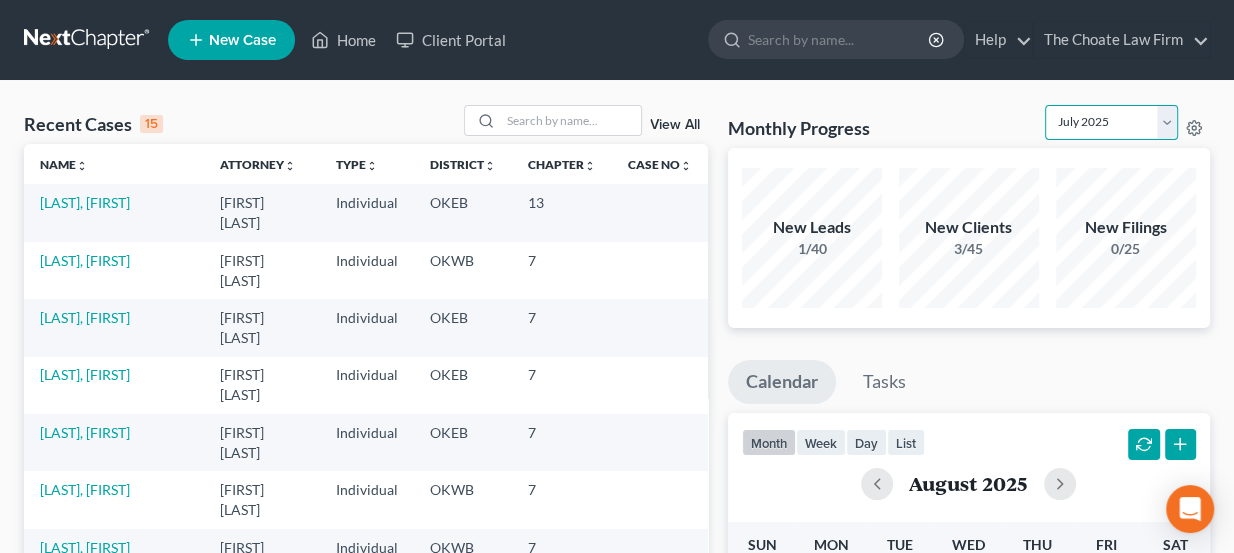 click on "August 2025 July 2025 June 2025 May 2025 April 2025 March 2025 February 2025 January 2025 December 2024 November 2024 October 2024 September 2024" at bounding box center [1111, 122] 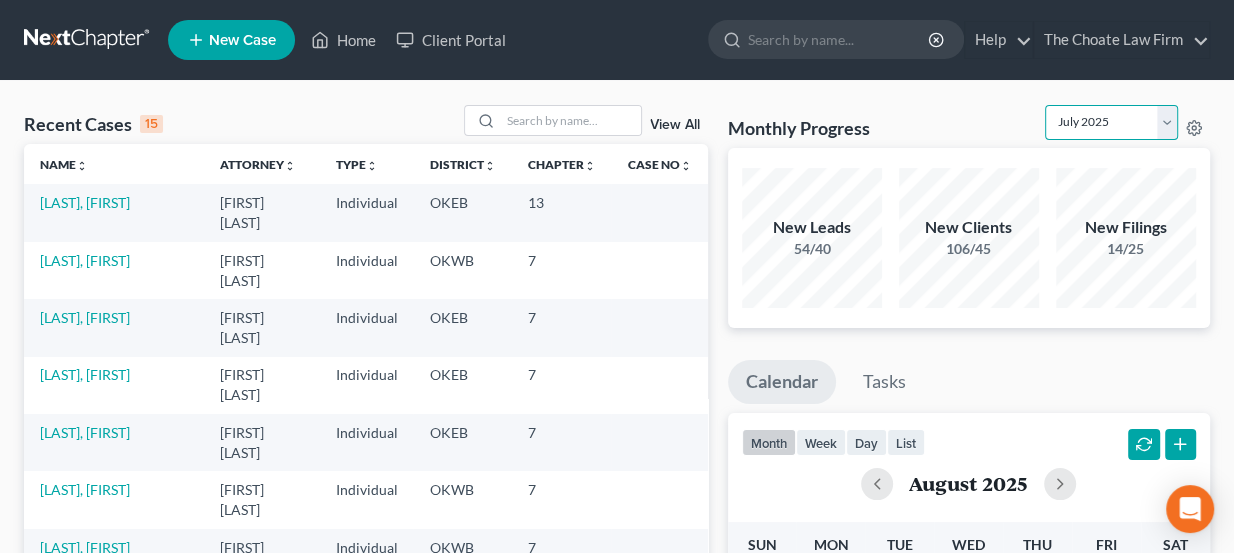 click on "August 2025 July 2025 June 2025 May 2025 April 2025 March 2025 February 2025 January 2025 December 2024 November 2024 October 2024 September 2024" at bounding box center [1111, 122] 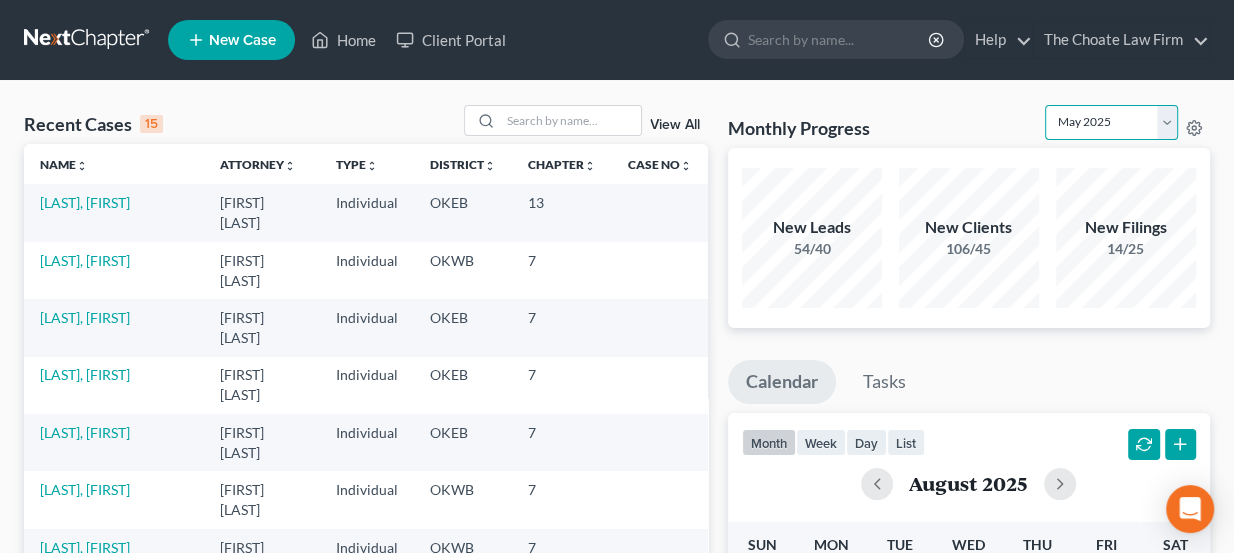 click on "August 2025 July 2025 June 2025 May 2025 April 2025 March 2025 February 2025 January 2025 December 2024 November 2024 October 2024 September 2024" at bounding box center (1111, 122) 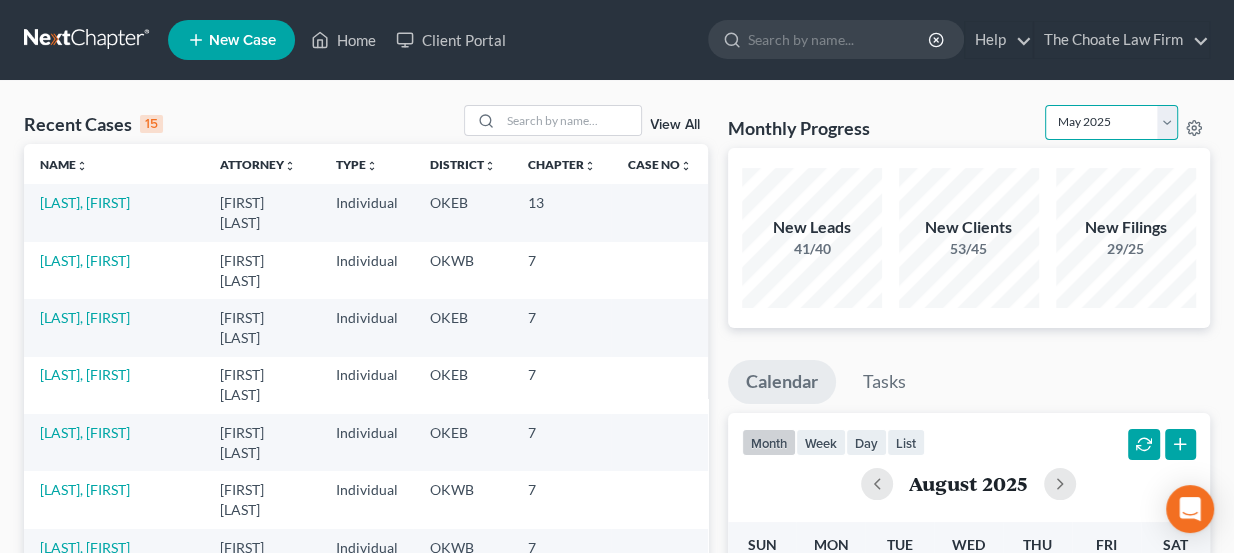 click on "August 2025 July 2025 June 2025 May 2025 April 2025 March 2025 February 2025 January 2025 December 2024 November 2024 October 2024 September 2024" at bounding box center (1111, 122) 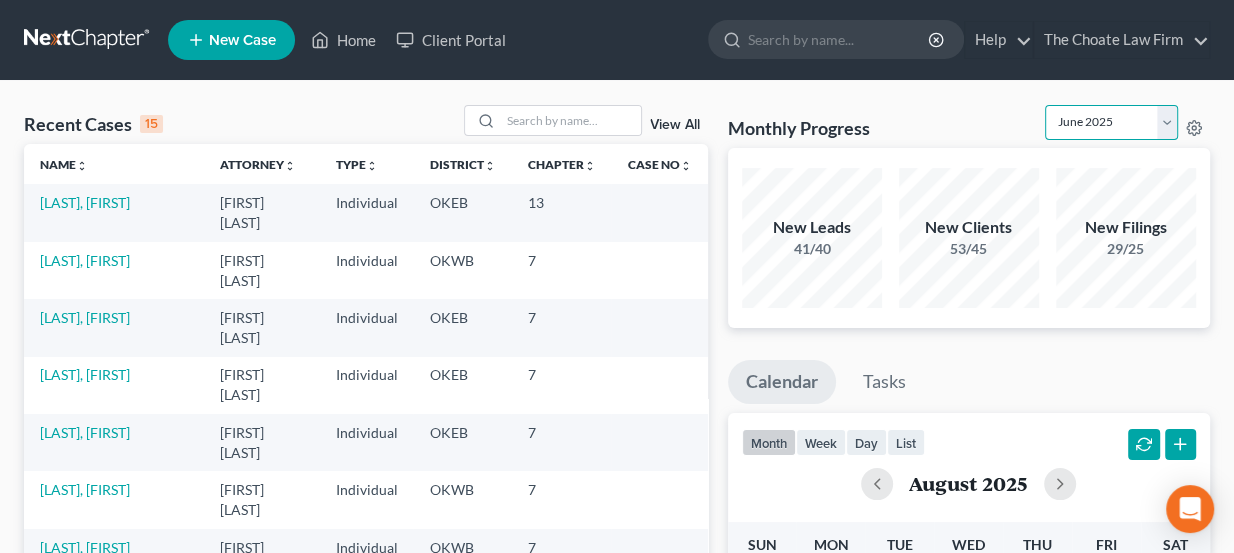 click on "August 2025 July 2025 June 2025 May 2025 April 2025 March 2025 February 2025 January 2025 December 2024 November 2024 October 2024 September 2024" at bounding box center (1111, 122) 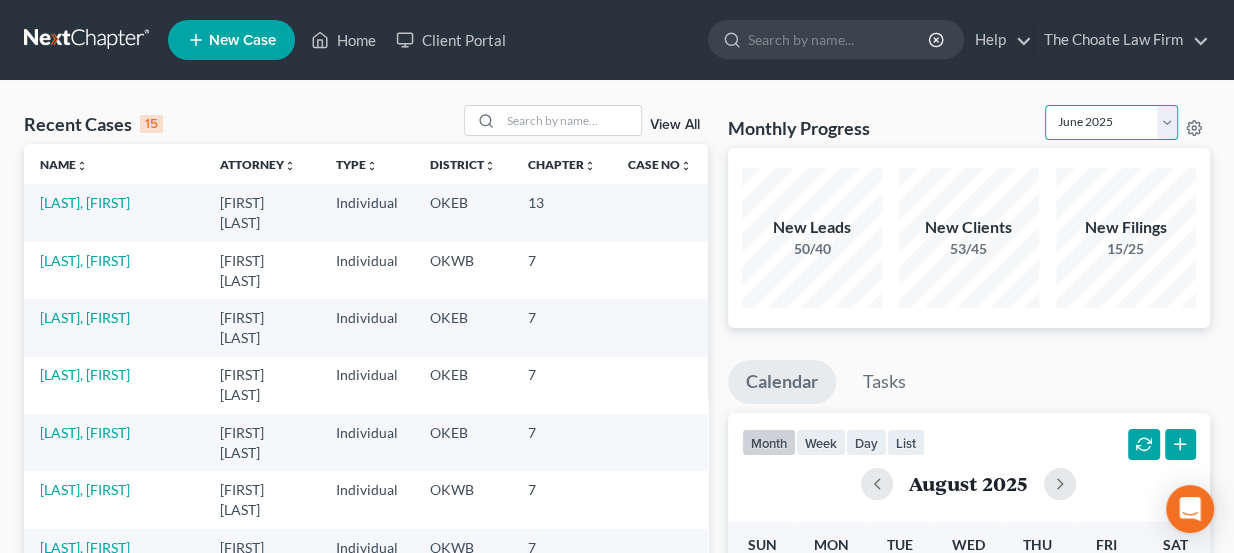 click on "August 2025 July 2025 June 2025 May 2025 April 2025 March 2025 February 2025 January 2025 December 2024 November 2024 October 2024 September 2024" at bounding box center [1111, 122] 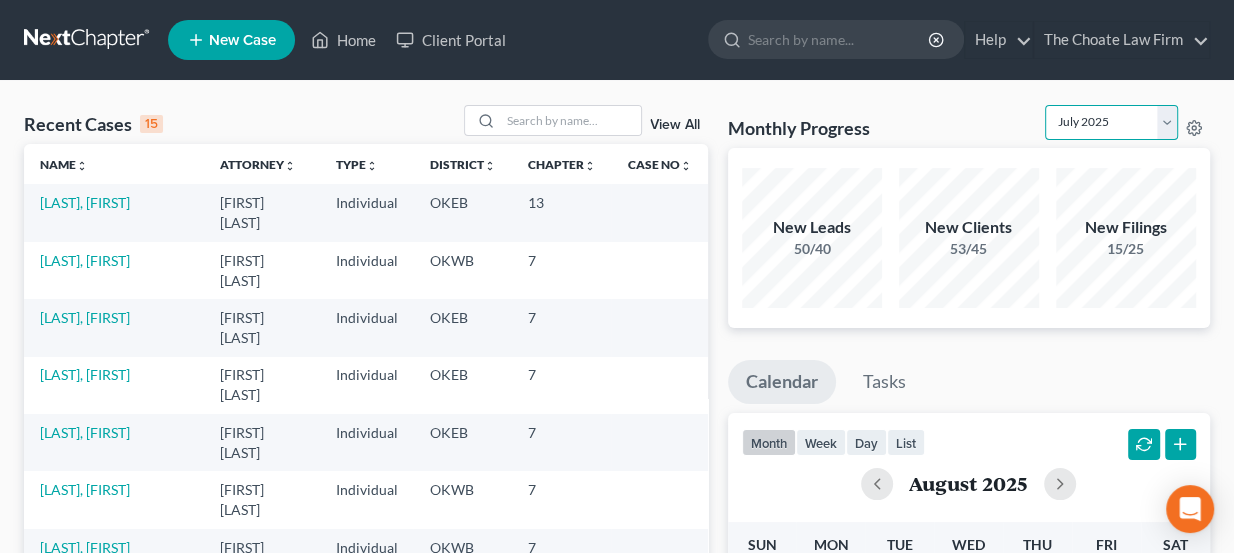 click on "August 2025 July 2025 June 2025 May 2025 April 2025 March 2025 February 2025 January 2025 December 2024 November 2024 October 2024 September 2024" at bounding box center [1111, 122] 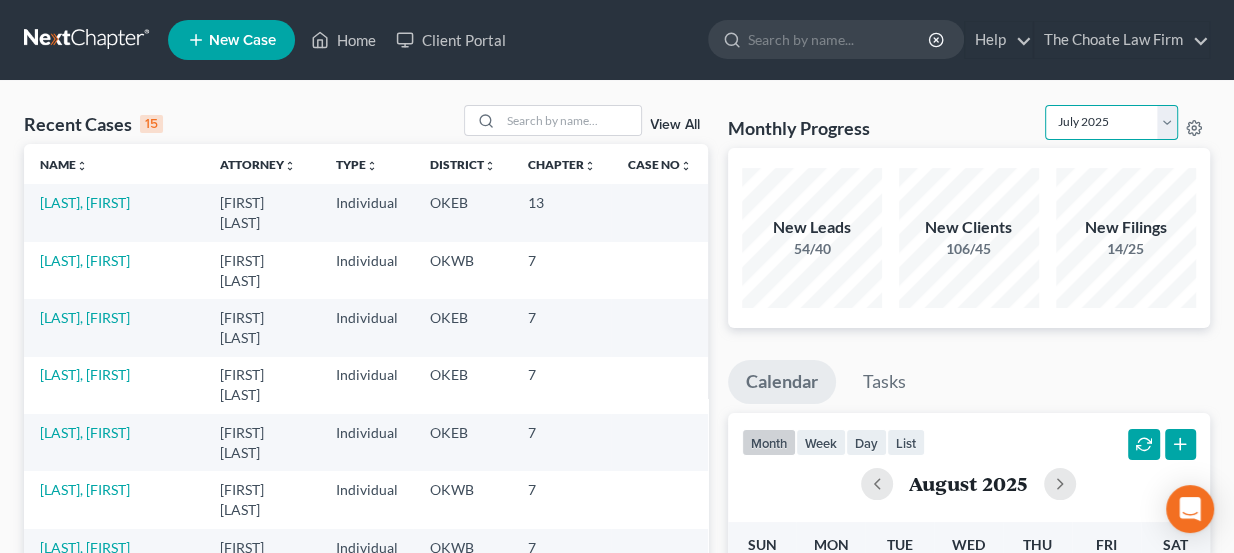 click on "August 2025 July 2025 June 2025 May 2025 April 2025 March 2025 February 2025 January 2025 December 2024 November 2024 October 2024 September 2024" at bounding box center (1111, 122) 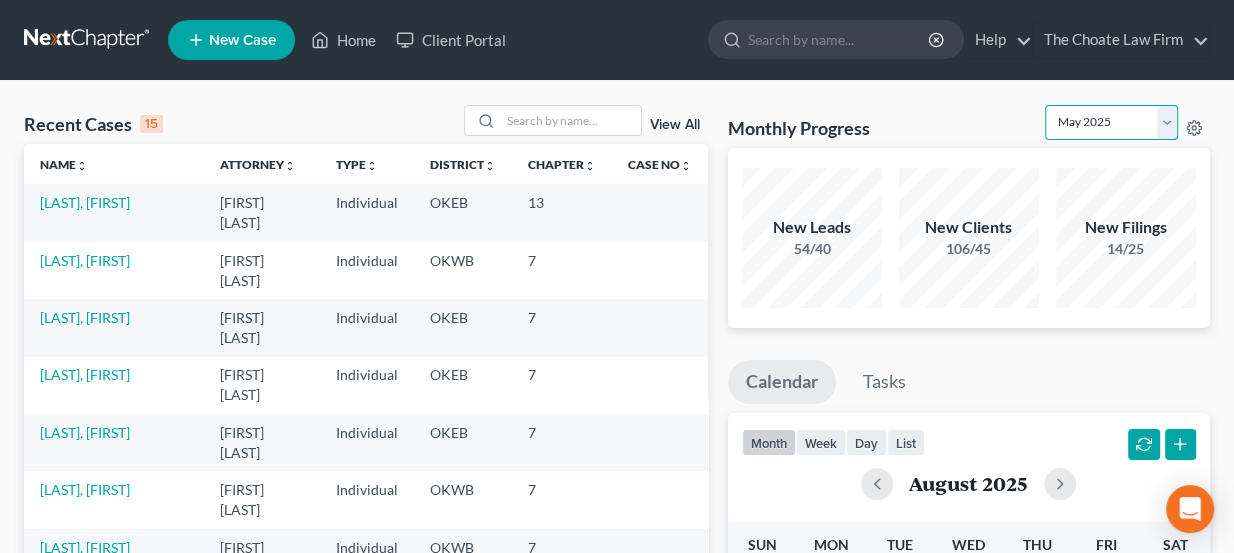 click on "August 2025 July 2025 June 2025 May 2025 April 2025 March 2025 February 2025 January 2025 December 2024 November 2024 October 2024 September 2024" at bounding box center (1111, 122) 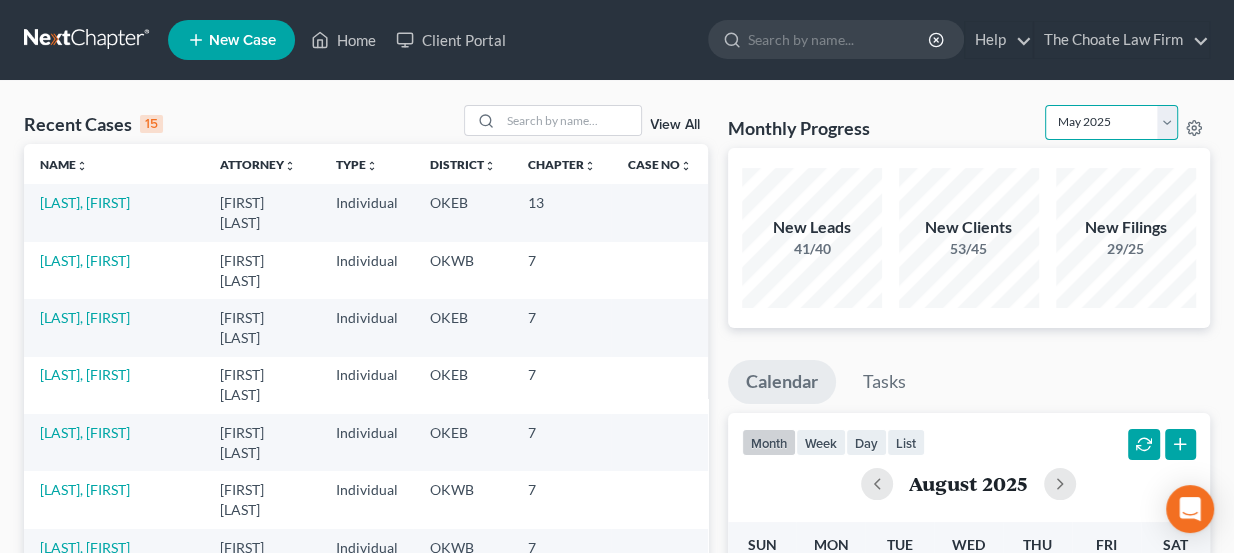 click on "August 2025 July 2025 June 2025 May 2025 April 2025 March 2025 February 2025 January 2025 December 2024 November 2024 October 2024 September 2024" at bounding box center (1111, 122) 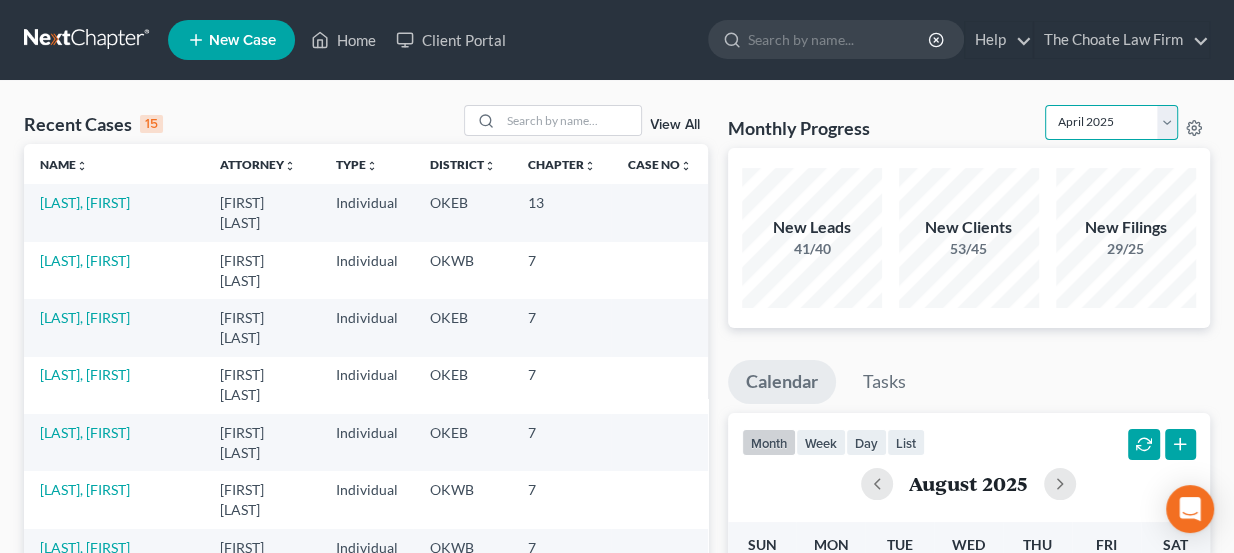 click on "August 2025 July 2025 June 2025 May 2025 April 2025 March 2025 February 2025 January 2025 December 2024 November 2024 October 2024 September 2024" at bounding box center (1111, 122) 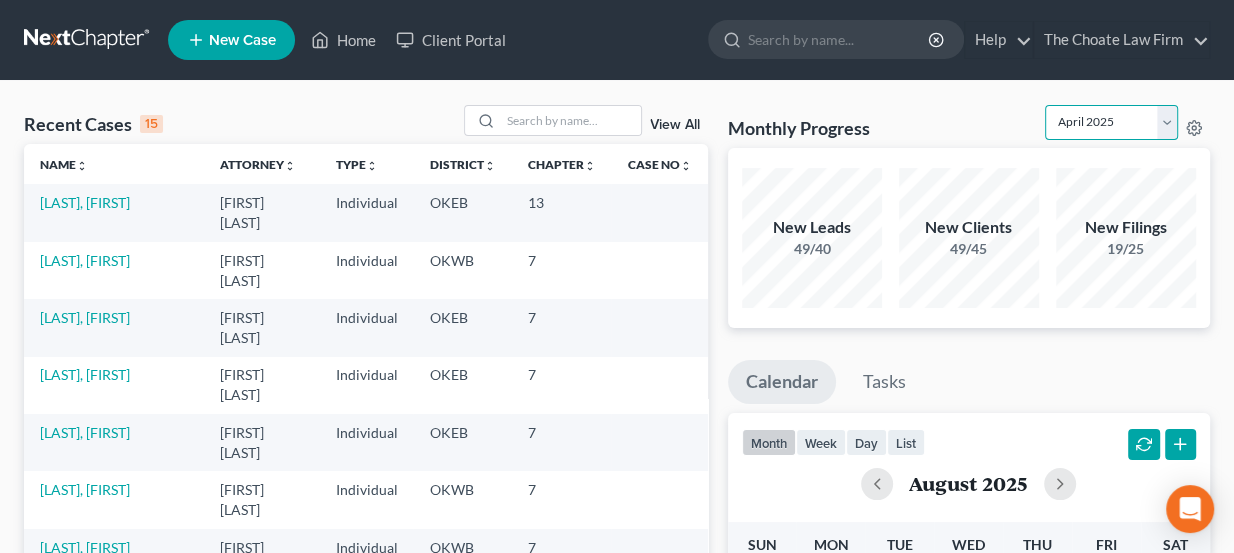 click on "August 2025 July 2025 June 2025 May 2025 April 2025 March 2025 February 2025 January 2025 December 2024 November 2024 October 2024 September 2024" at bounding box center [1111, 122] 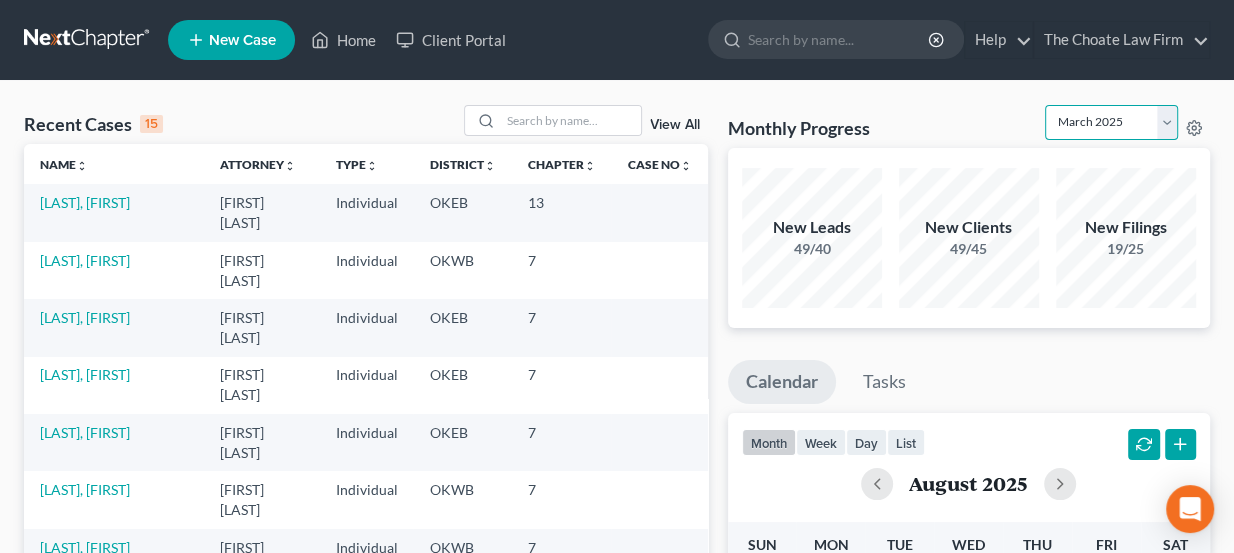 click on "August 2025 July 2025 June 2025 May 2025 April 2025 March 2025 February 2025 January 2025 December 2024 November 2024 October 2024 September 2024" at bounding box center [1111, 122] 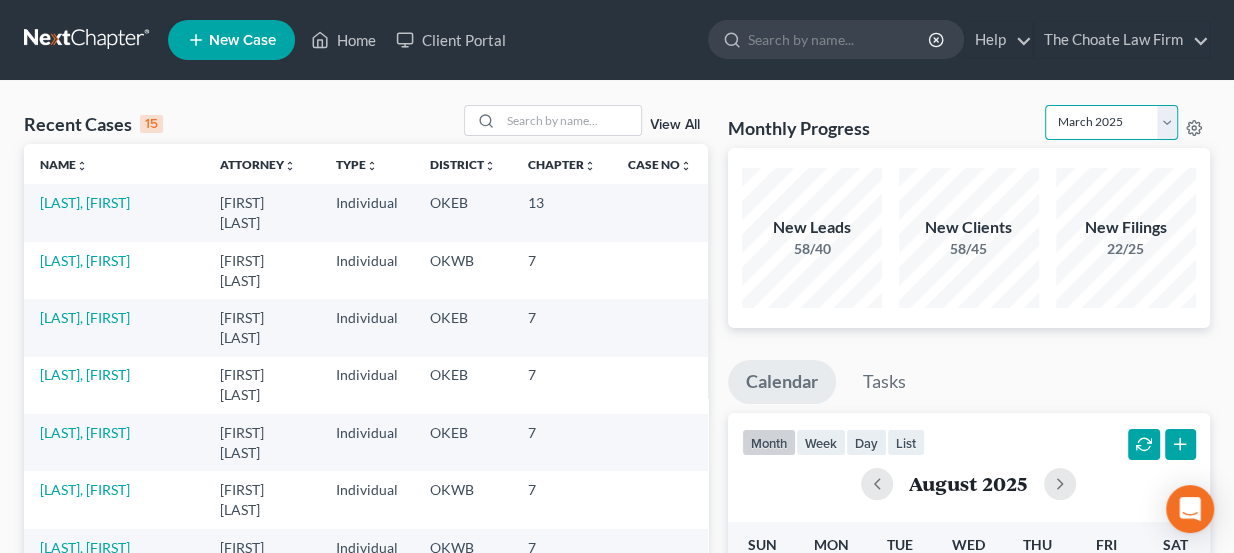 click on "August 2025 July 2025 June 2025 May 2025 April 2025 March 2025 February 2025 January 2025 December 2024 November 2024 October 2024 September 2024" at bounding box center [1111, 122] 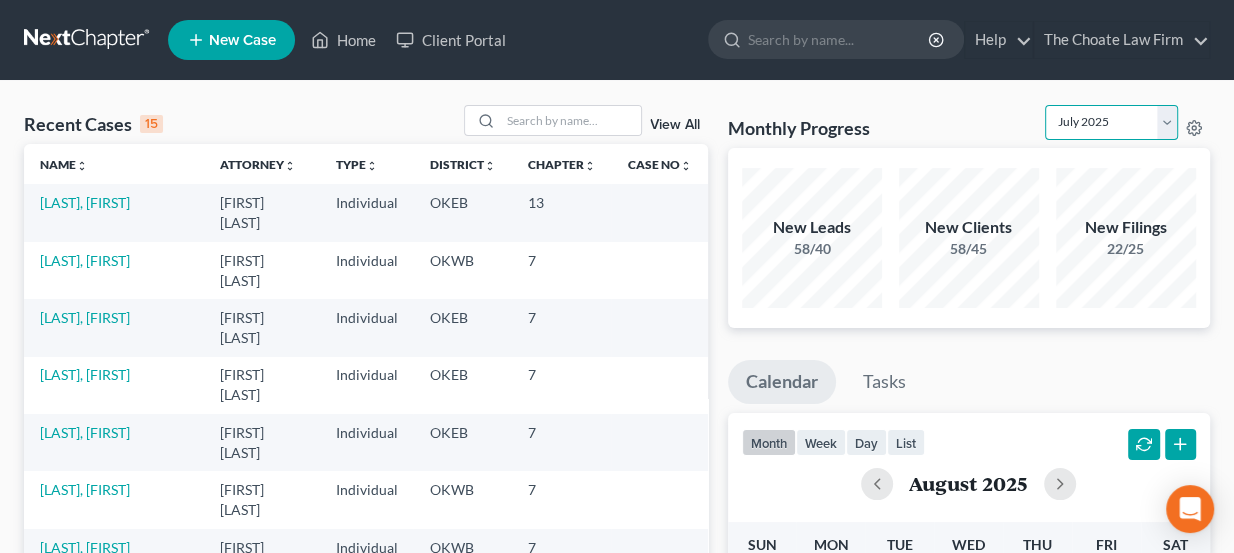 click on "August 2025 July 2025 June 2025 May 2025 April 2025 March 2025 February 2025 January 2025 December 2024 November 2024 October 2024 September 2024" at bounding box center (1111, 122) 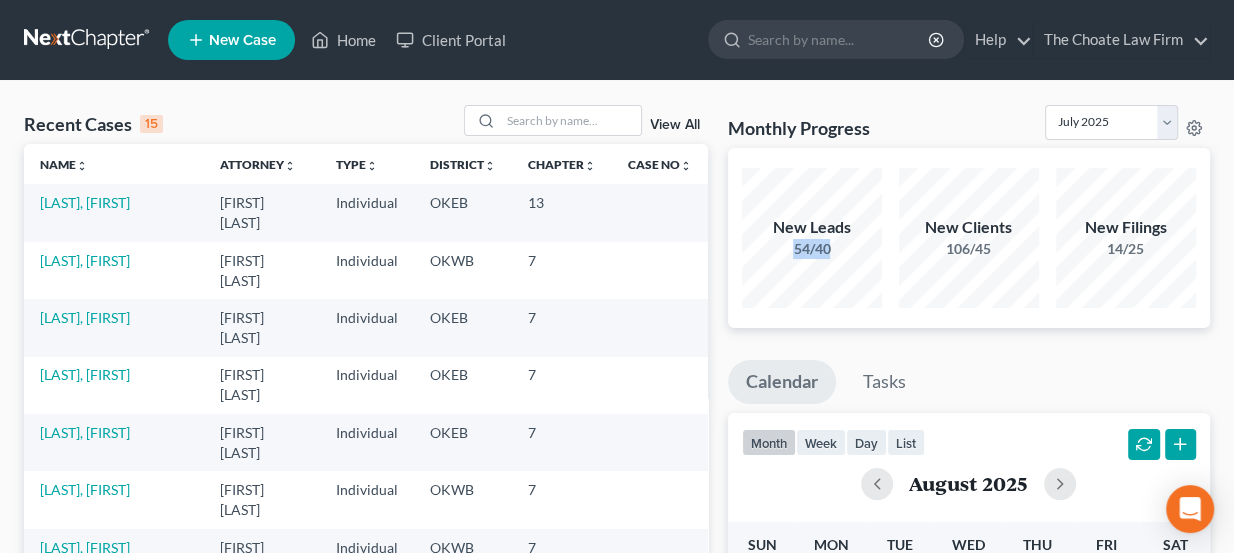drag, startPoint x: 777, startPoint y: 248, endPoint x: 853, endPoint y: 270, distance: 79.12016 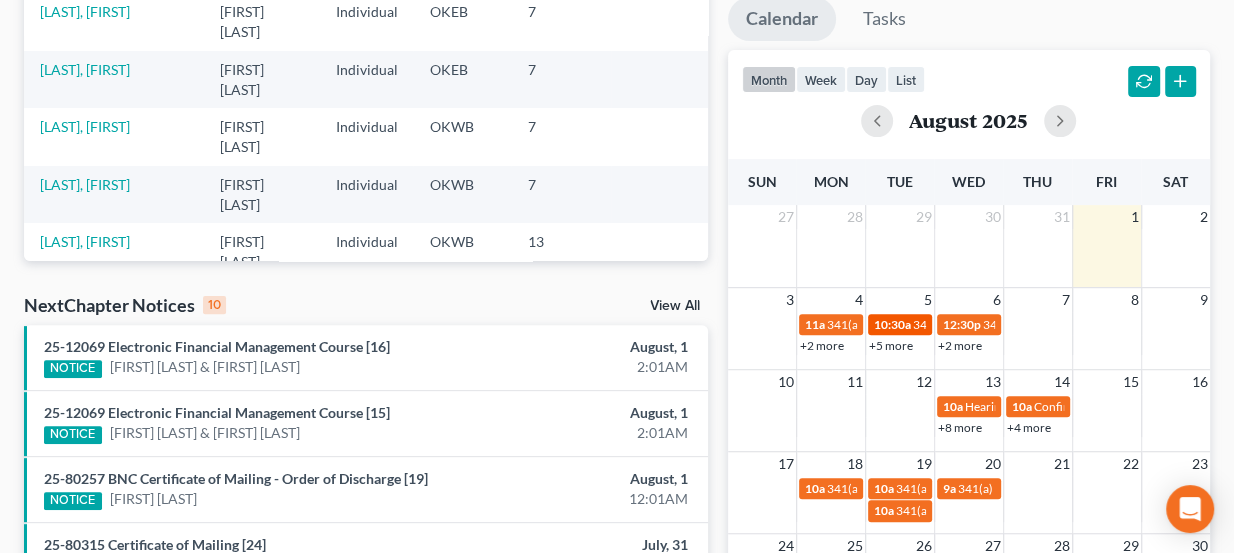 scroll, scrollTop: 0, scrollLeft: 0, axis: both 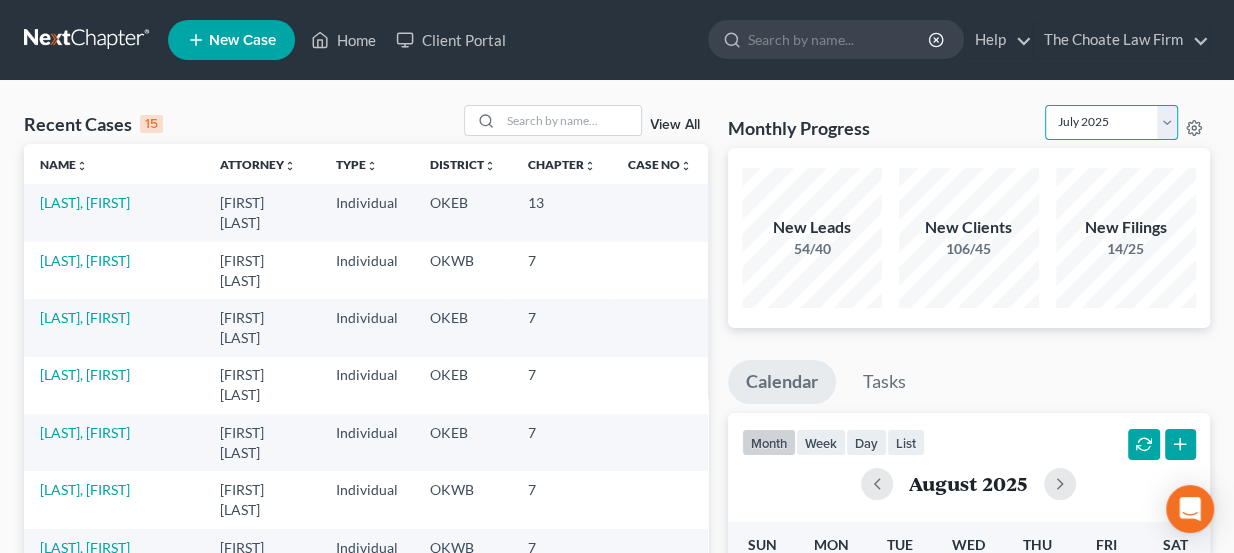 click on "August 2025 July 2025 June 2025 May 2025 April 2025 March 2025 February 2025 January 2025 December 2024 November 2024 October 2024 September 2024" at bounding box center (1111, 122) 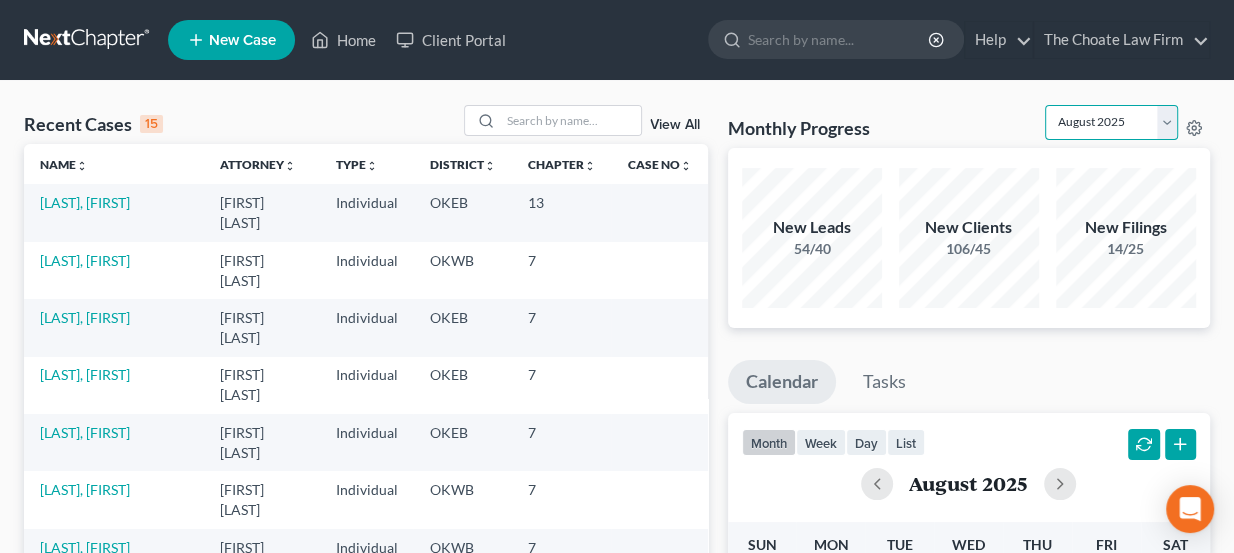 click on "August 2025 July 2025 June 2025 May 2025 April 2025 March 2025 February 2025 January 2025 December 2024 November 2024 October 2024 September 2024" at bounding box center (1111, 122) 